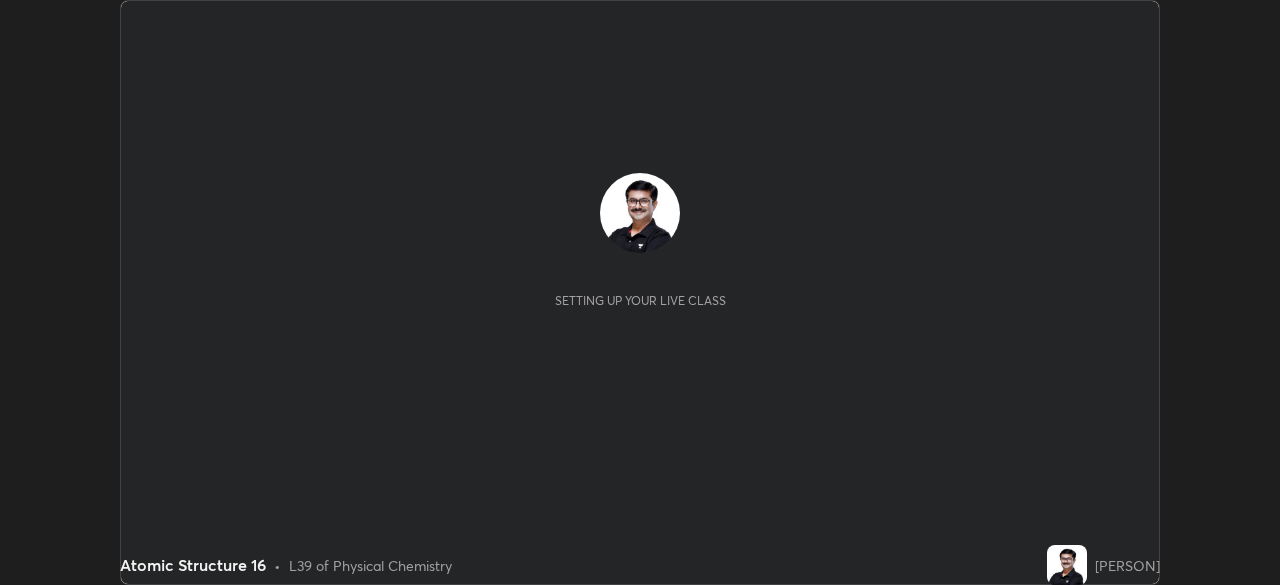 scroll, scrollTop: 0, scrollLeft: 0, axis: both 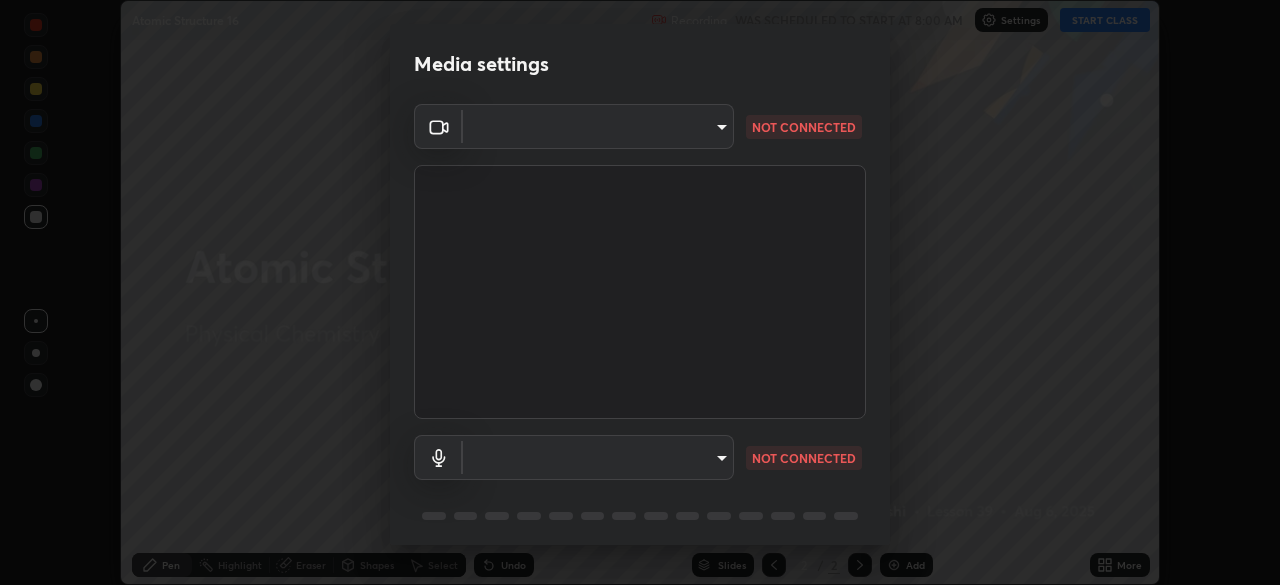 type on "219a49c928e9c0b46faffe4f39ef64d047ff4b9bef24b59344cfd42c927ef79e" 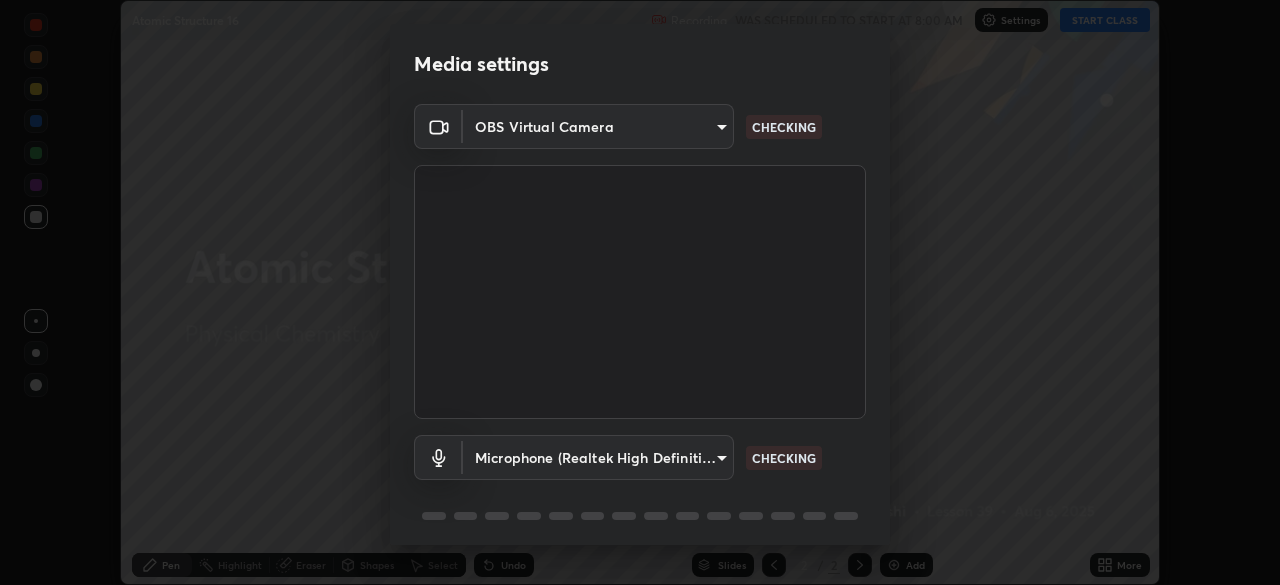 click on "Erase all Atomic Structure 16 Recording WAS SCHEDULED TO START AT  8:00 AM Settings START CLASS Setting up your live class Atomic Structure 16 • L39 of Physical Chemistry [PERSON] Pen Highlight Eraser Shapes Select Undo Slides 2 / 2 Add More No doubts shared Encourage your learners to ask a doubt for better clarity Report an issue Reason for reporting Buffering Chat not working Audio - Video sync issue Educator video quality low ​ Attach an image Report Media settings OBS Virtual Camera [HASH] CHECKING Microphone (Realtek High Definition Audio) [HASH] CHECKING 1 / 5 Next" at bounding box center [640, 292] 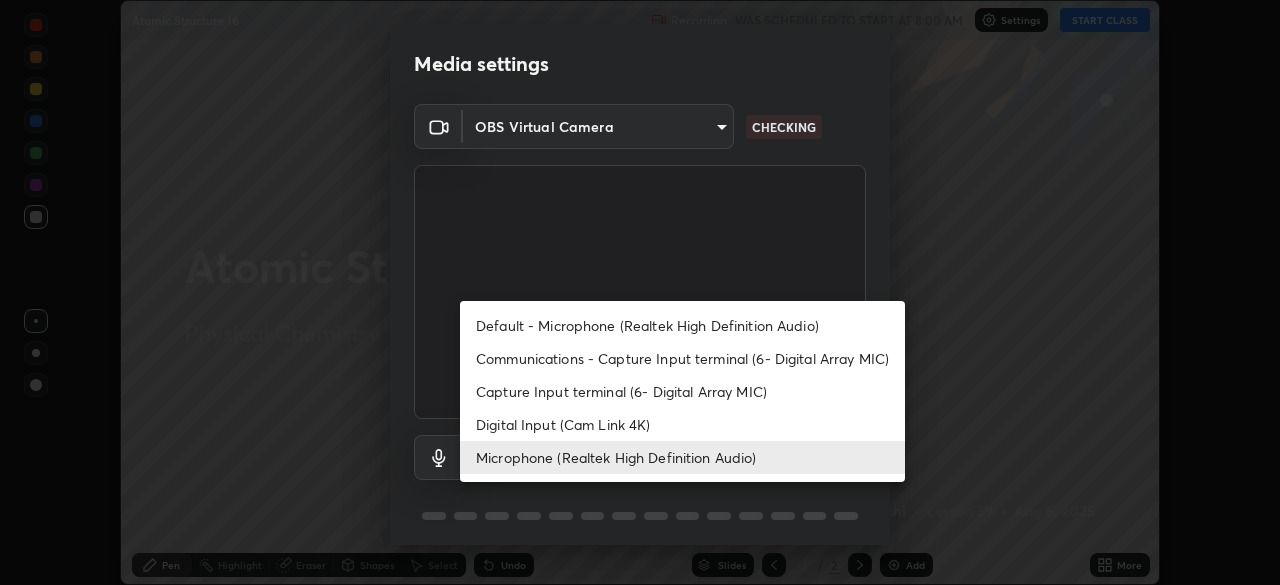click on "Microphone (Realtek High Definition Audio)" at bounding box center (682, 457) 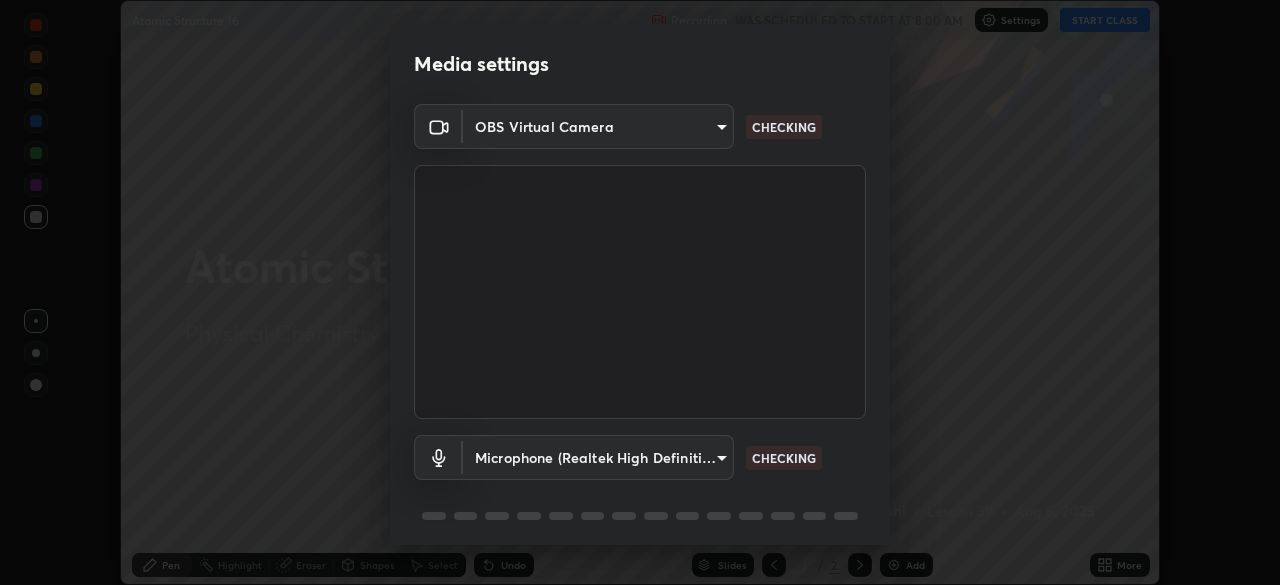 click on "Erase all Atomic Structure 16 Recording WAS SCHEDULED TO START AT  8:00 AM Settings START CLASS Setting up your live class Atomic Structure 16 • L39 of Physical Chemistry [PERSON] Pen Highlight Eraser Shapes Select Undo Slides 2 / 2 Add More No doubts shared Encourage your learners to ask a doubt for better clarity Report an issue Reason for reporting Buffering Chat not working Audio - Video sync issue Educator video quality low ​ Attach an image Report Media settings OBS Virtual Camera [HASH] CHECKING Microphone (Realtek High Definition Audio) [HASH] CHECKING 1 / 5 Next" at bounding box center [640, 292] 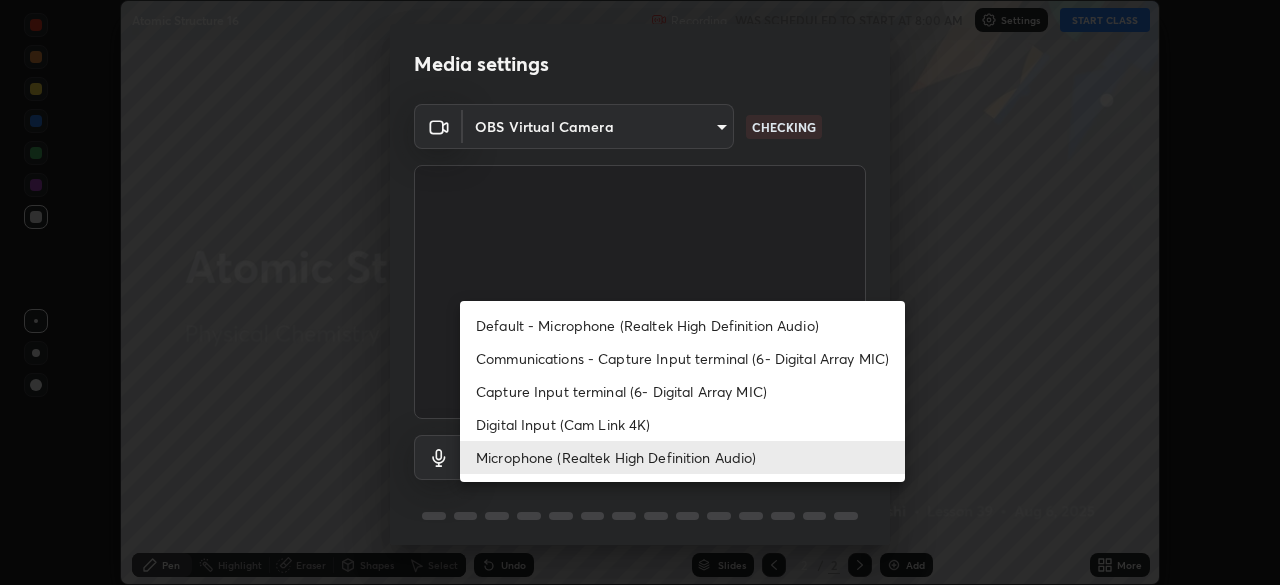 click on "Default - Microphone (Realtek High Definition Audio)" at bounding box center (682, 325) 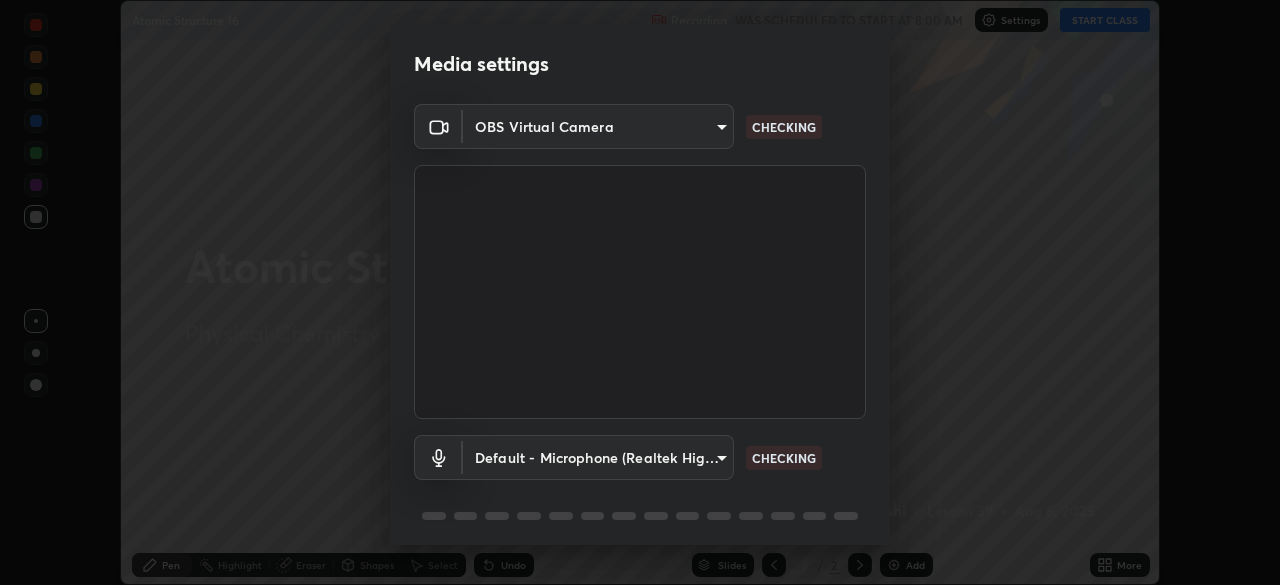 type on "default" 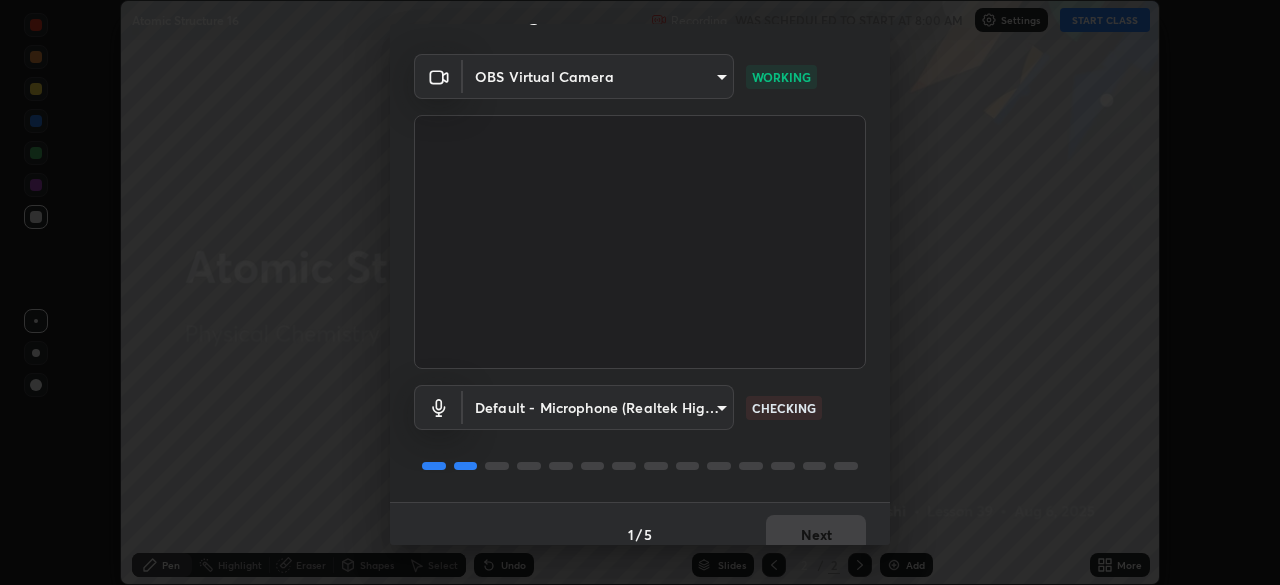 scroll, scrollTop: 71, scrollLeft: 0, axis: vertical 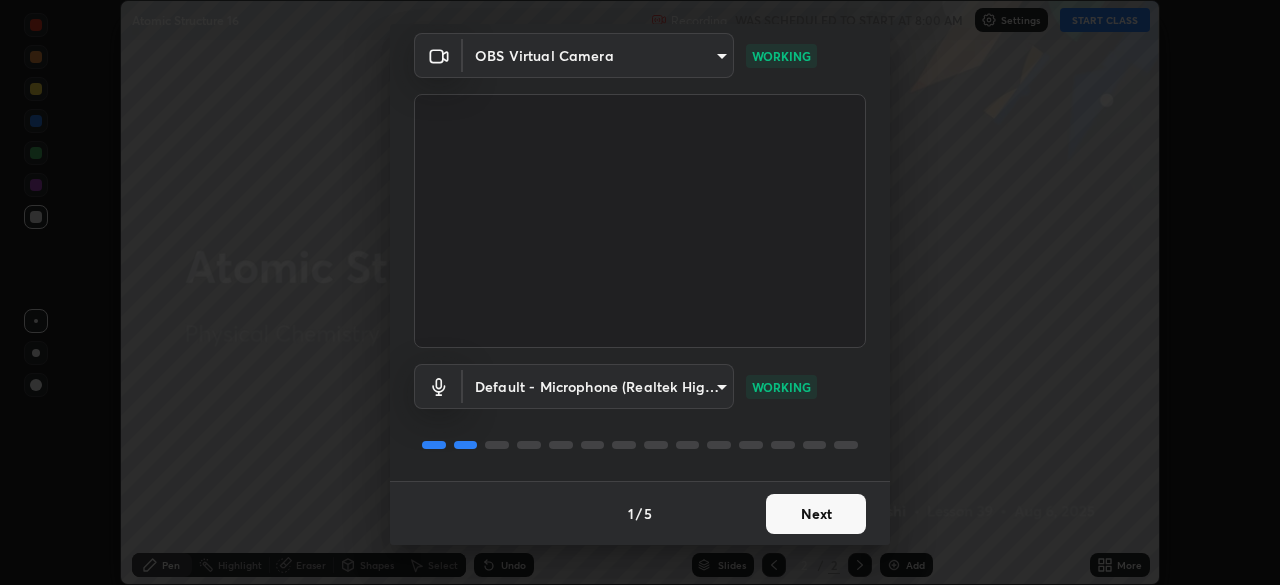 click on "Next" at bounding box center (816, 514) 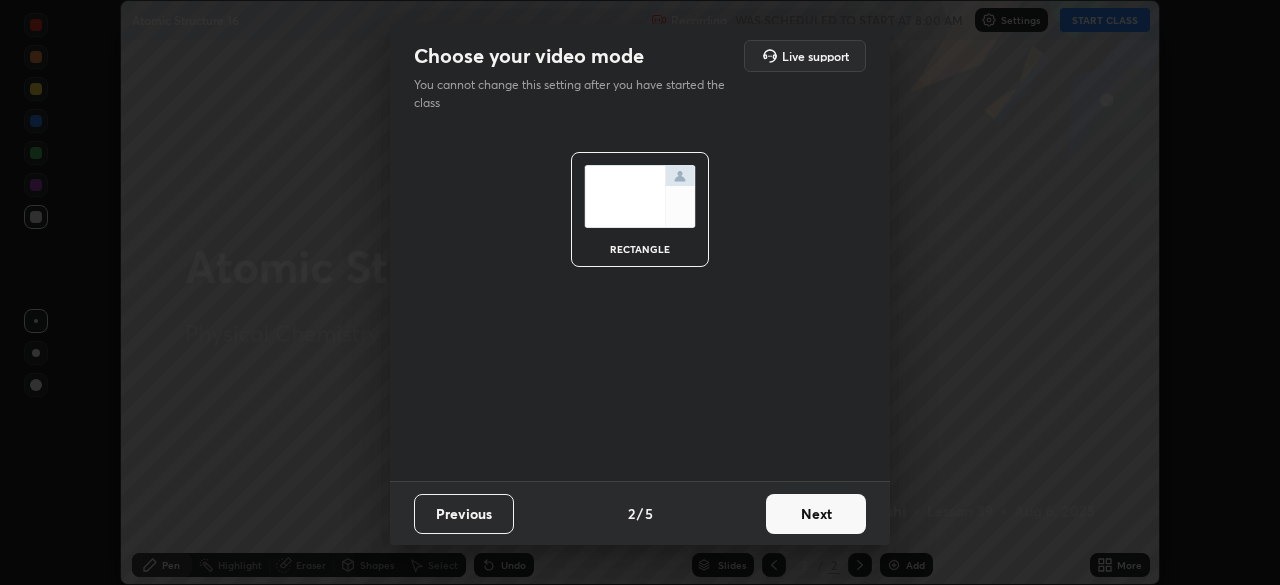 click on "Next" at bounding box center (816, 514) 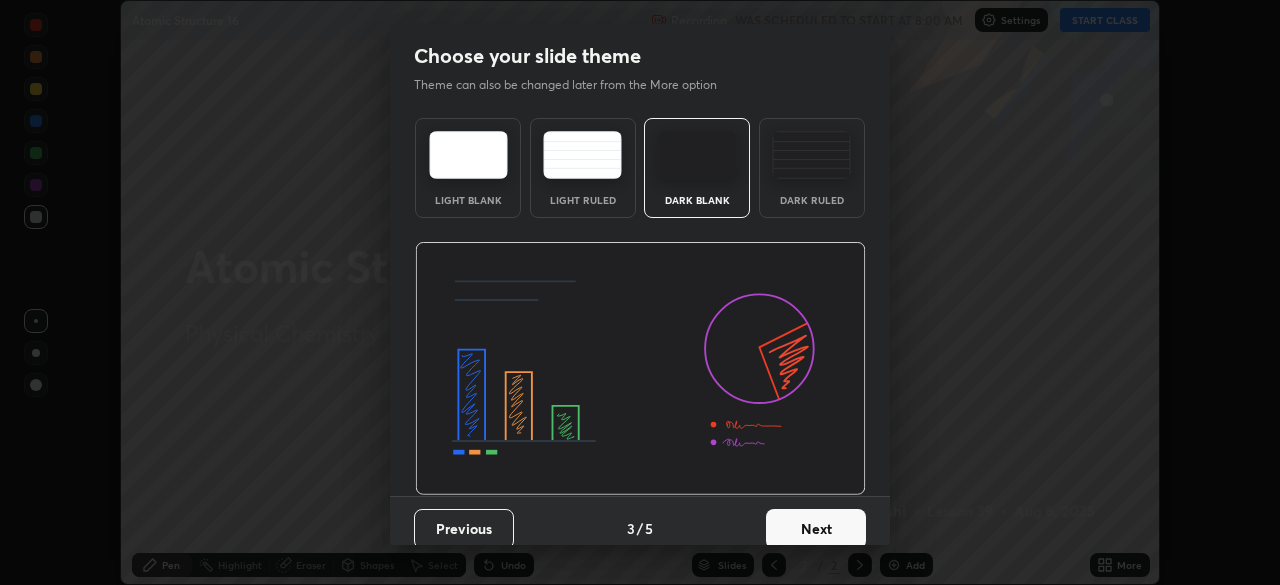 click on "Next" at bounding box center (816, 529) 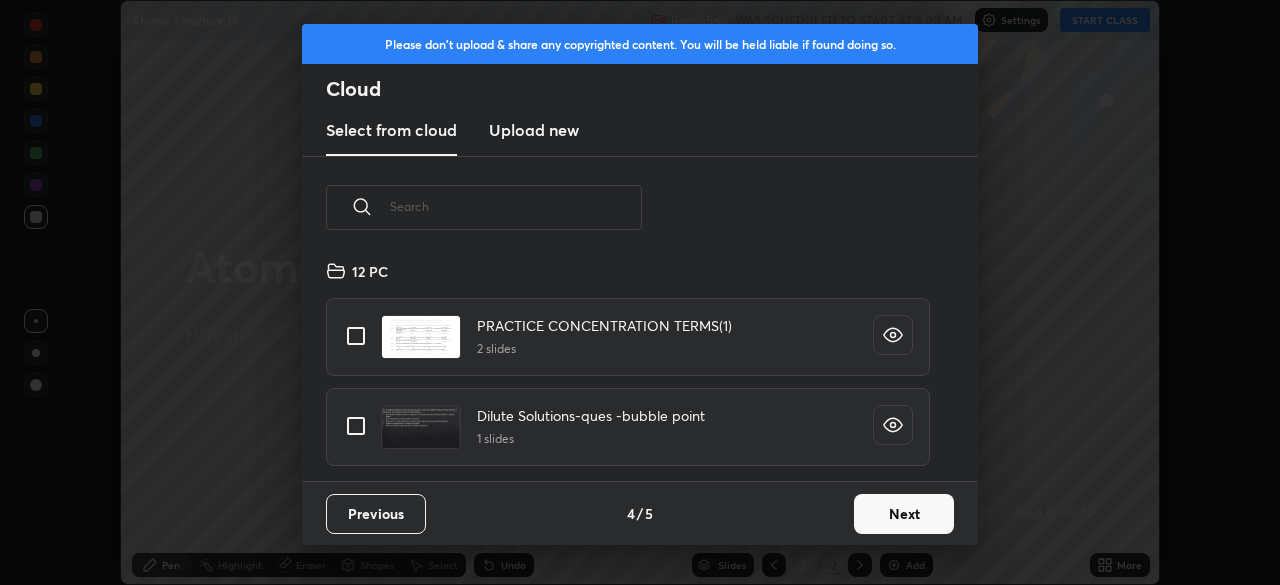 scroll, scrollTop: 7, scrollLeft: 11, axis: both 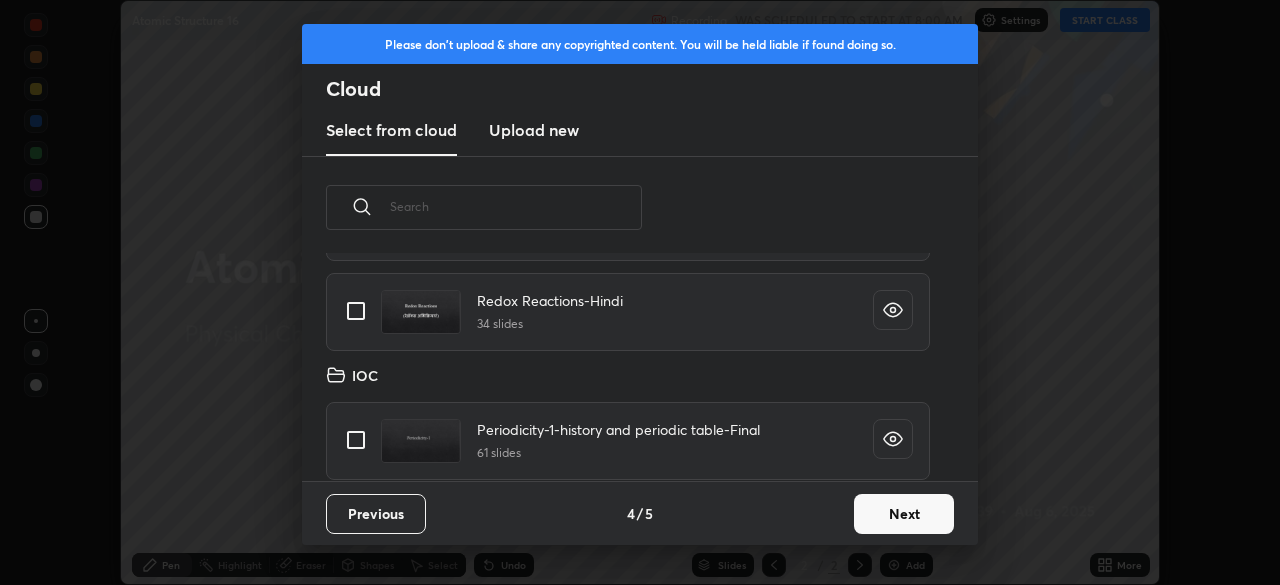 click at bounding box center (356, 311) 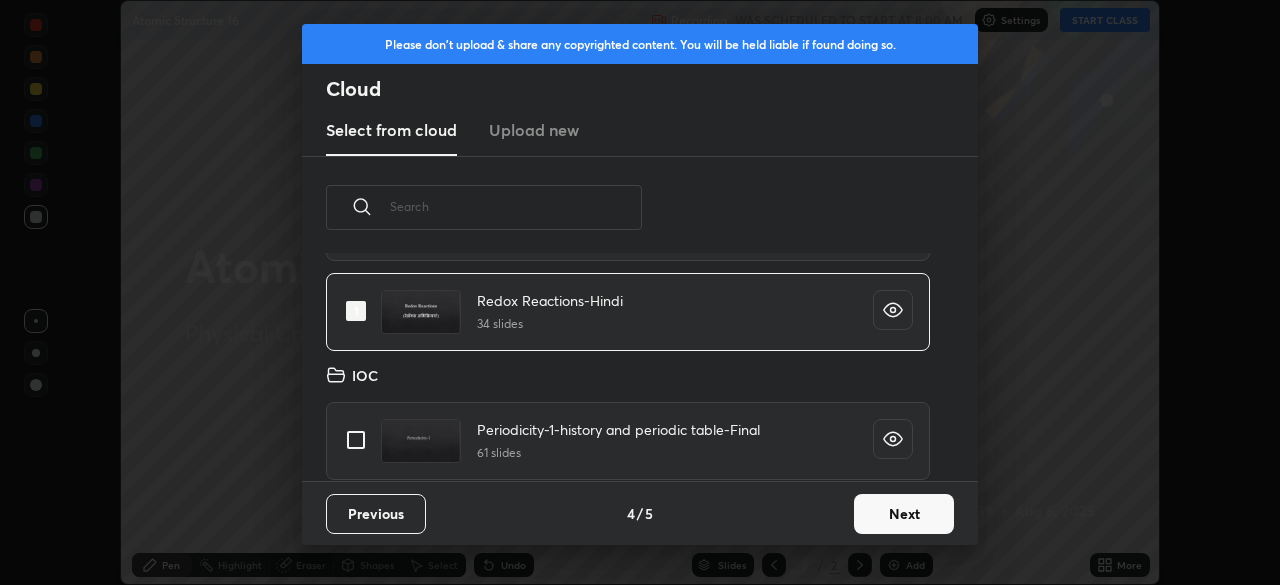 click on "Next" at bounding box center (904, 514) 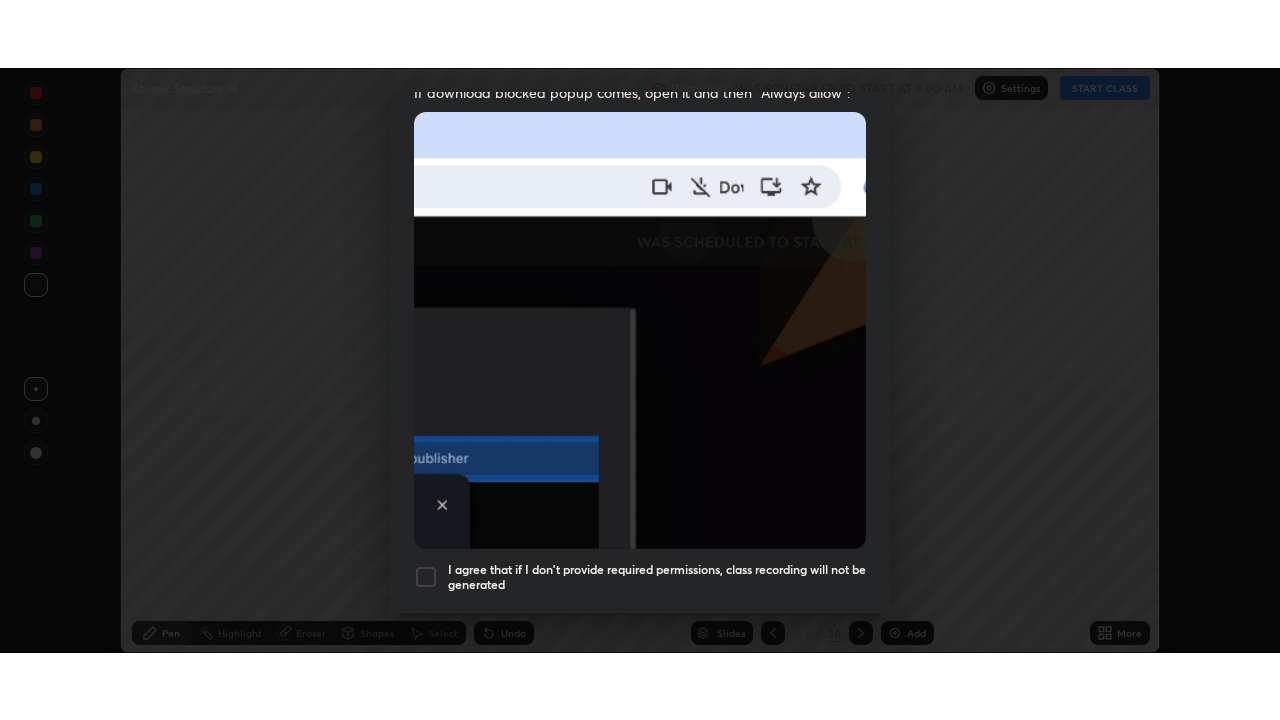 scroll, scrollTop: 479, scrollLeft: 0, axis: vertical 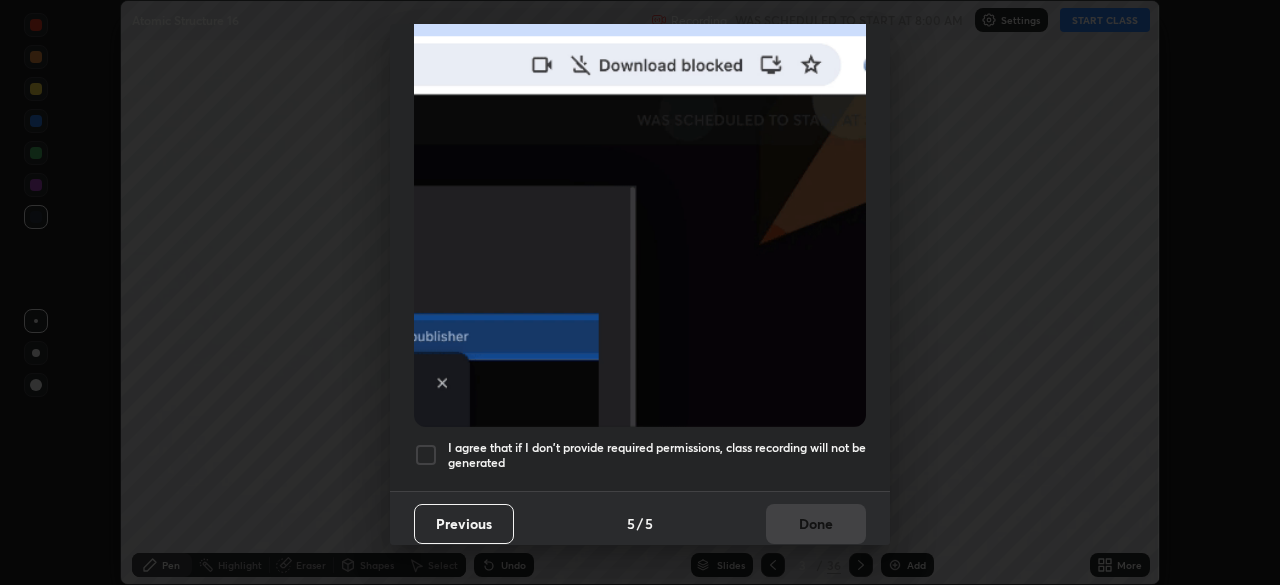 click at bounding box center [426, 455] 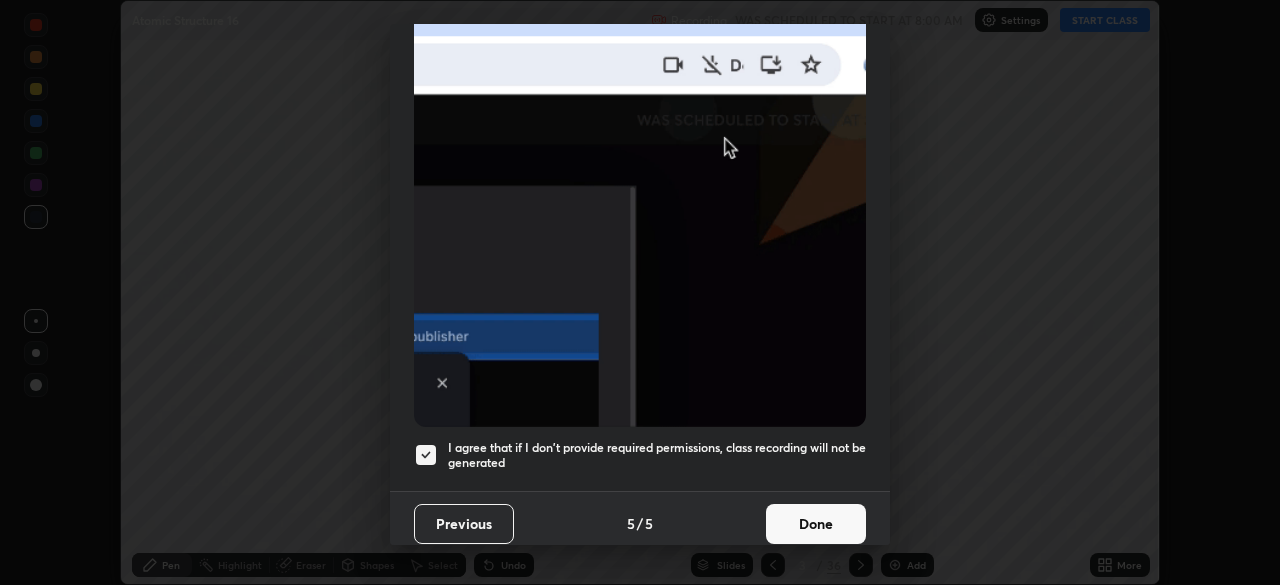 click on "Done" at bounding box center (816, 524) 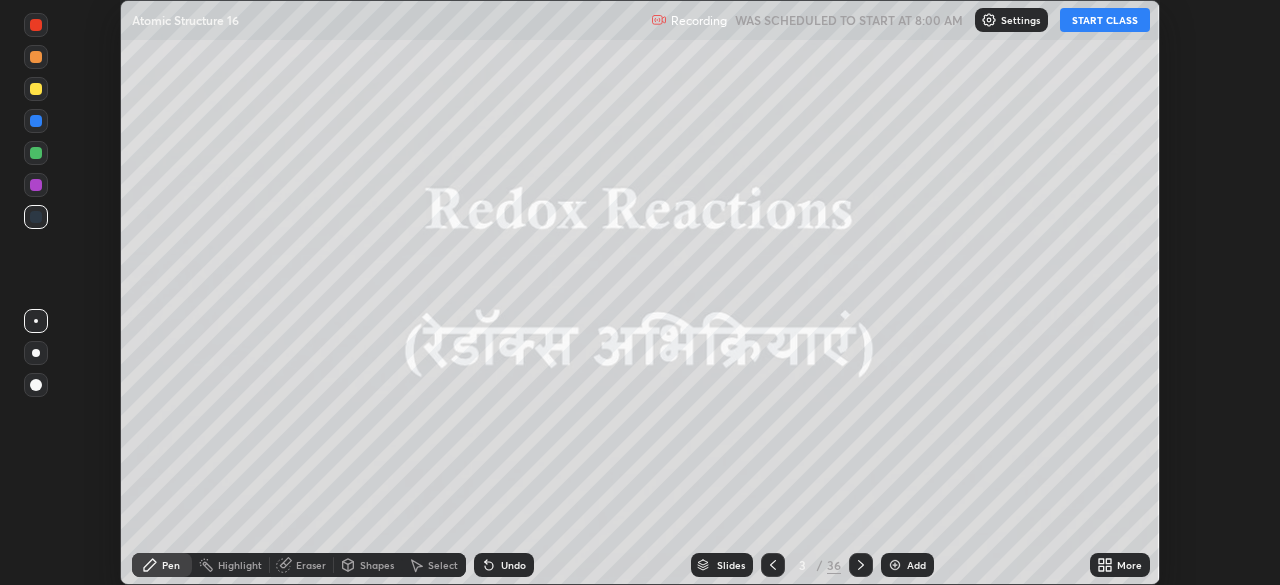 click on "START CLASS" at bounding box center (1105, 20) 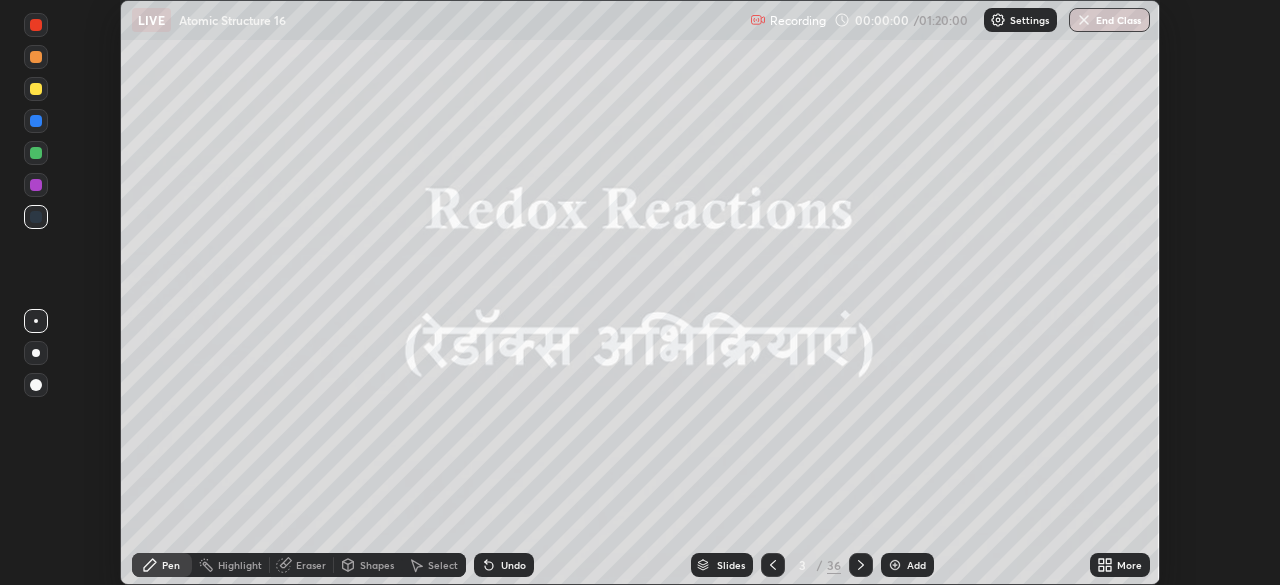 click 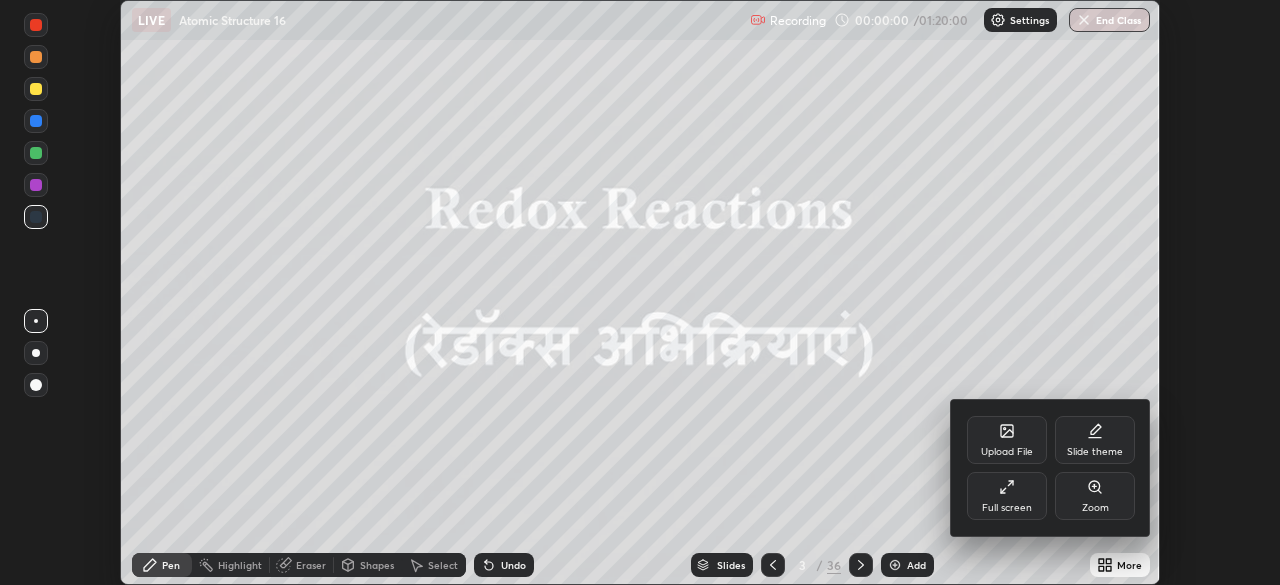 click on "Full screen" at bounding box center [1007, 496] 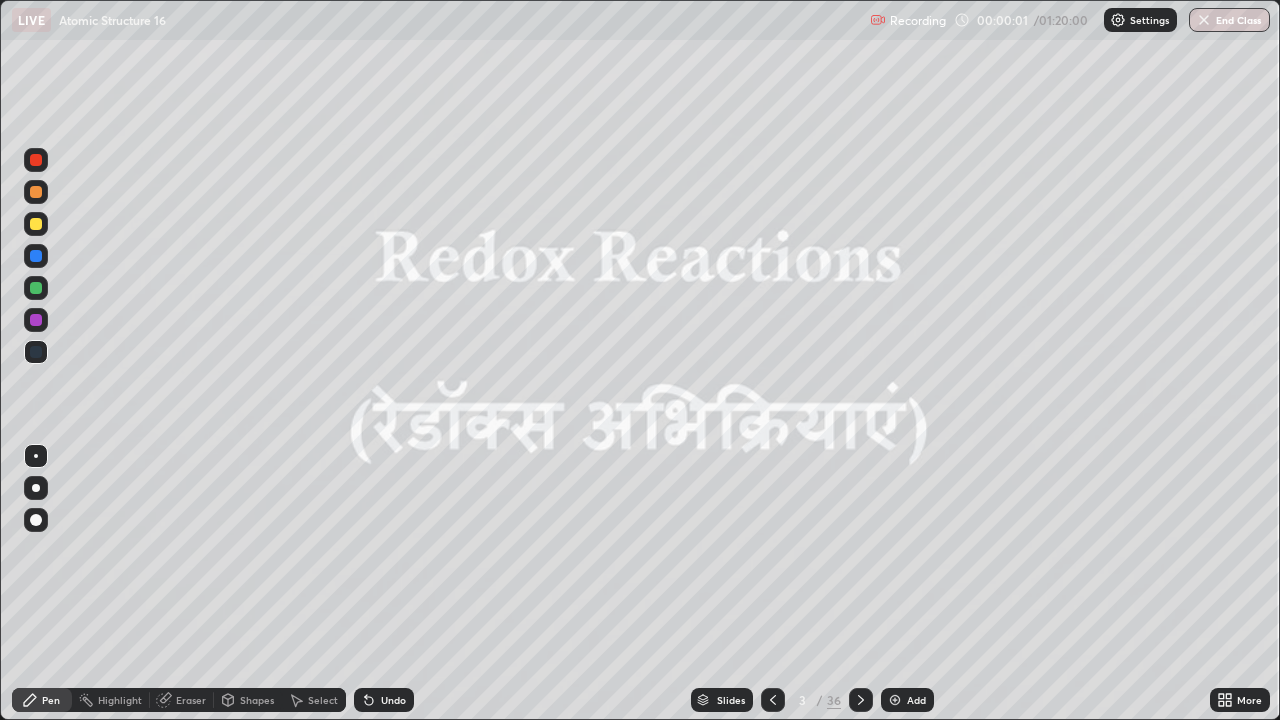scroll, scrollTop: 99280, scrollLeft: 98720, axis: both 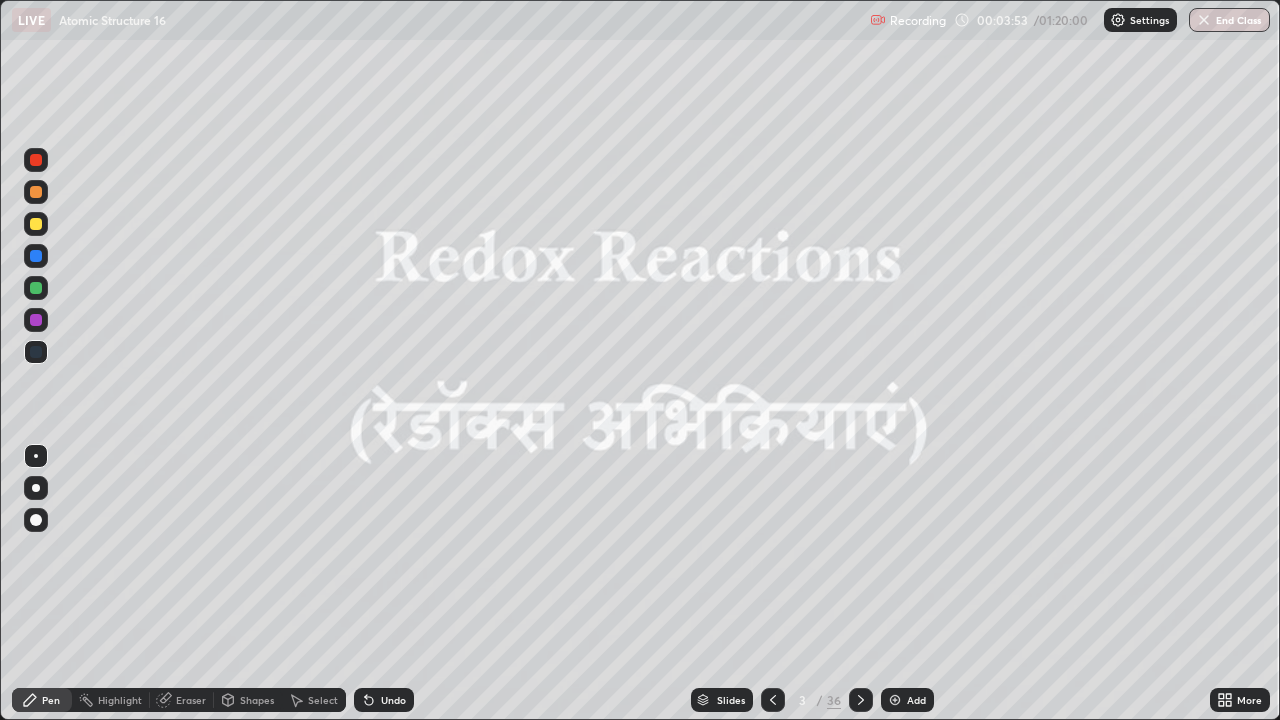 click at bounding box center [895, 700] 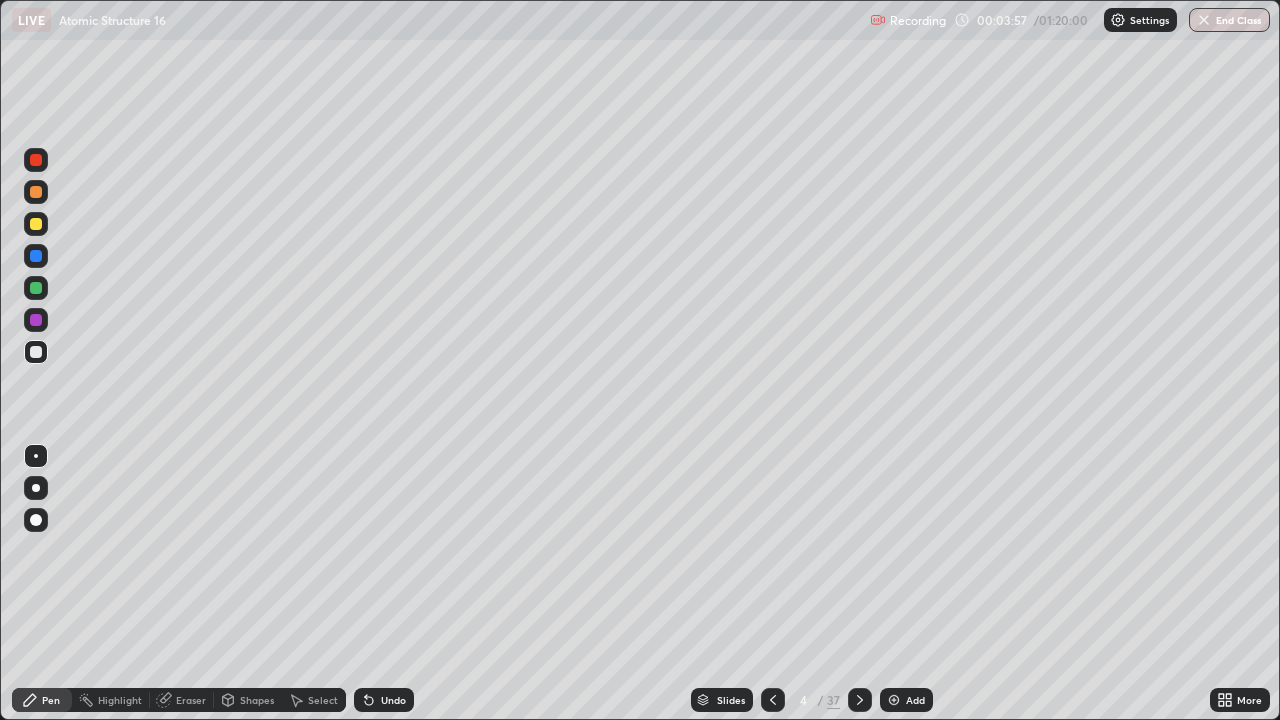 click on "Shapes" at bounding box center (257, 700) 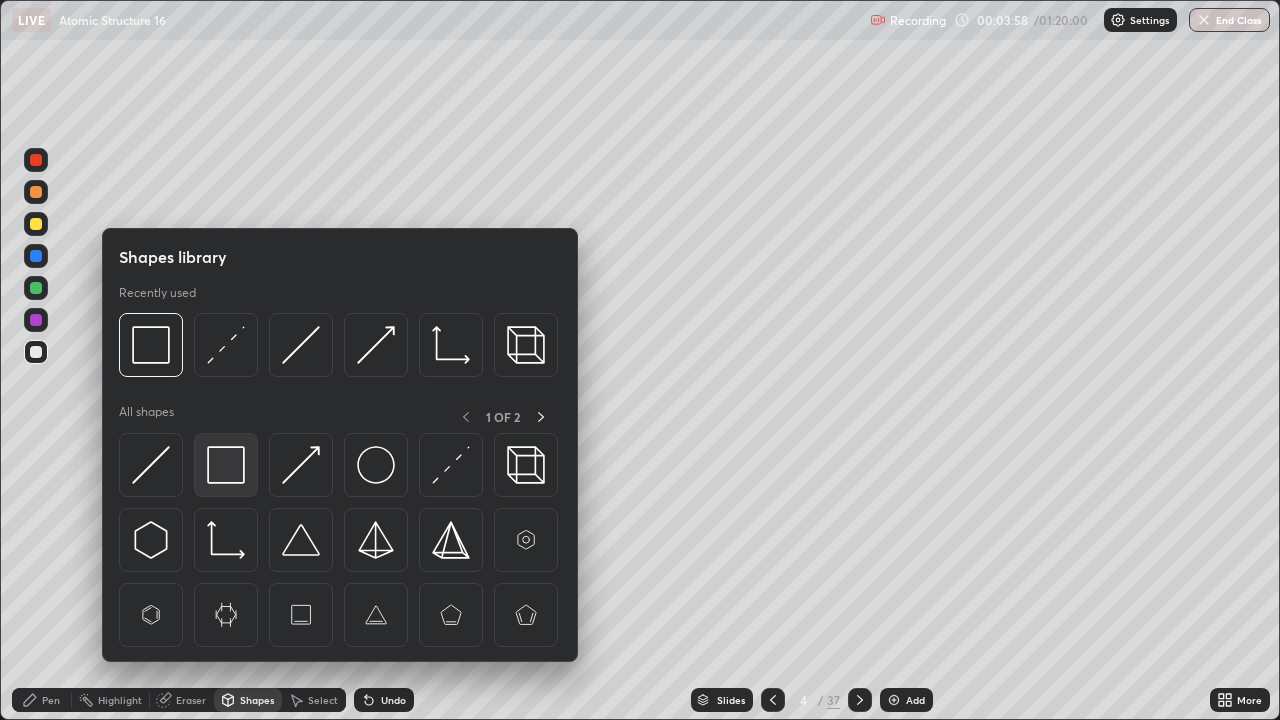 click at bounding box center [226, 465] 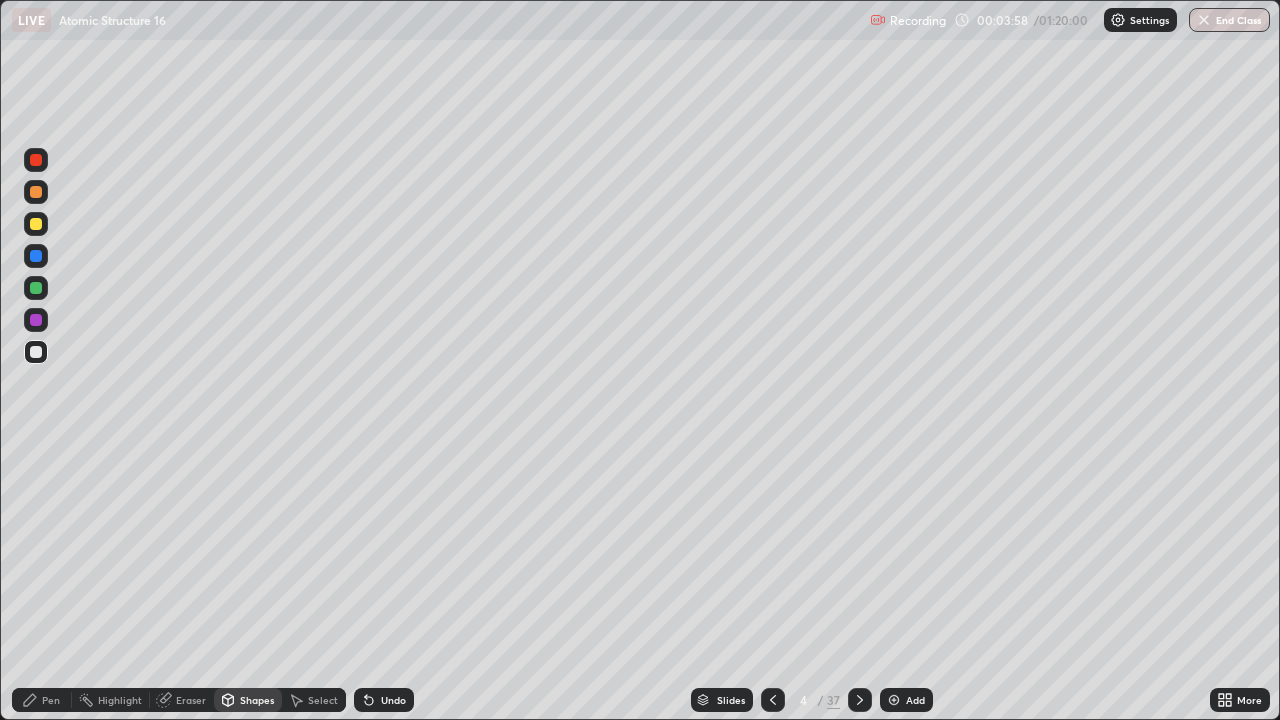 click at bounding box center [36, 352] 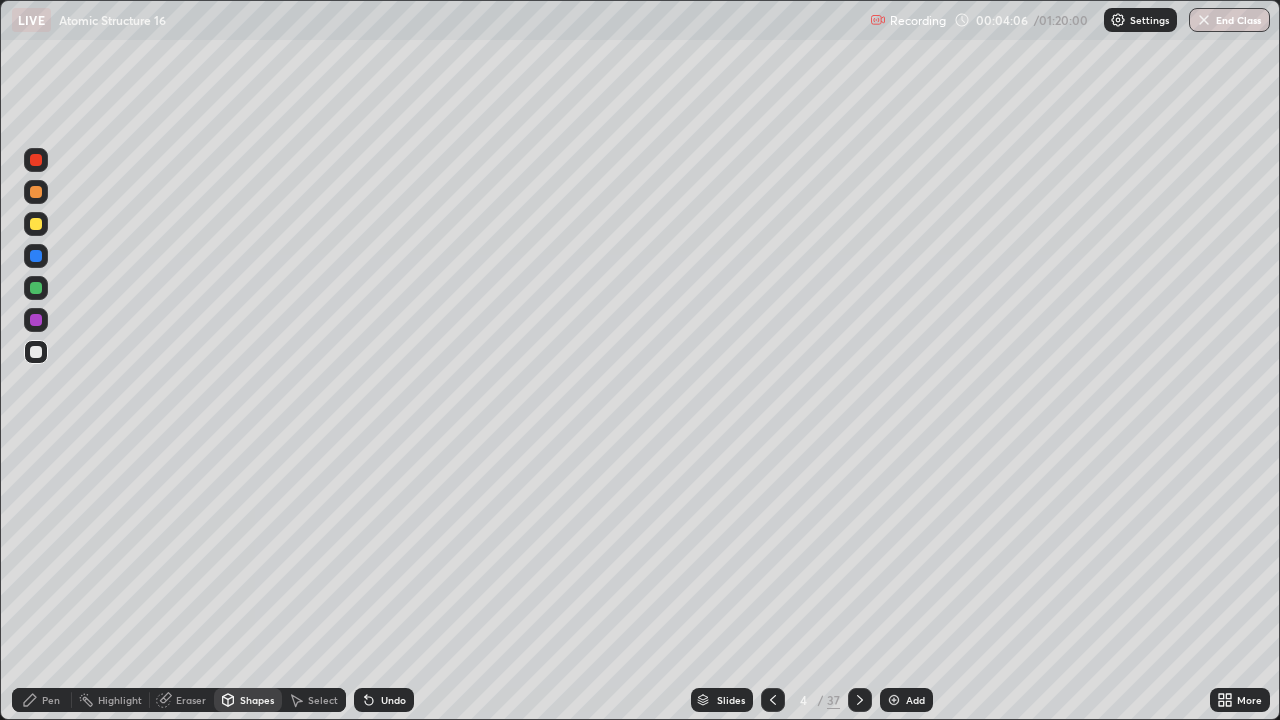 click on "Shapes" at bounding box center [257, 700] 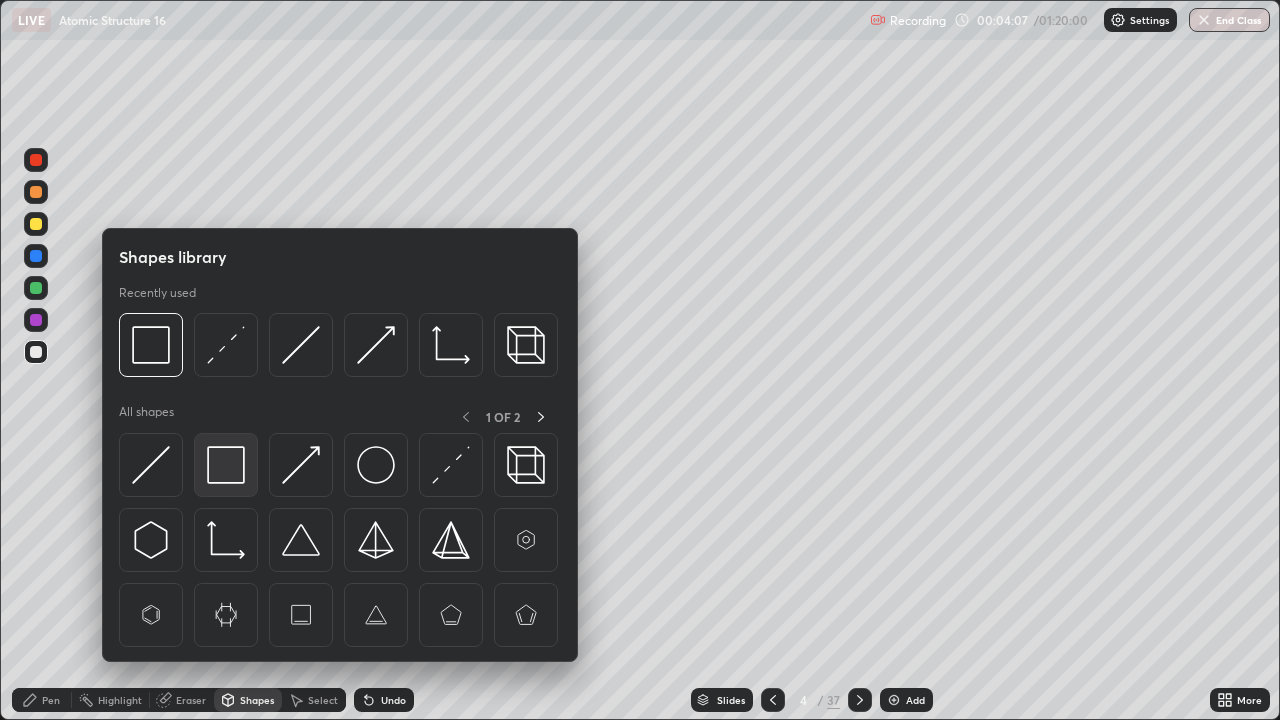 click at bounding box center (226, 465) 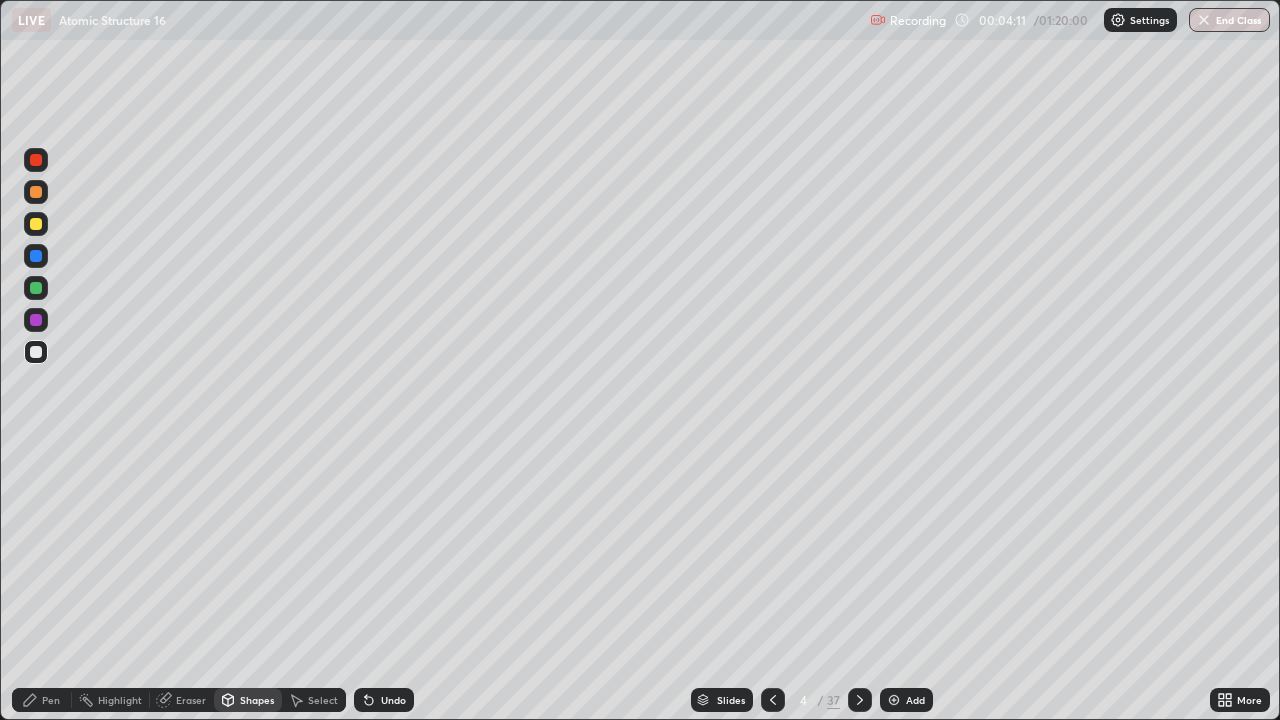click on "Eraser" at bounding box center [191, 700] 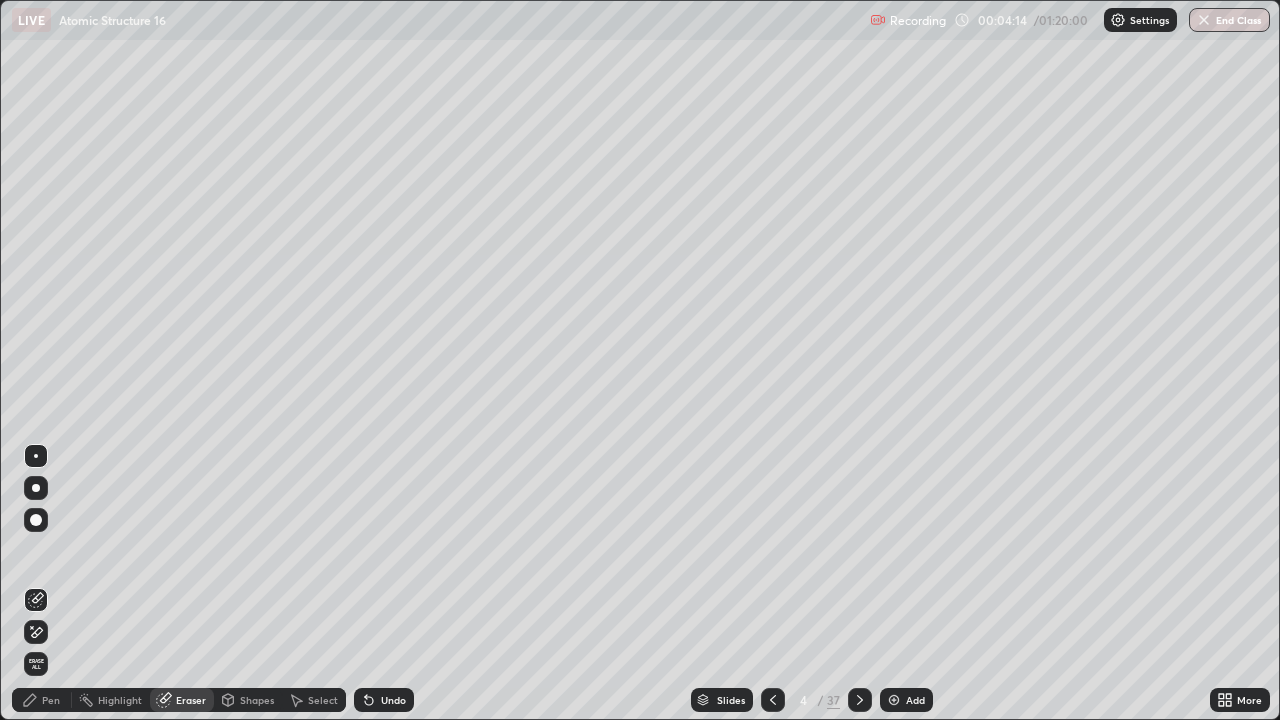 click on "Shapes" at bounding box center [257, 700] 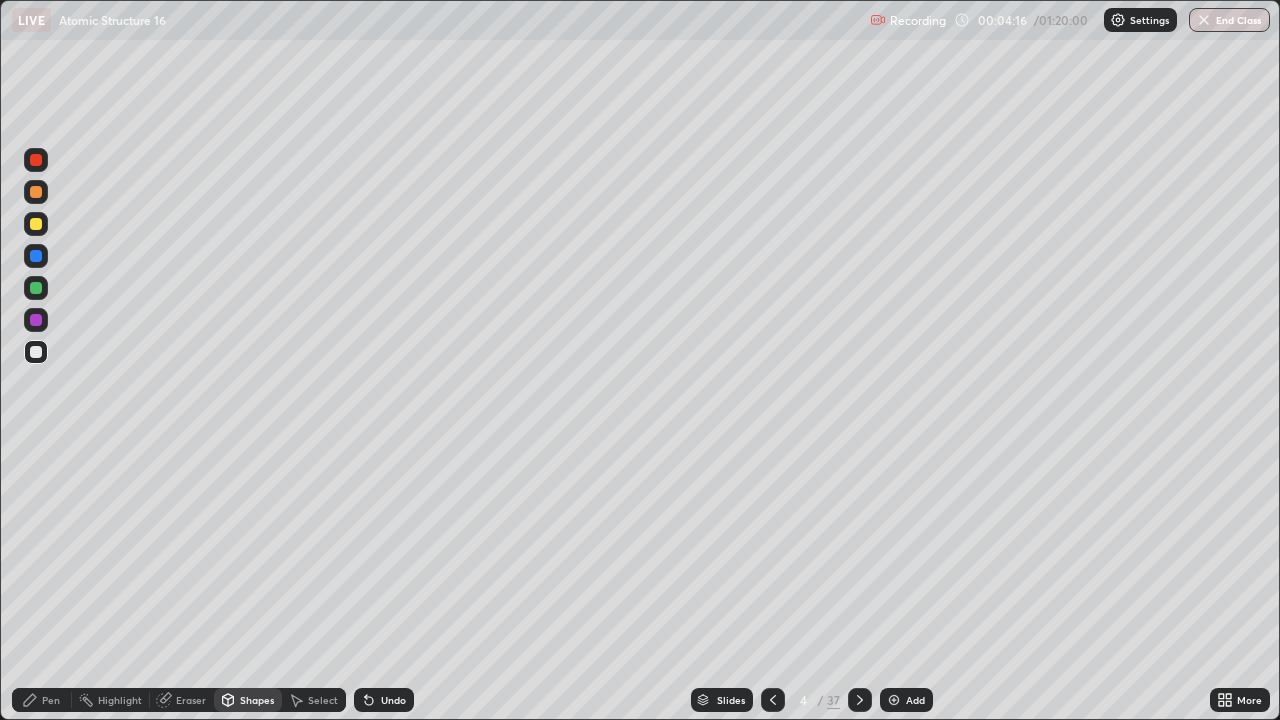 click at bounding box center (36, 192) 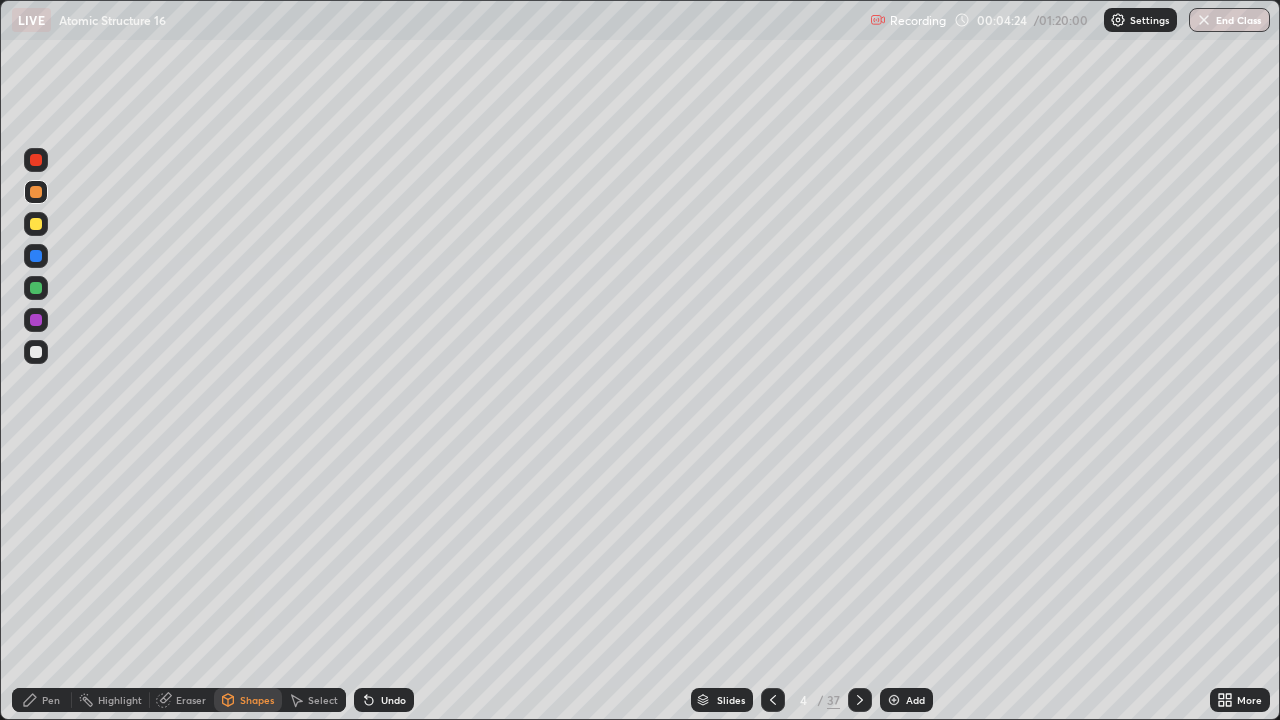 click at bounding box center (36, 256) 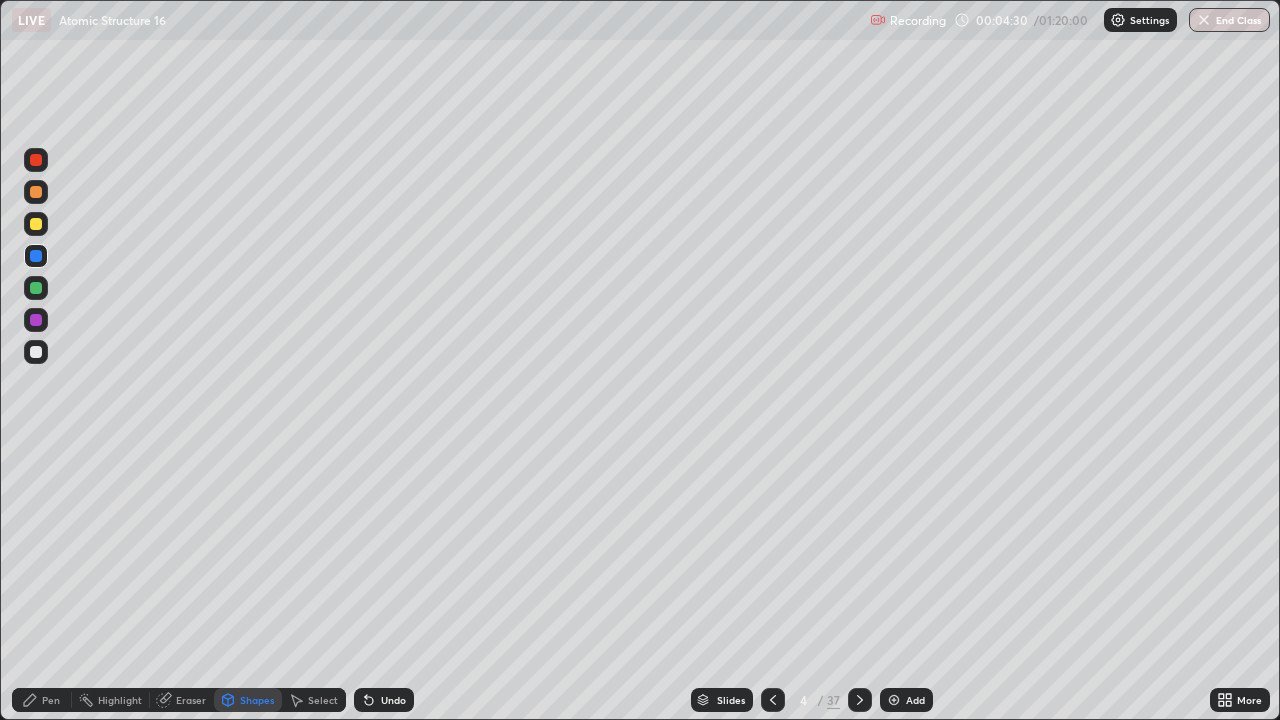 click on "Pen" at bounding box center (42, 700) 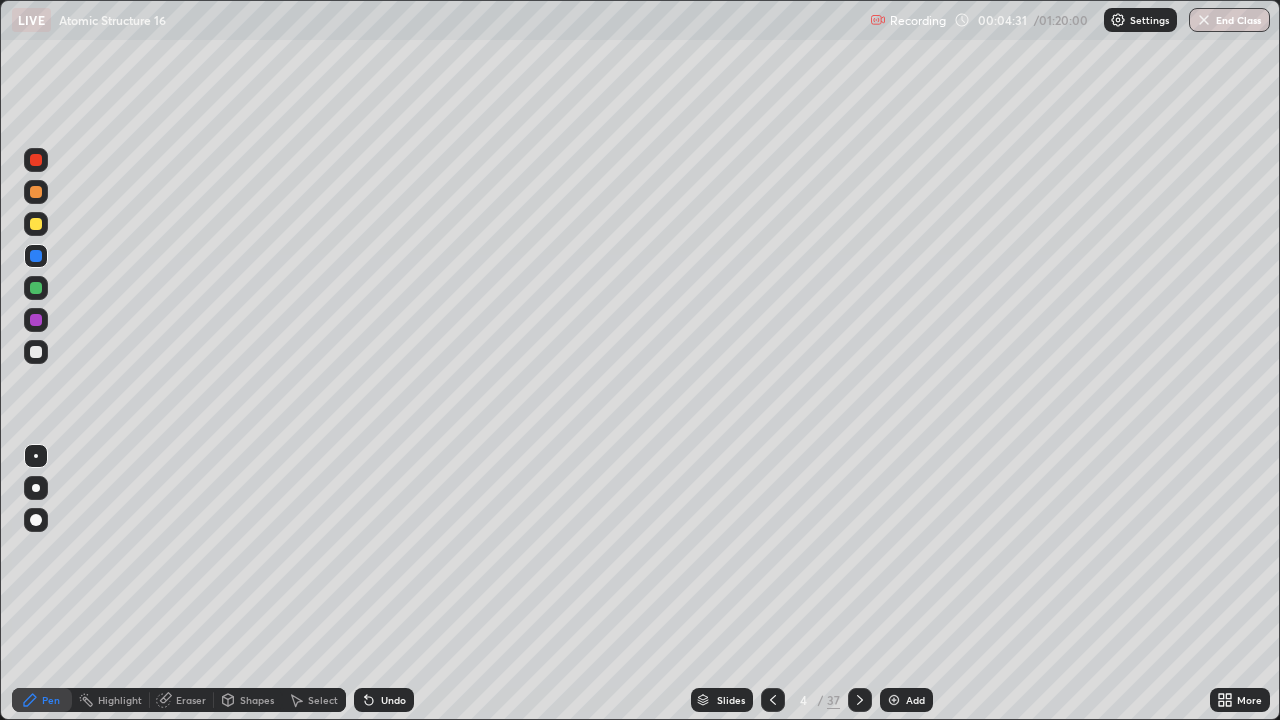 click at bounding box center (36, 352) 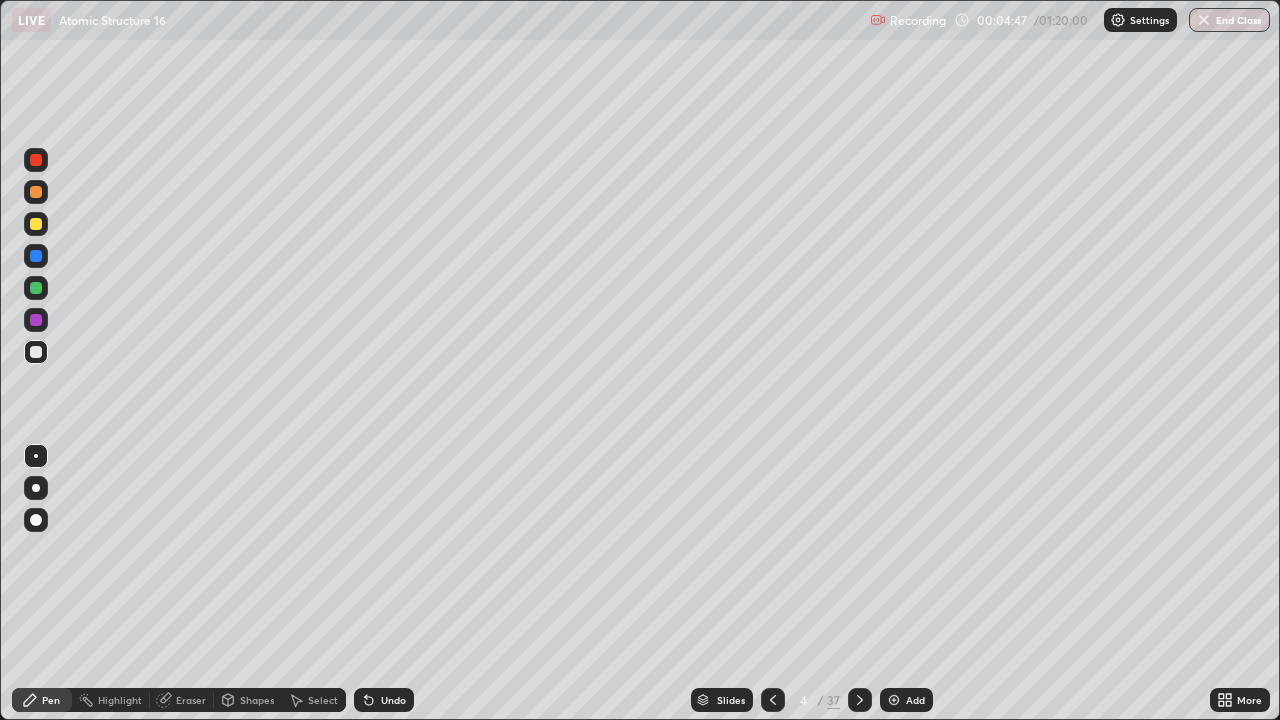click on "Pen" at bounding box center [51, 700] 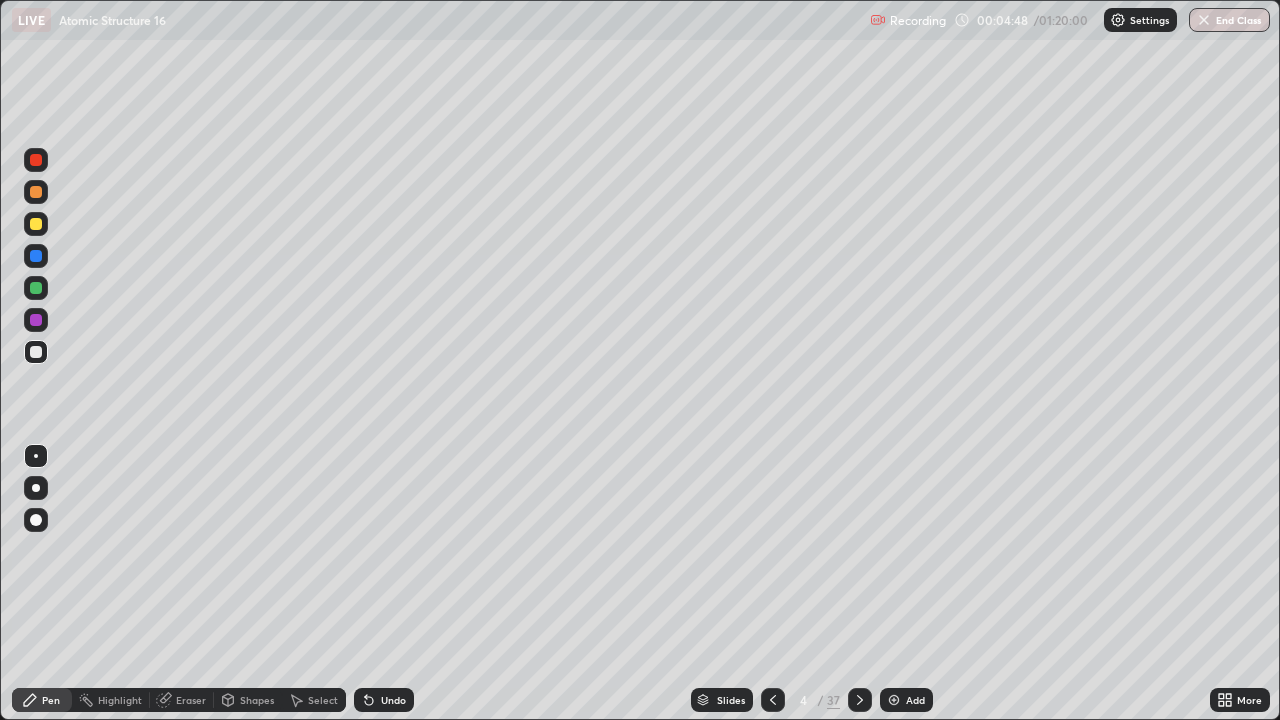 click at bounding box center [36, 192] 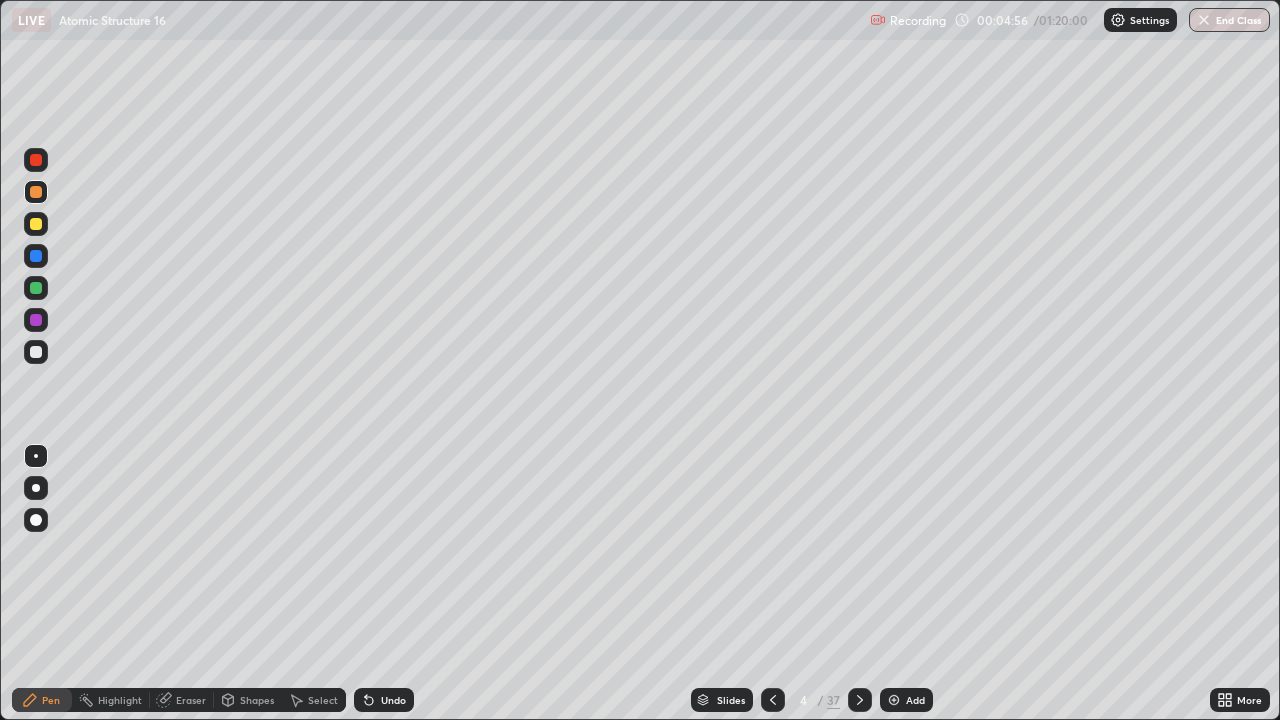 click at bounding box center [36, 352] 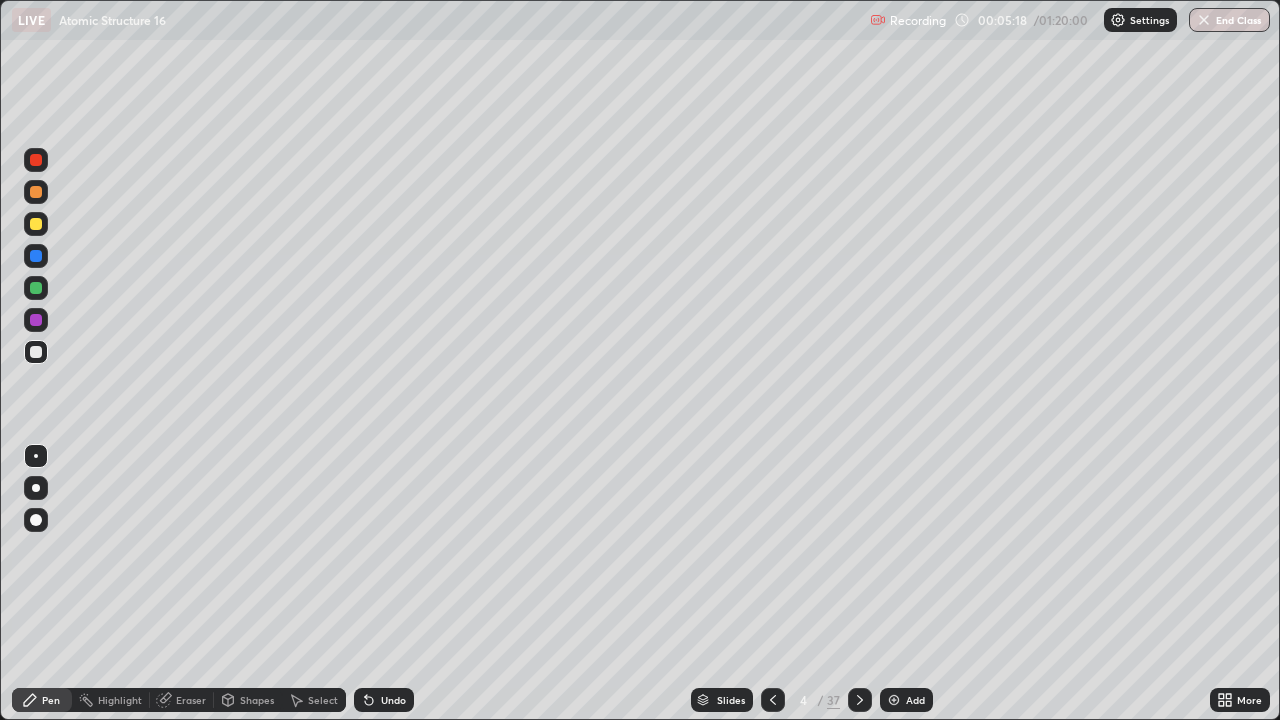 click at bounding box center [36, 224] 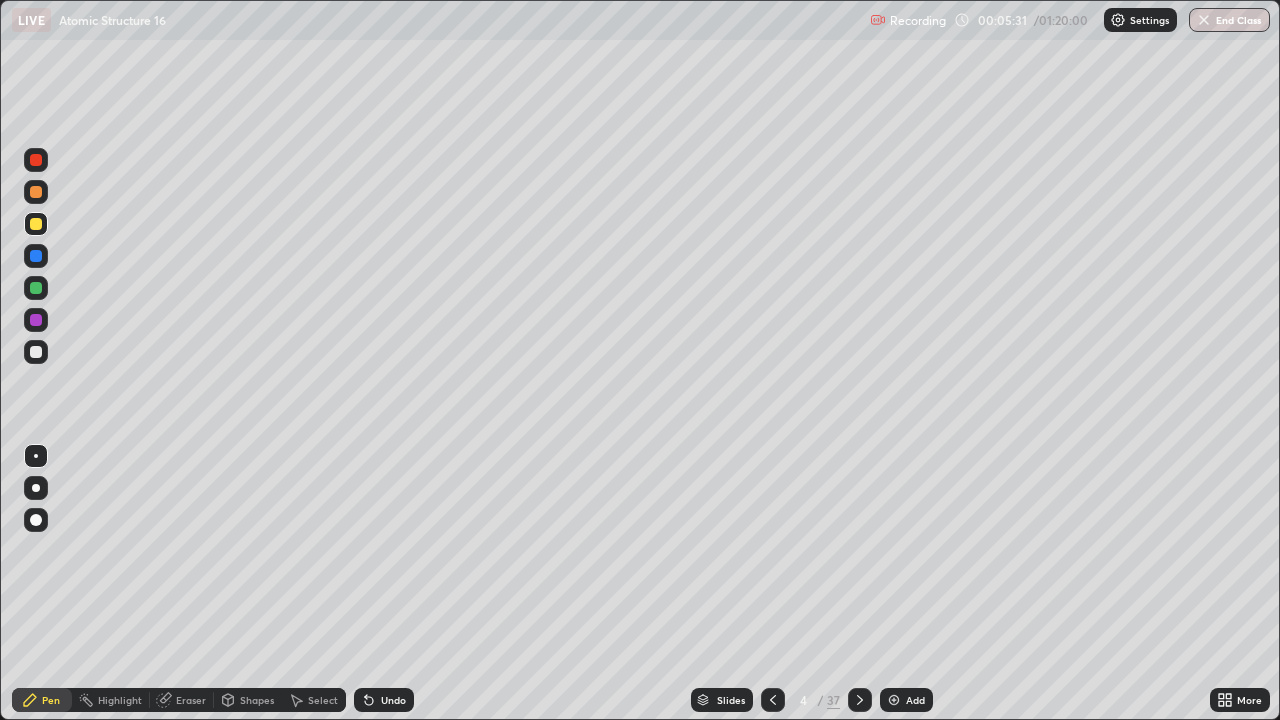 click at bounding box center (36, 288) 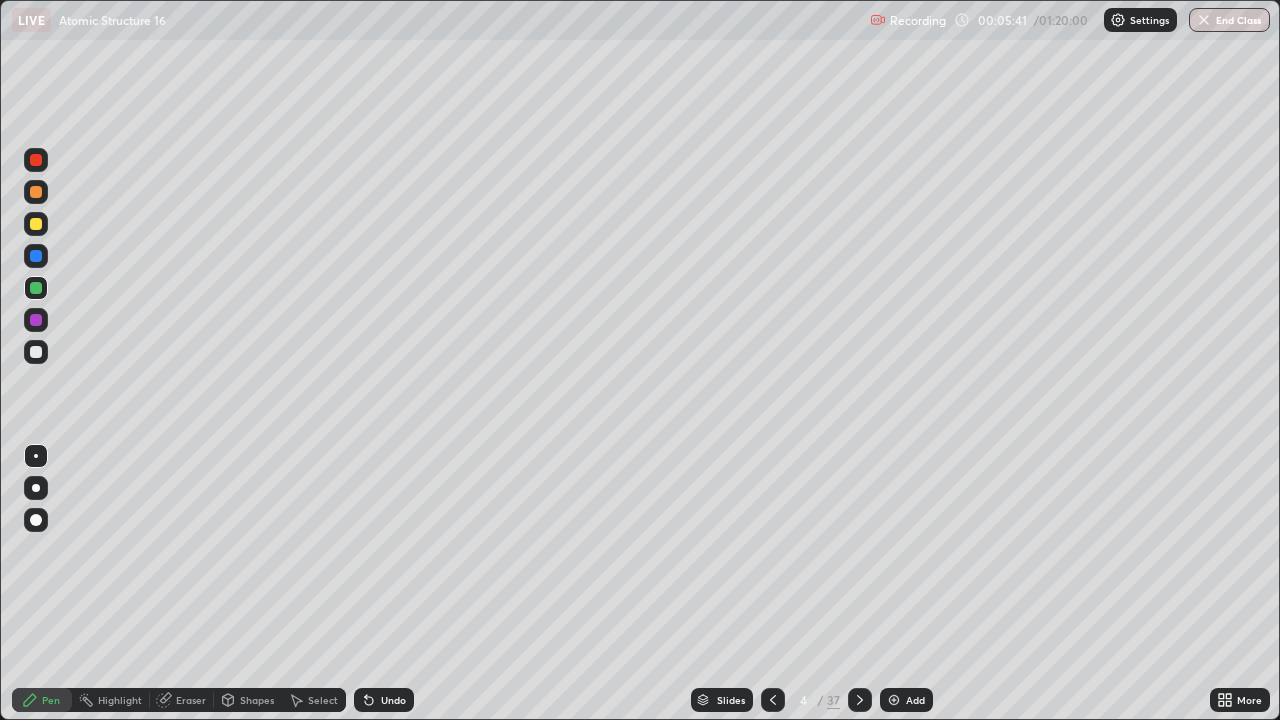 click at bounding box center [36, 352] 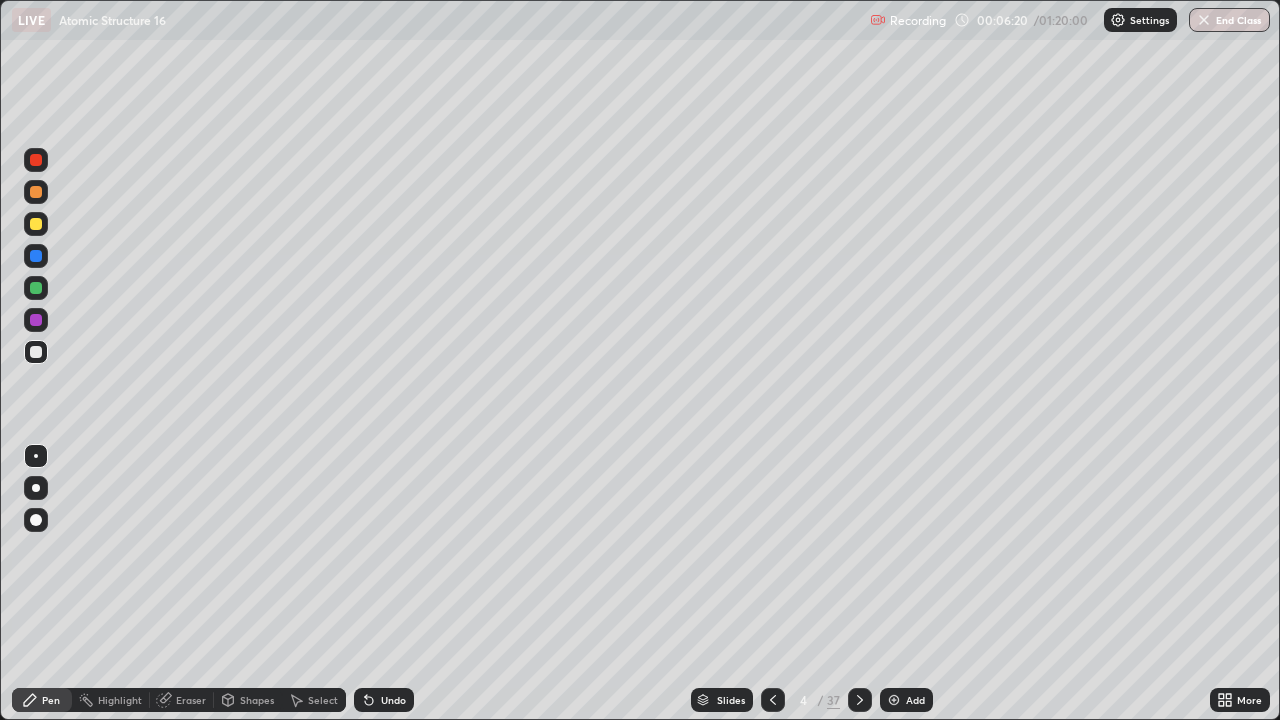 click 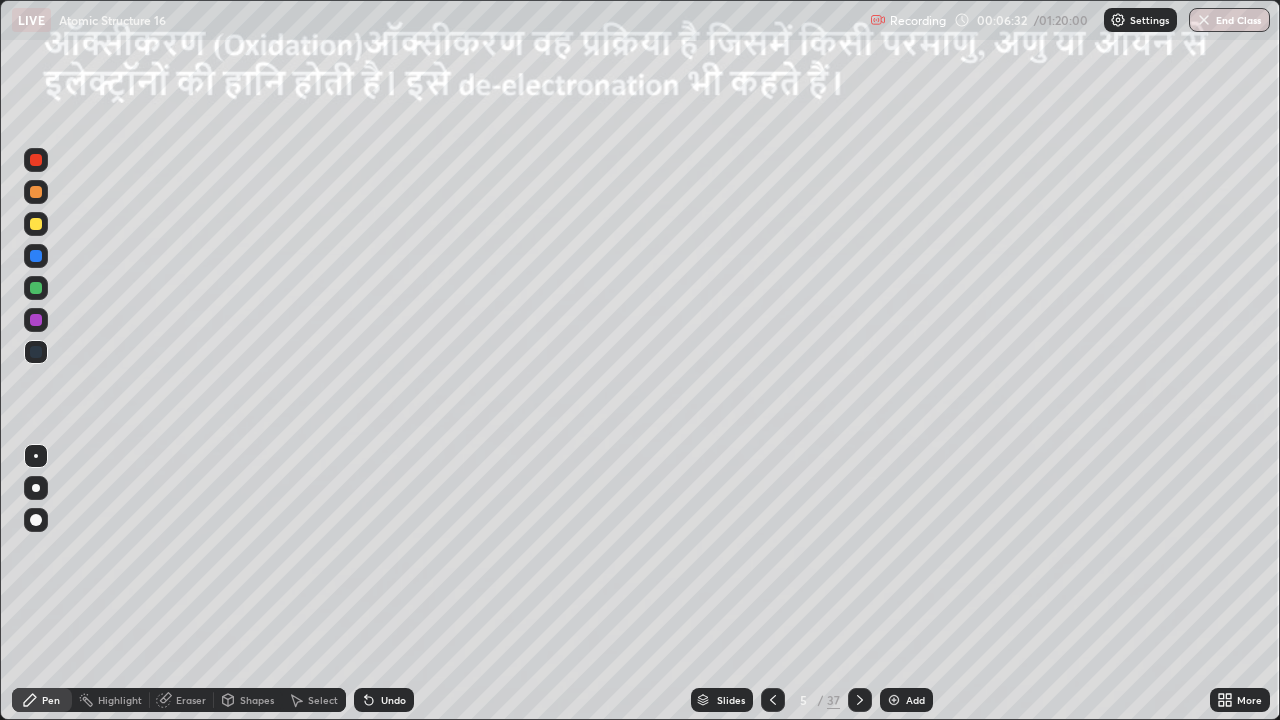 click 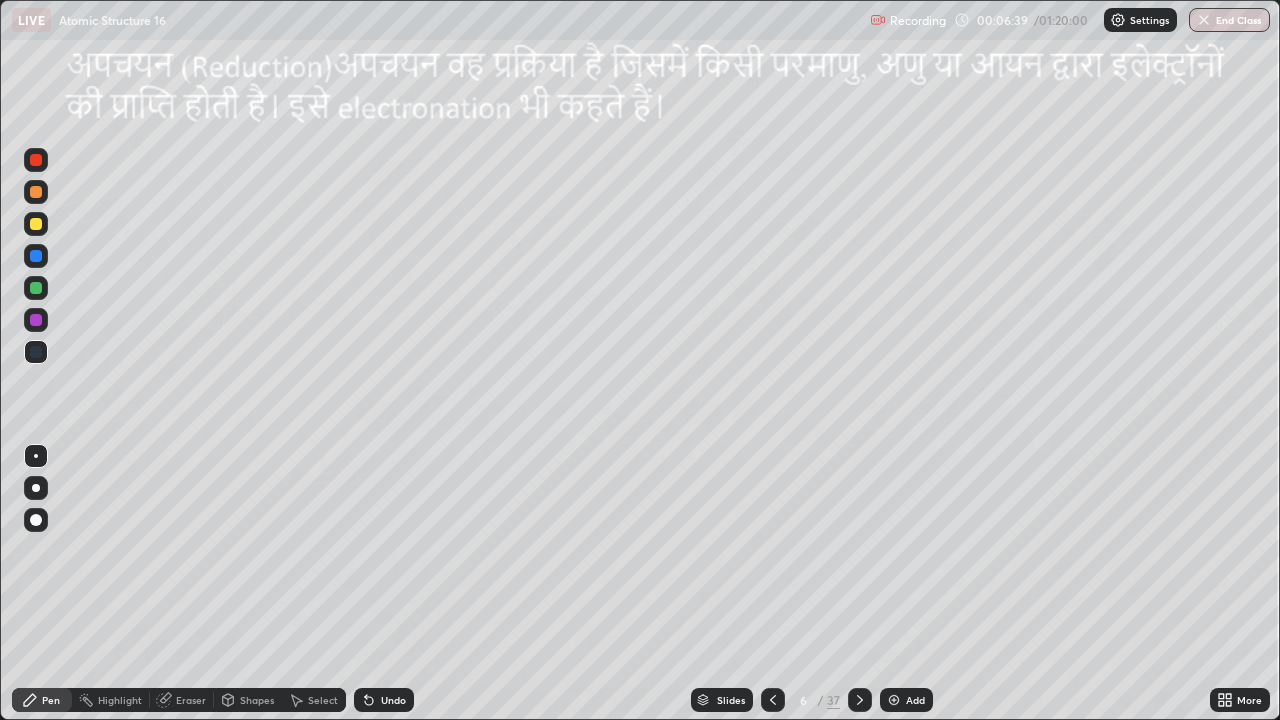 click 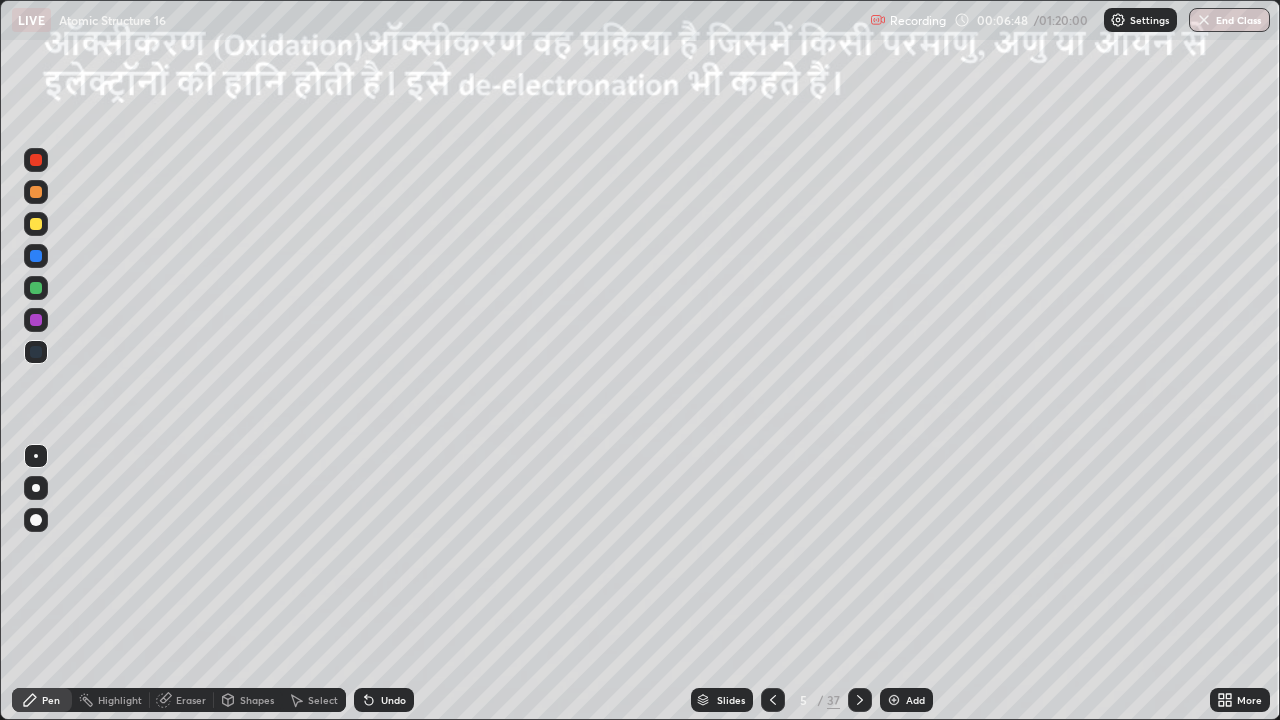 click at bounding box center [36, 224] 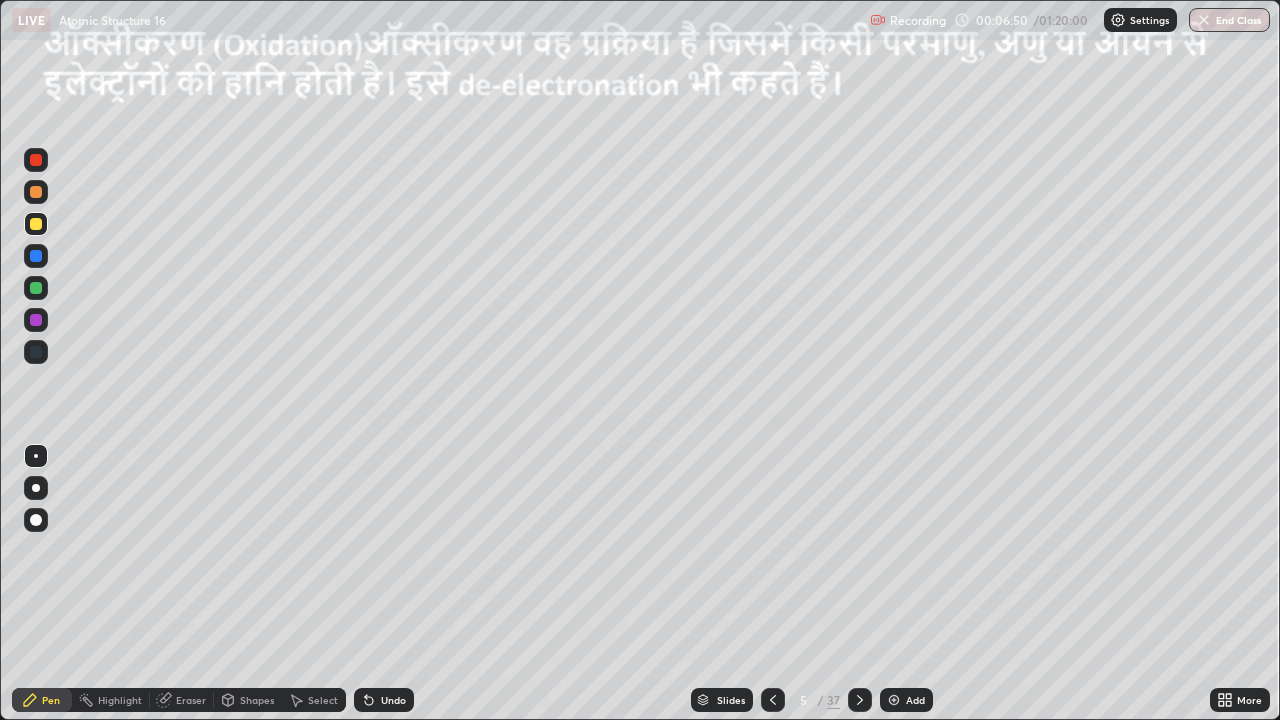 click at bounding box center (36, 224) 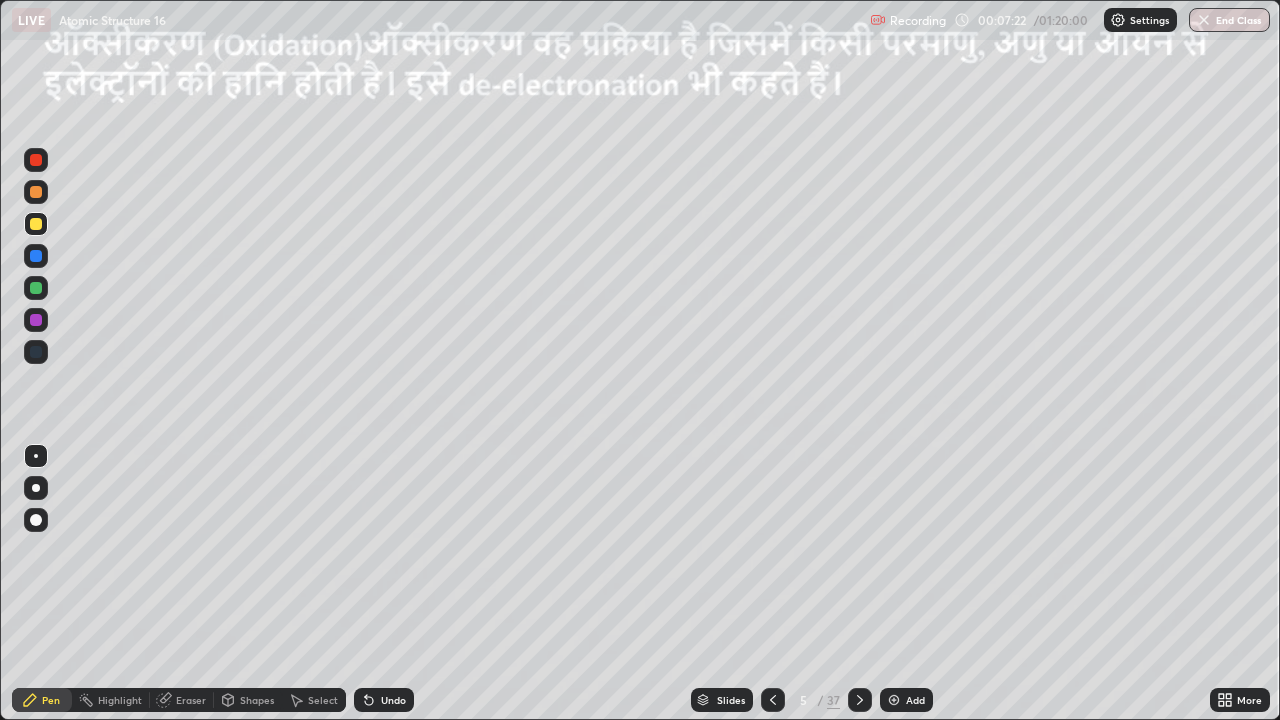 click 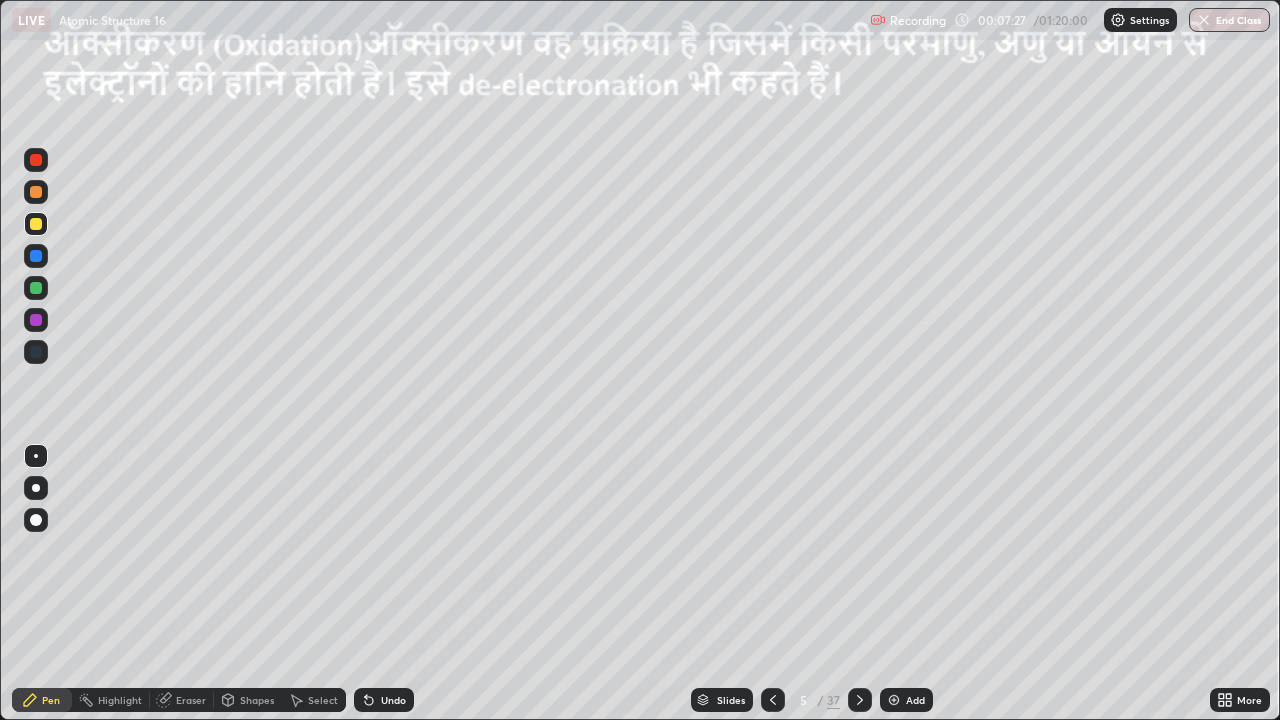 click 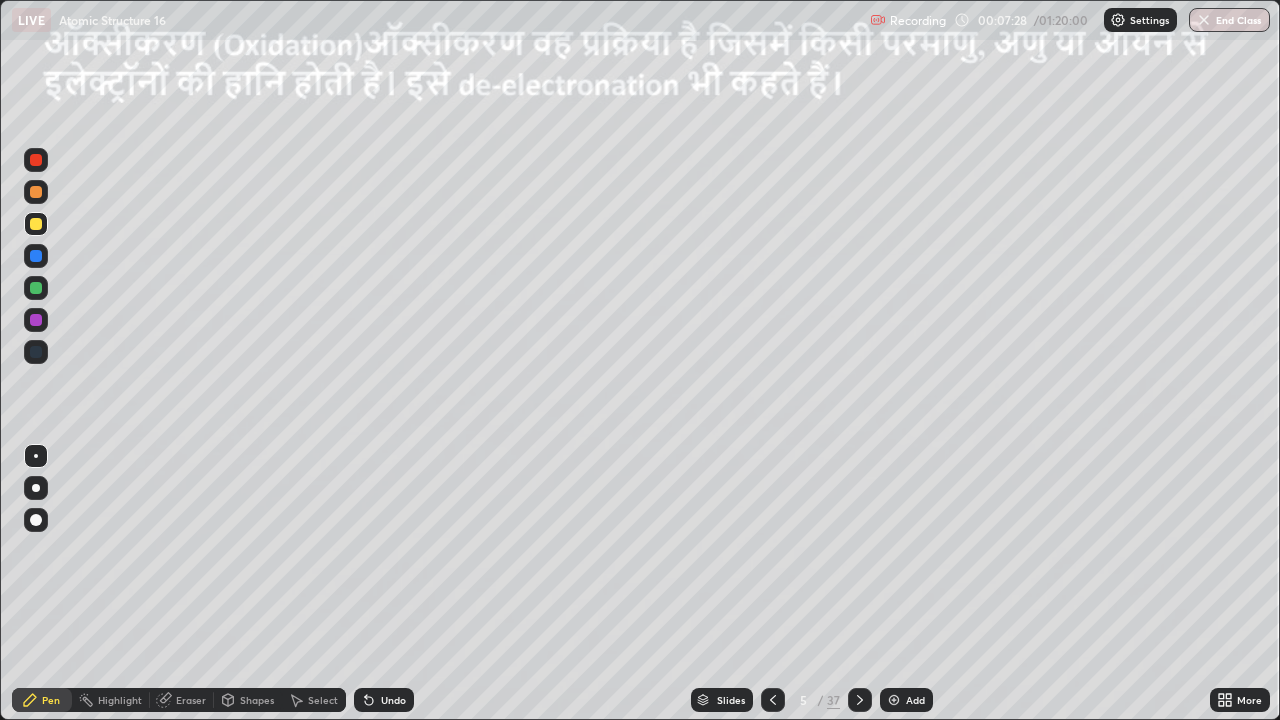 click 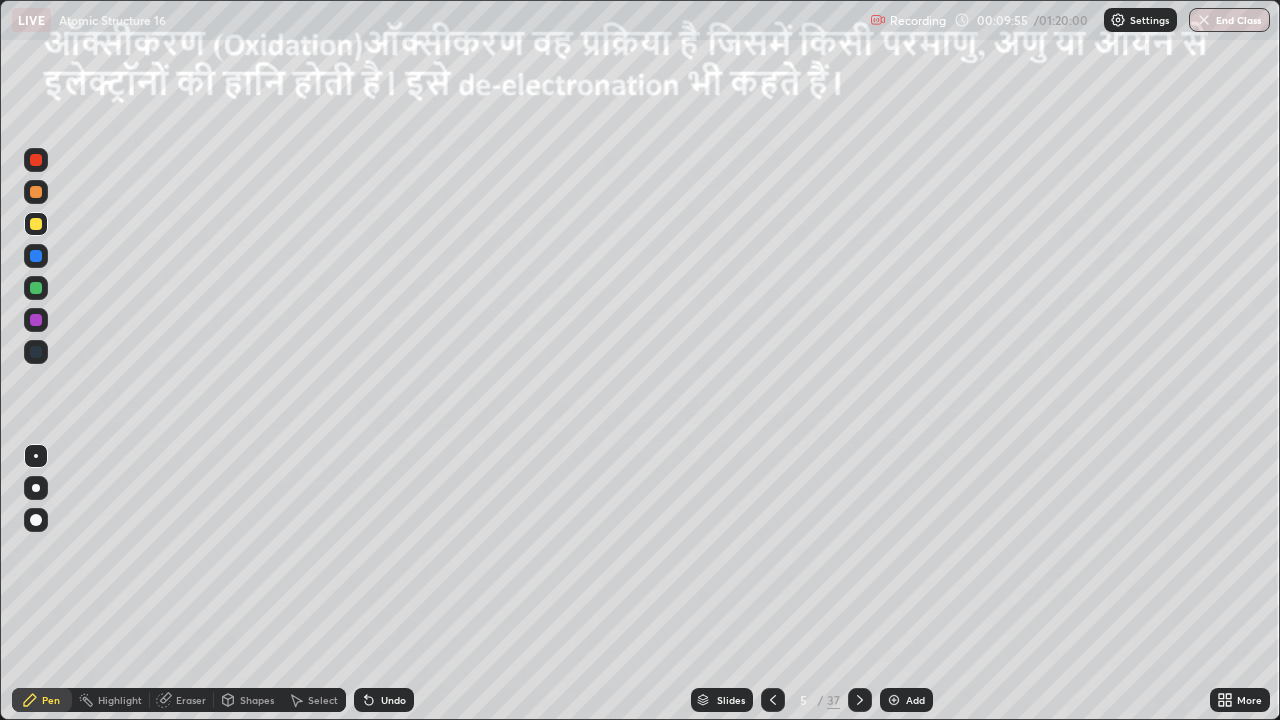 click 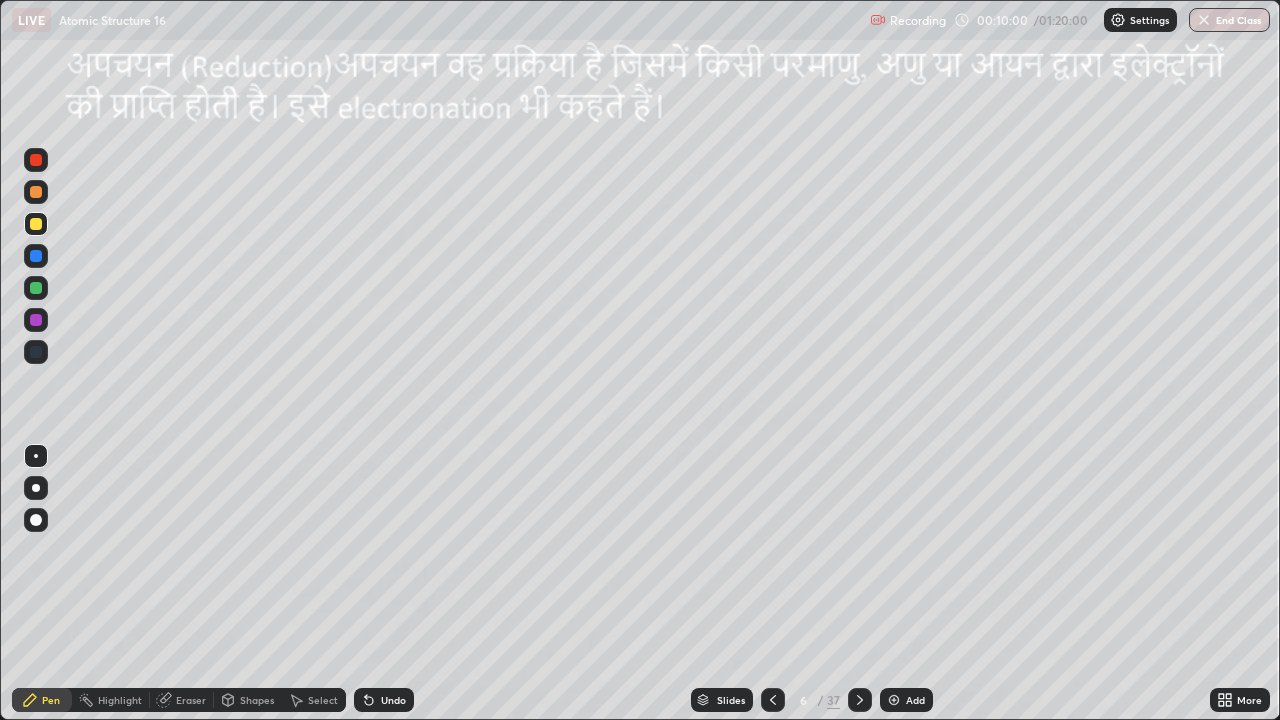 click 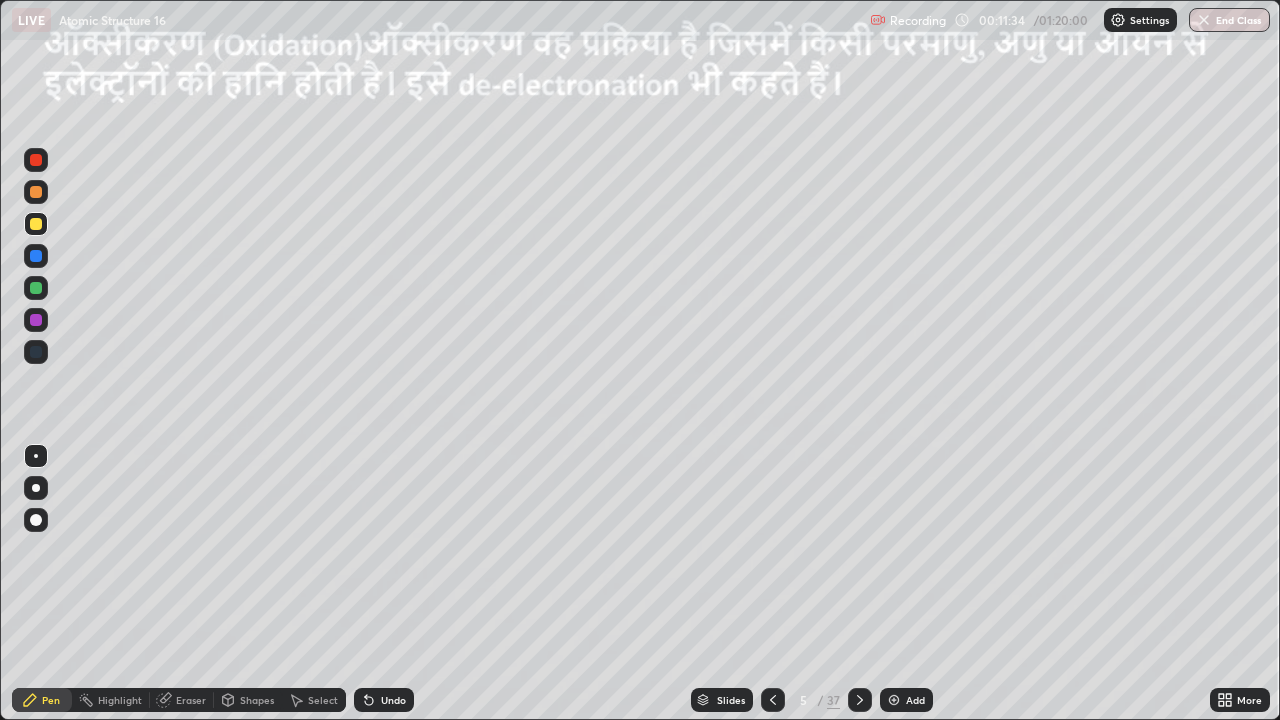 click 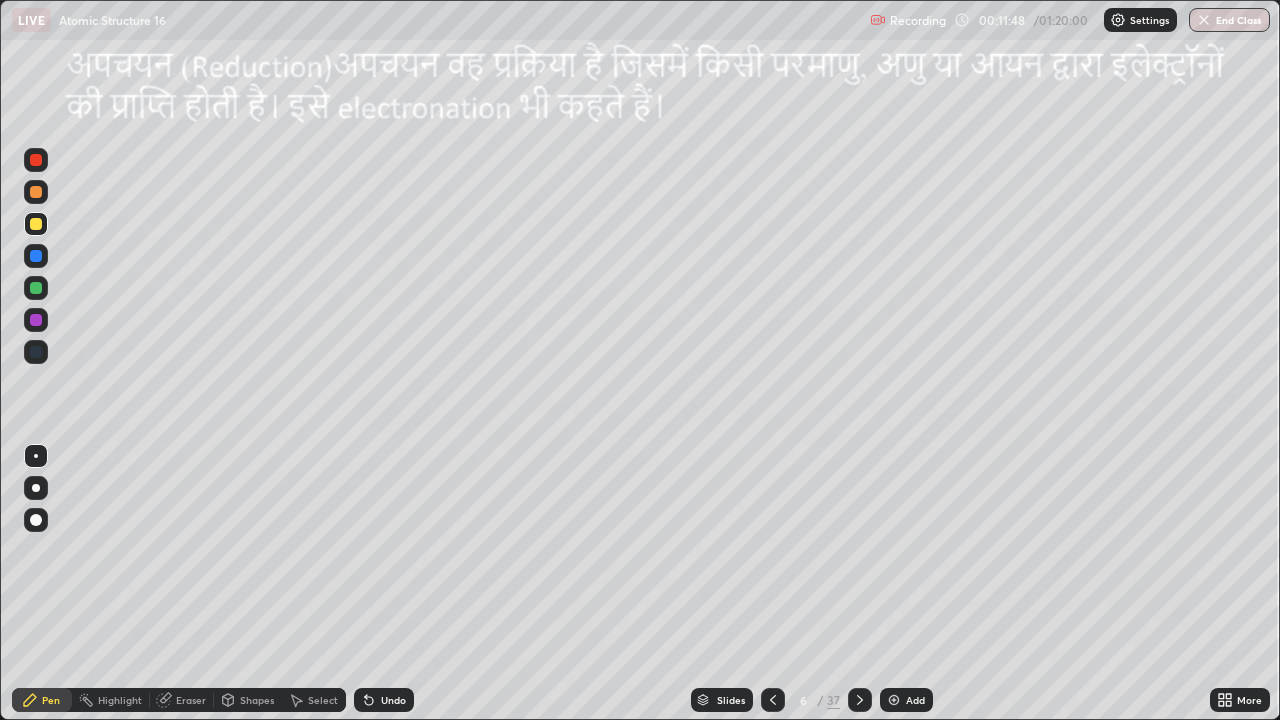 click at bounding box center [36, 192] 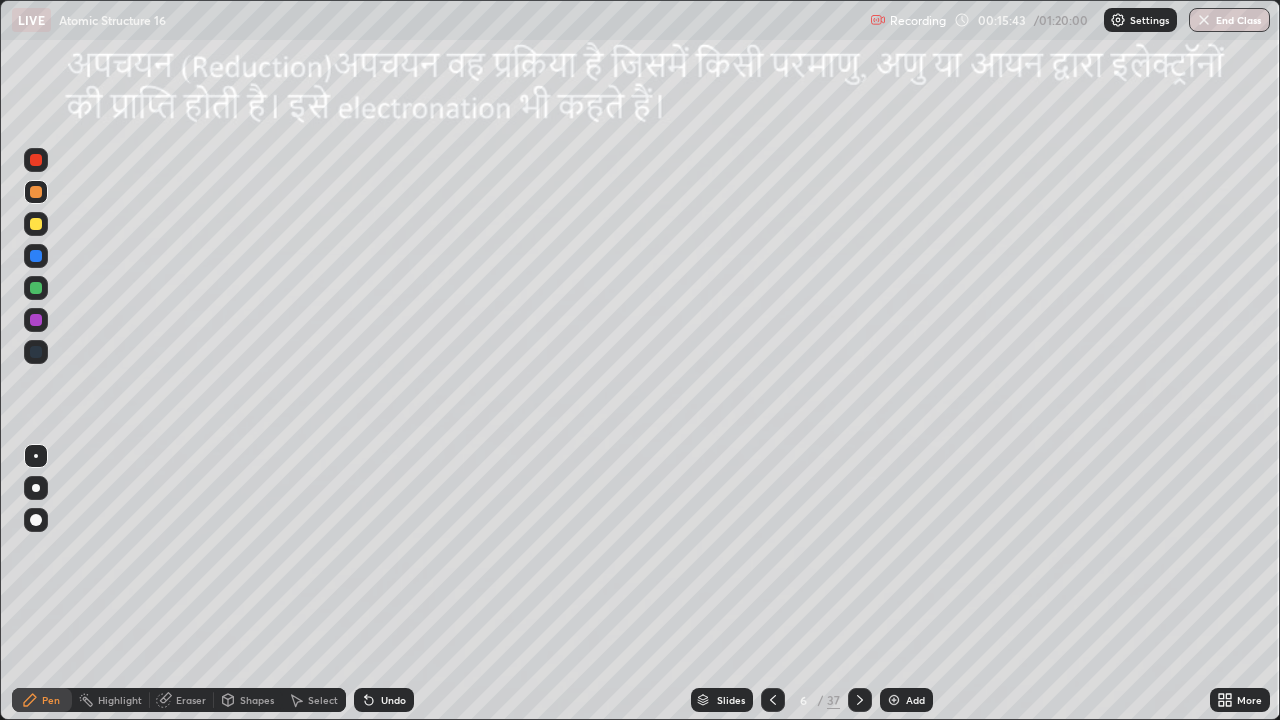 click at bounding box center (894, 700) 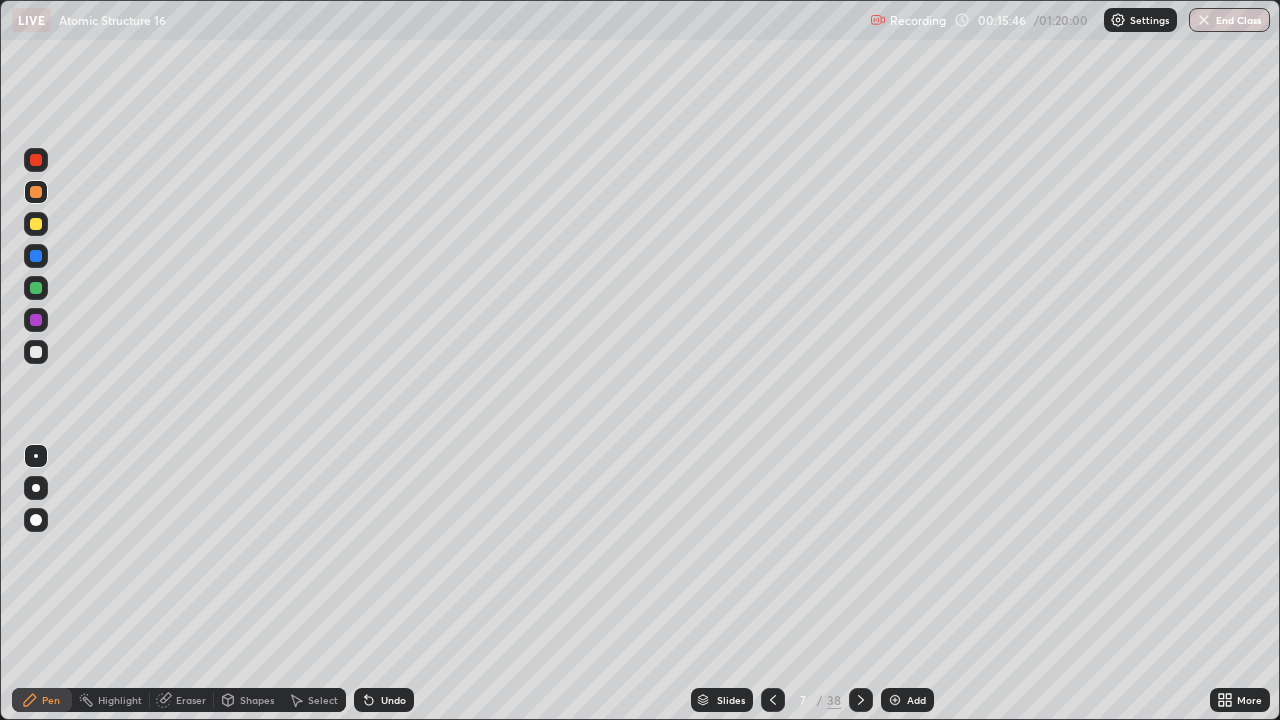 click on "Shapes" at bounding box center [257, 700] 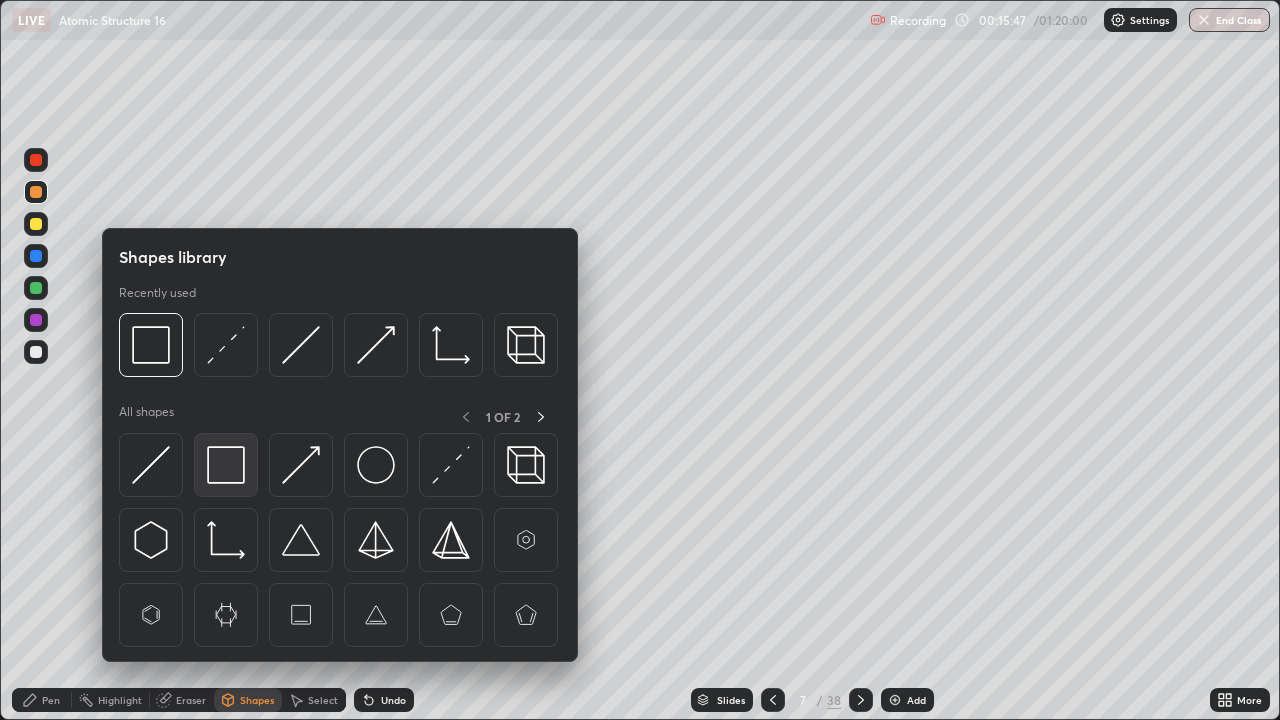 click at bounding box center [226, 465] 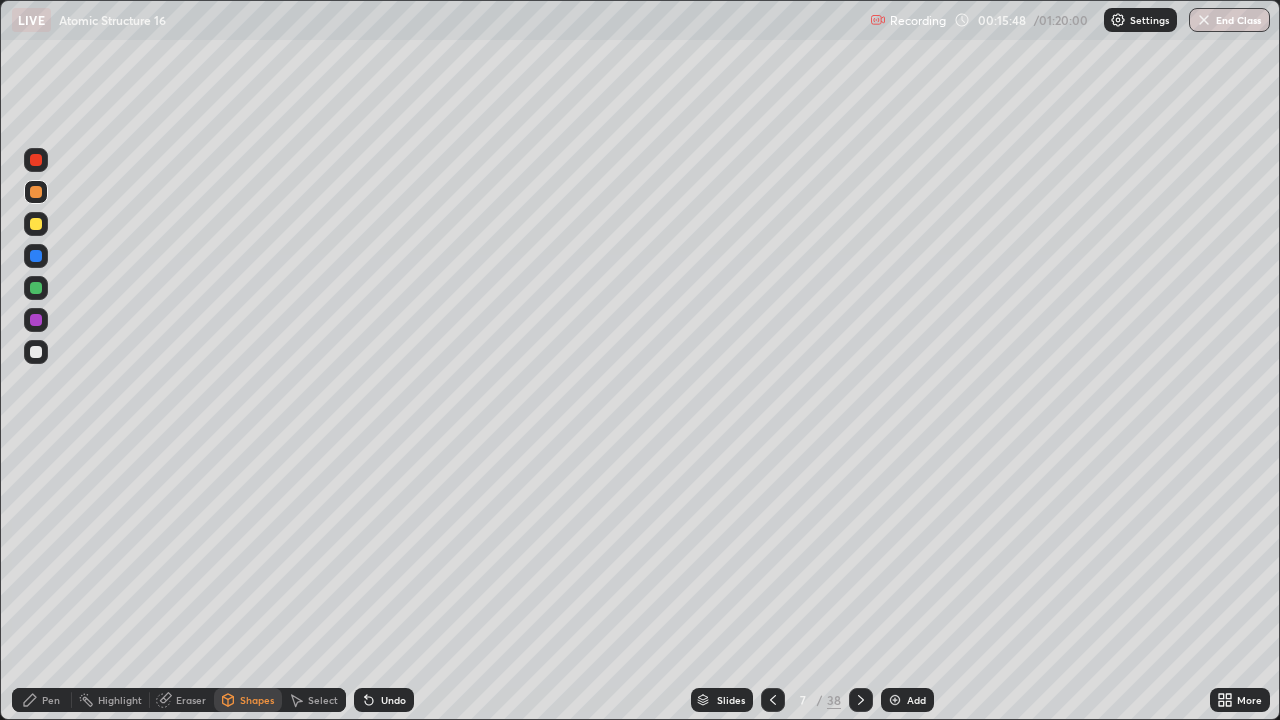 click at bounding box center (36, 352) 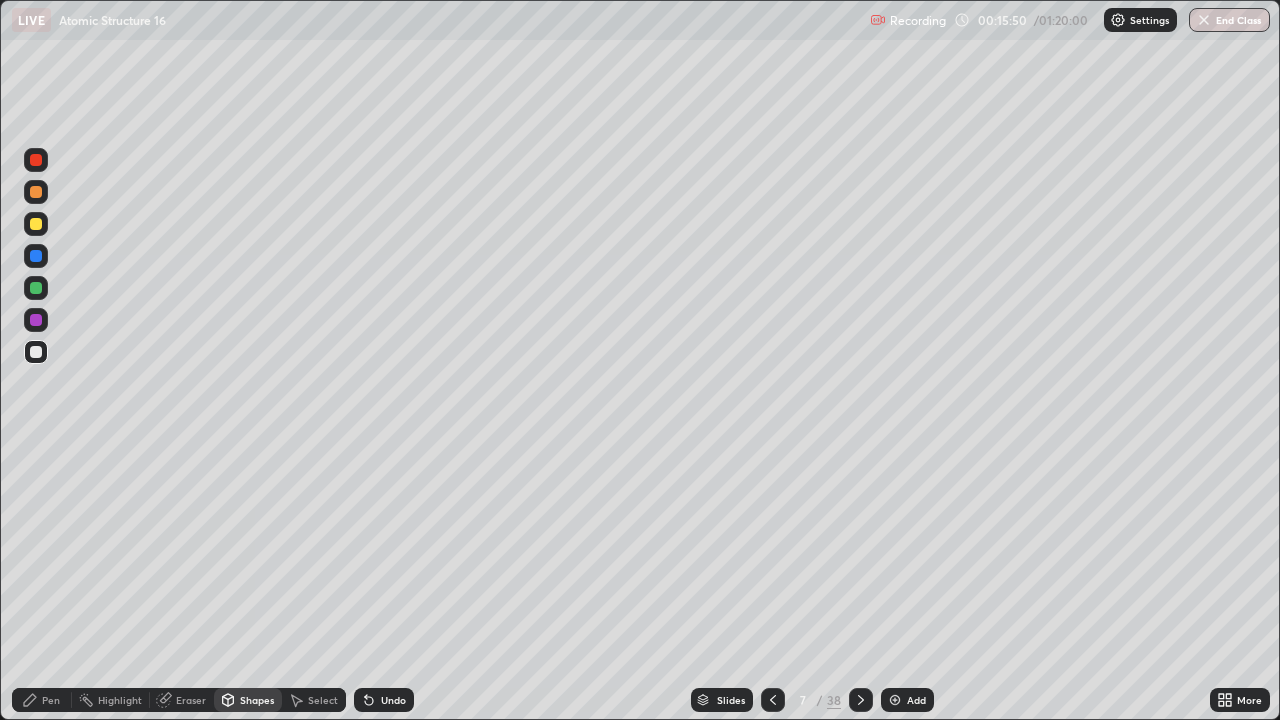click at bounding box center [36, 256] 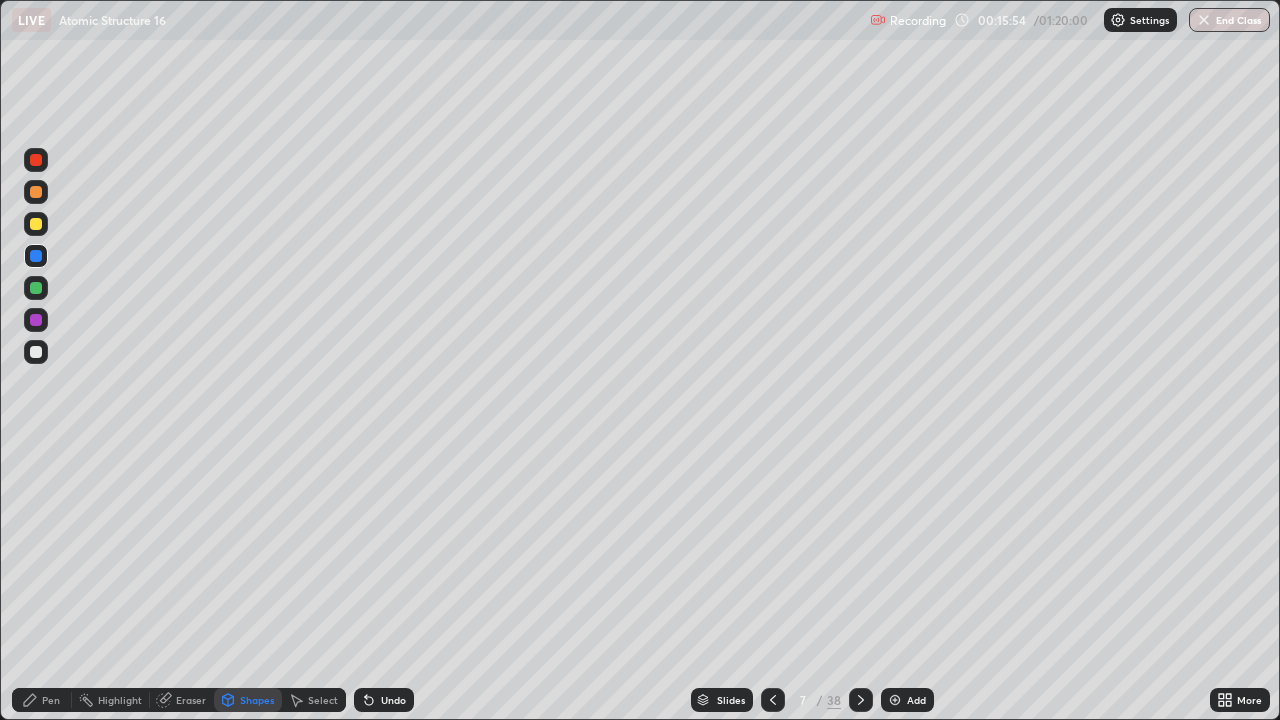 click on "Eraser" at bounding box center (182, 700) 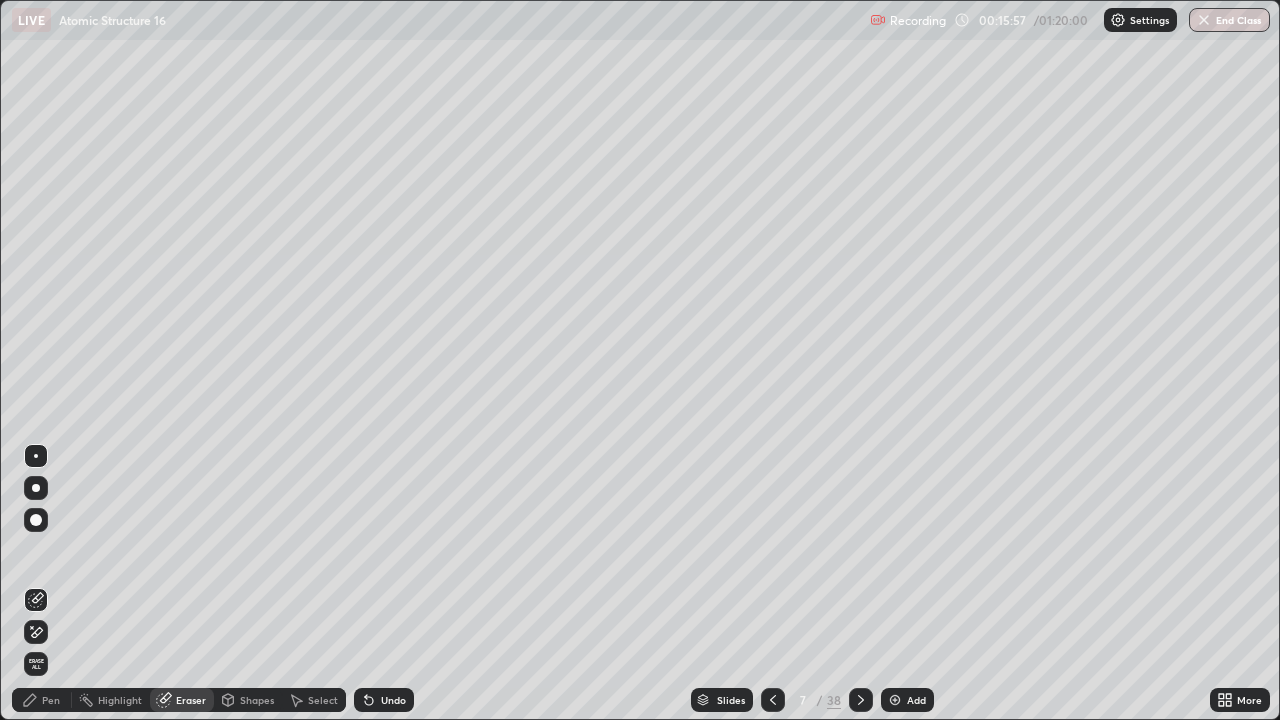 click on "Pen" at bounding box center (42, 700) 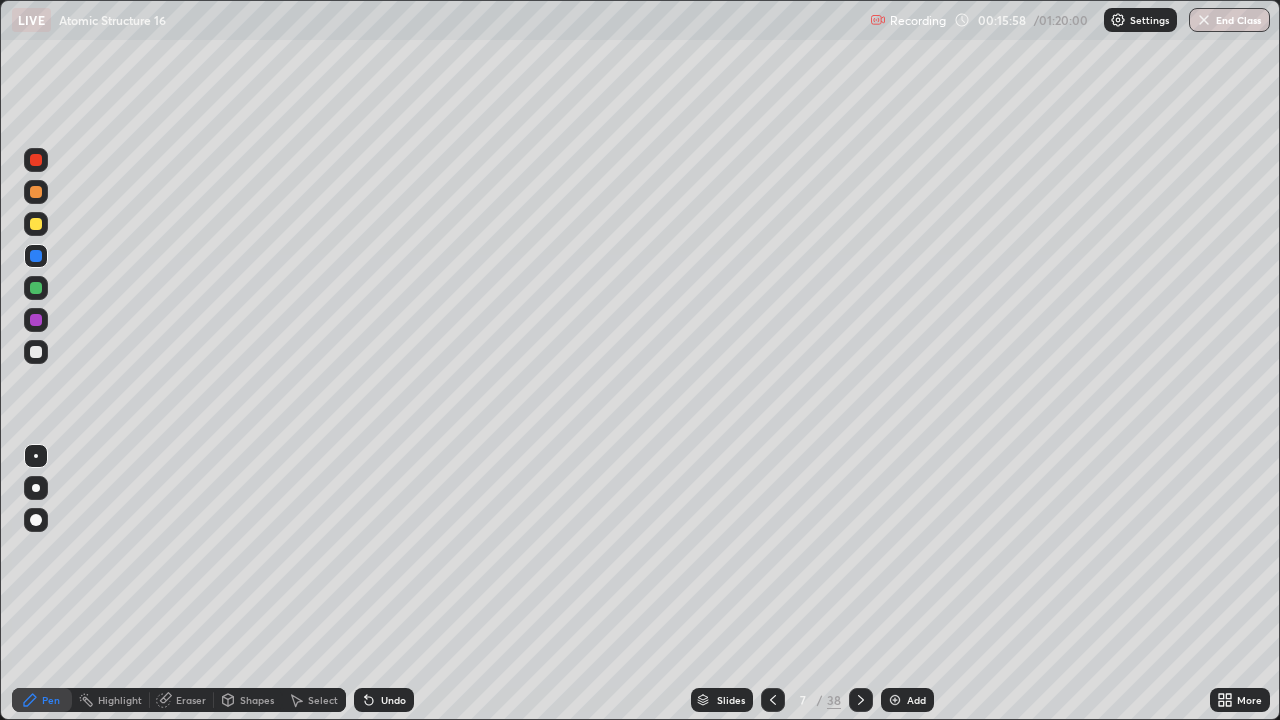 click at bounding box center (36, 288) 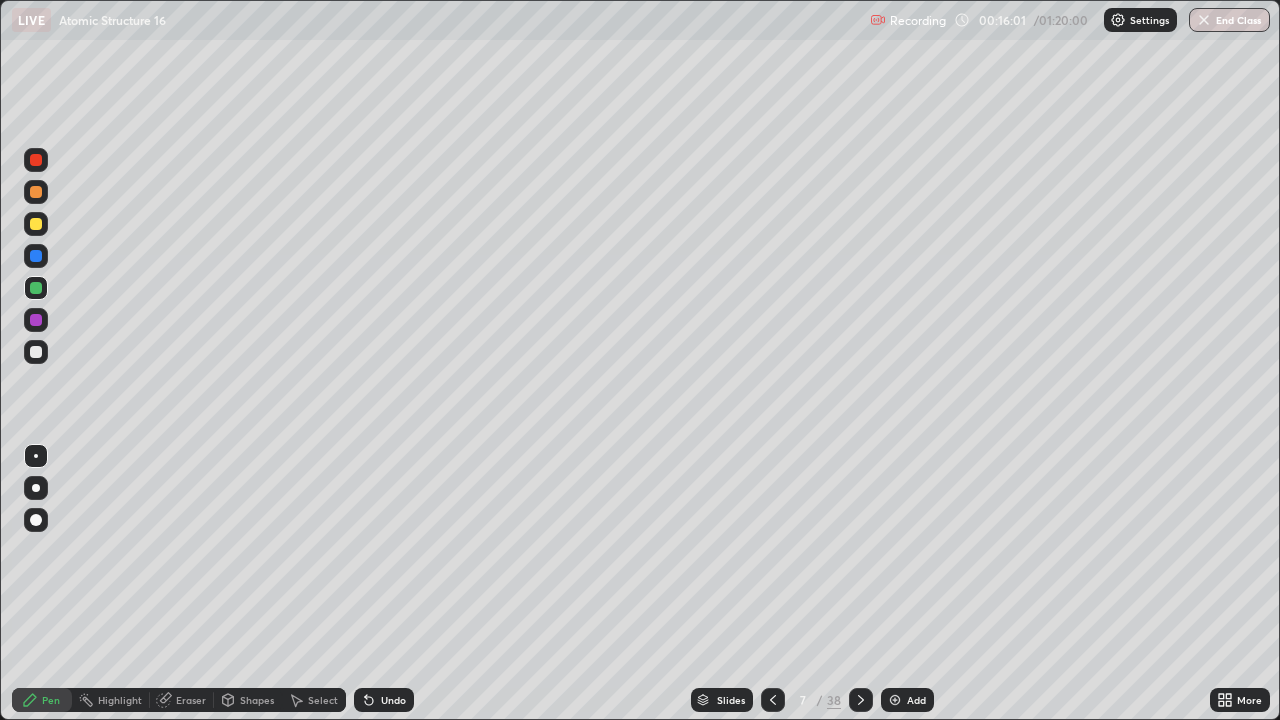 click on "Undo" at bounding box center (393, 700) 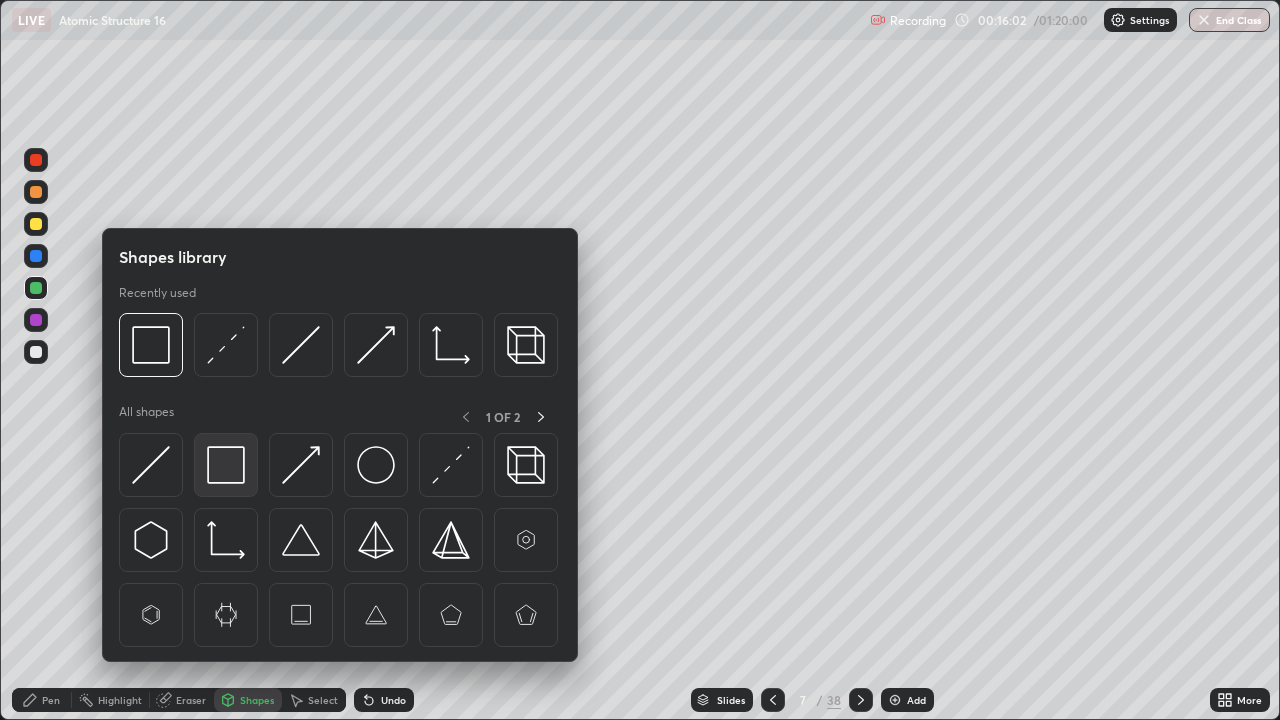click at bounding box center [226, 465] 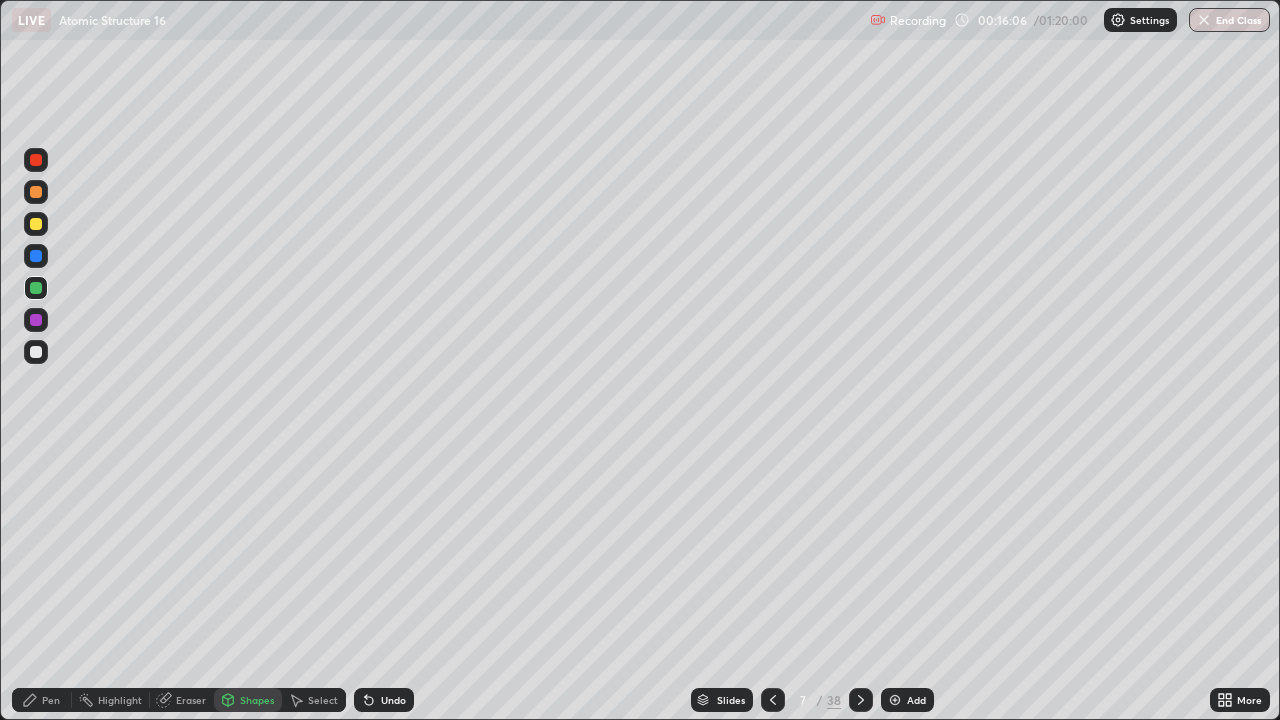 click on "Pen" at bounding box center (42, 700) 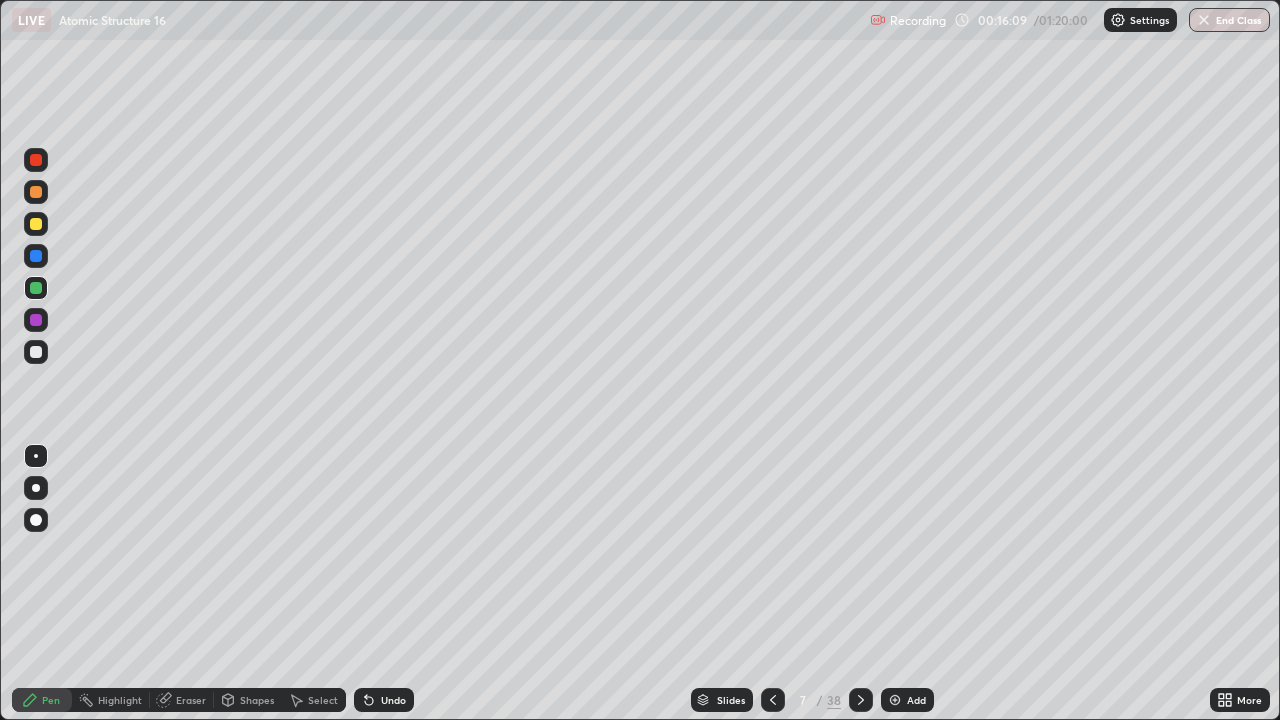 click at bounding box center (36, 288) 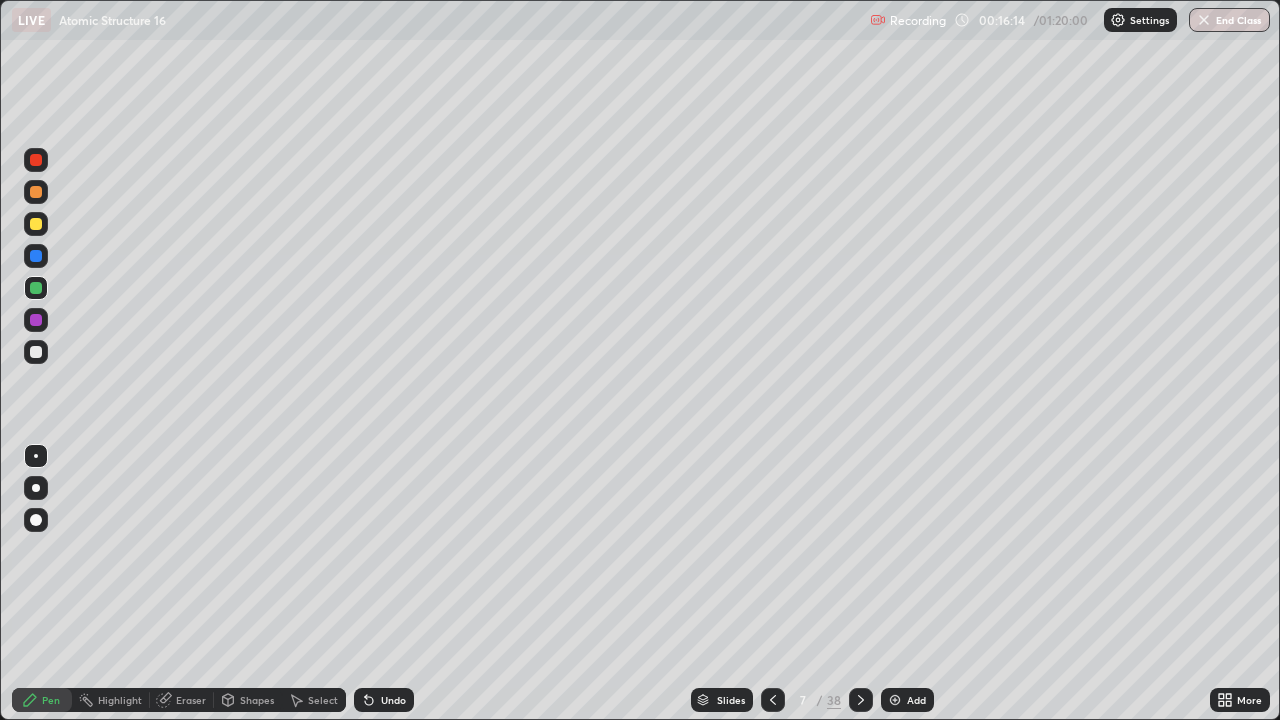 click at bounding box center [36, 192] 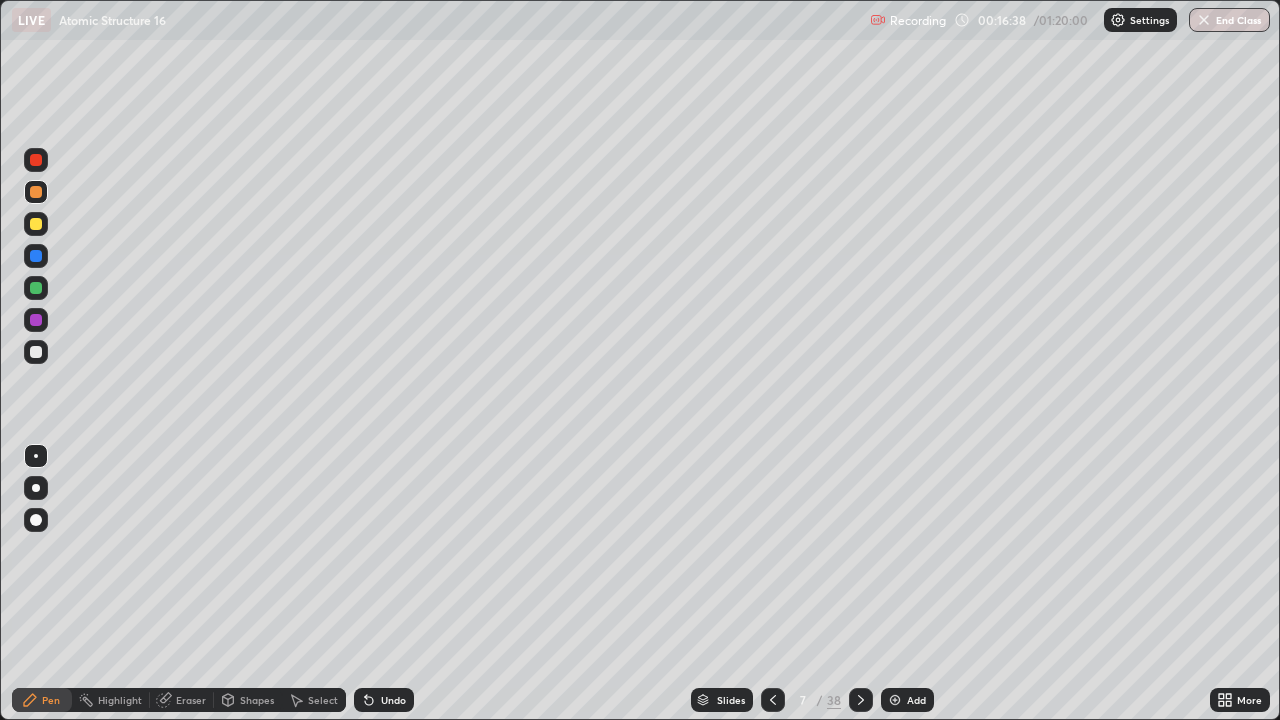 click at bounding box center [36, 352] 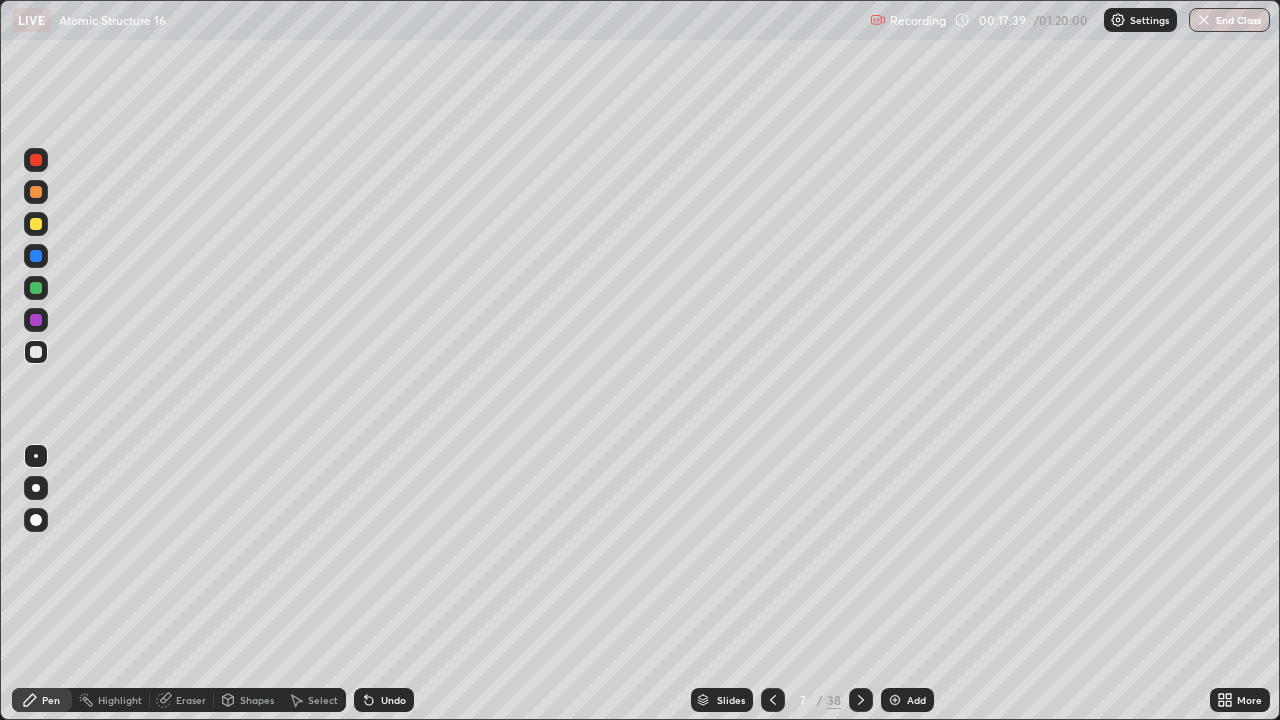 click at bounding box center [36, 224] 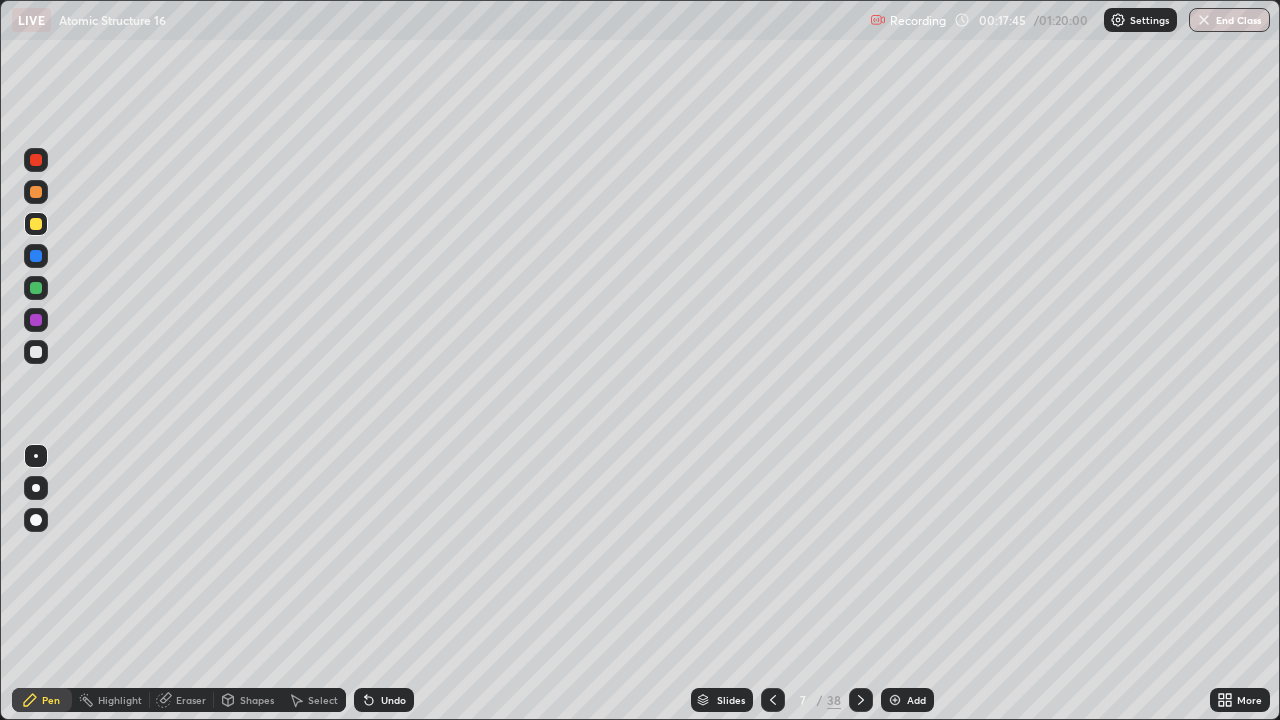 click at bounding box center (36, 352) 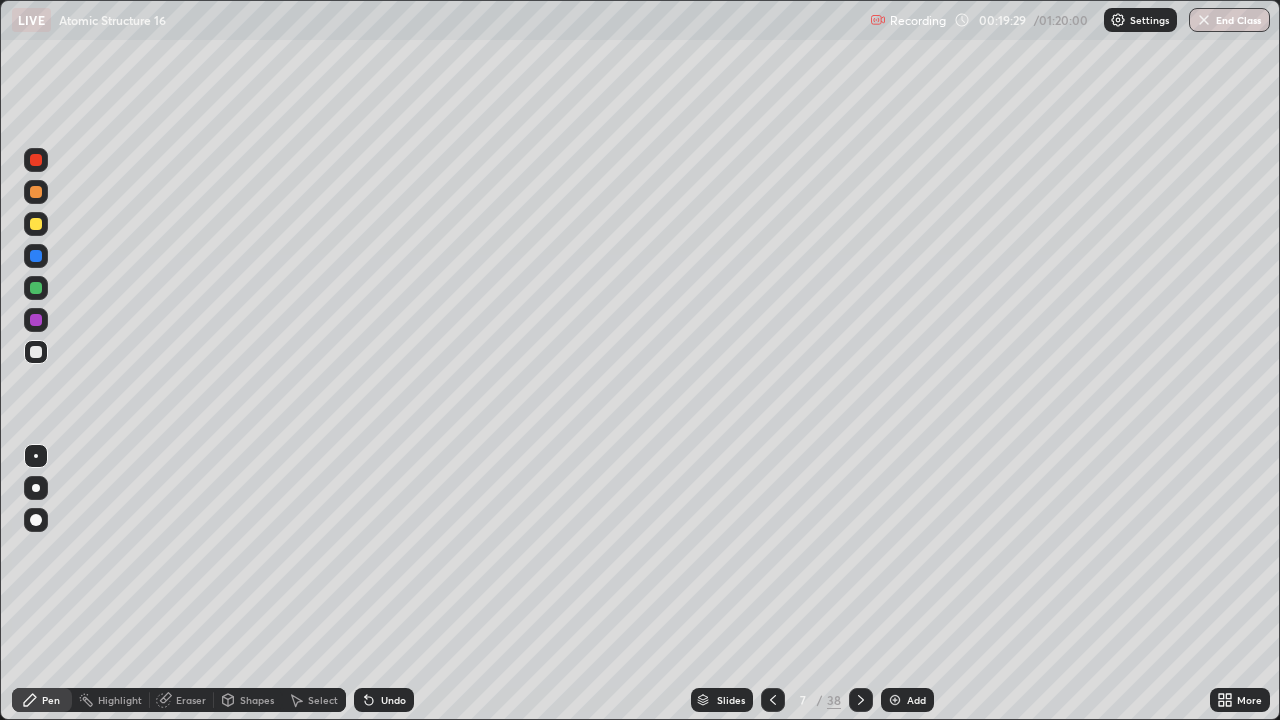 click 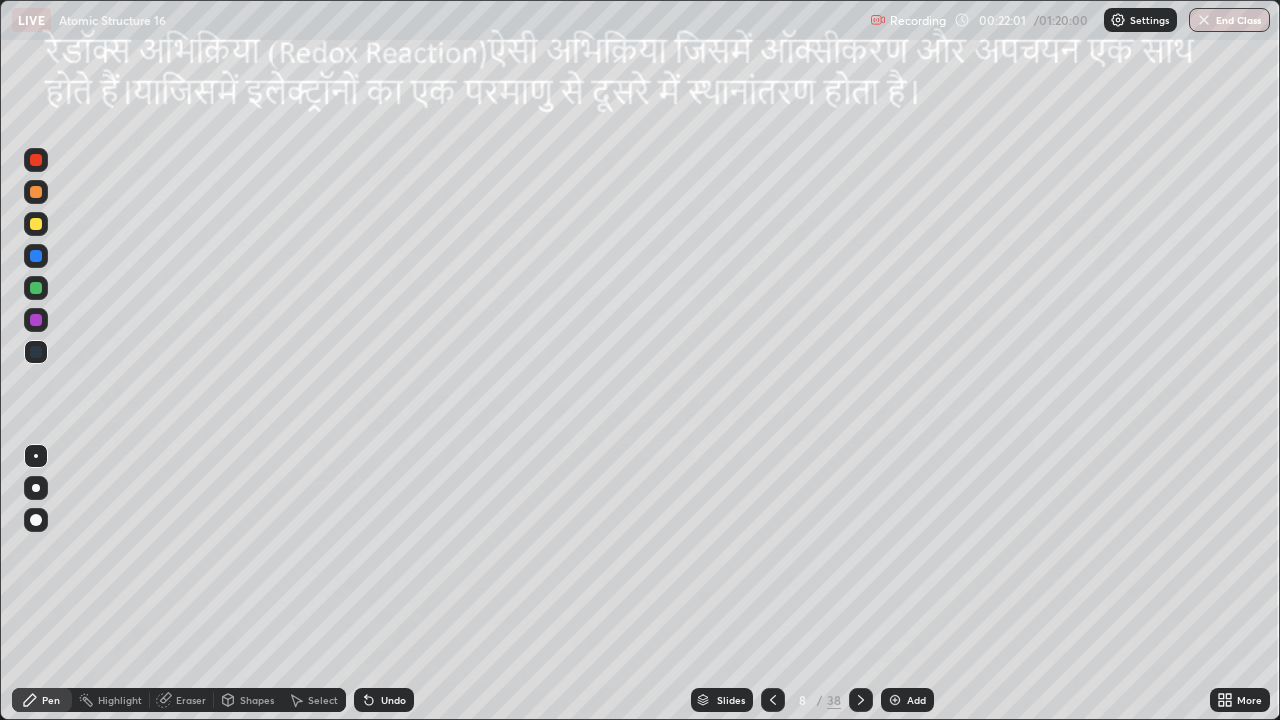click 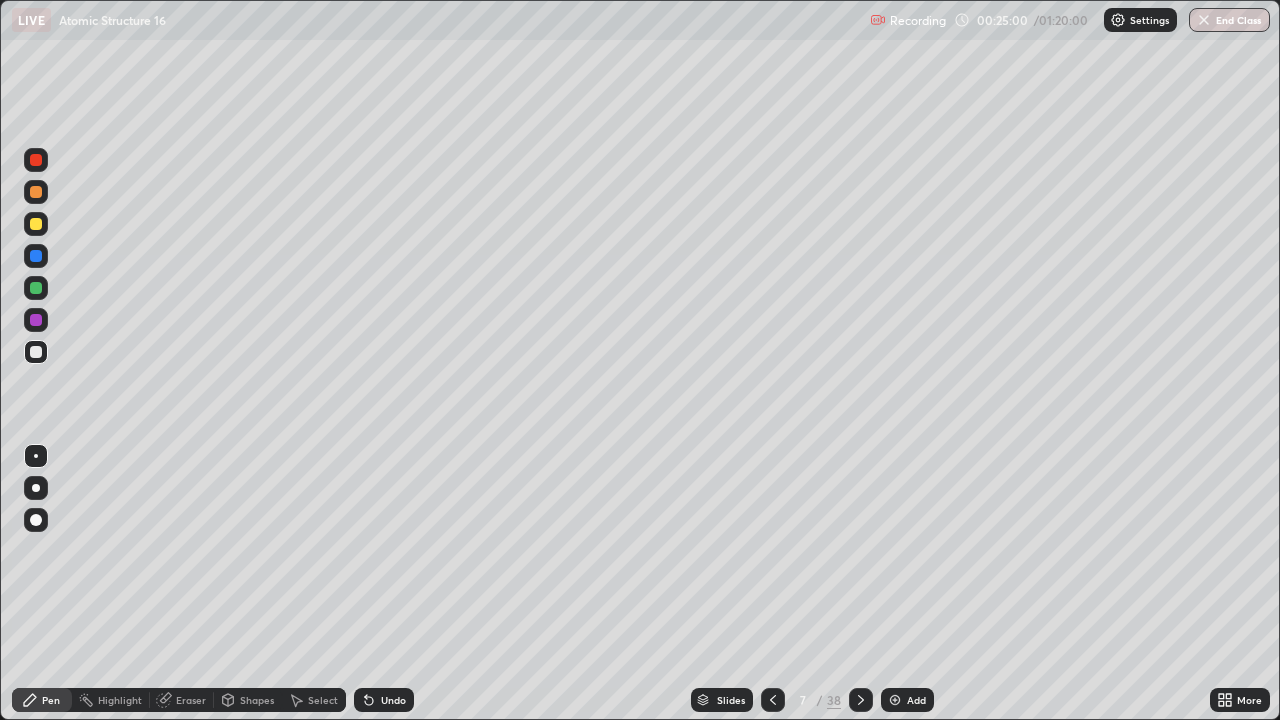 click 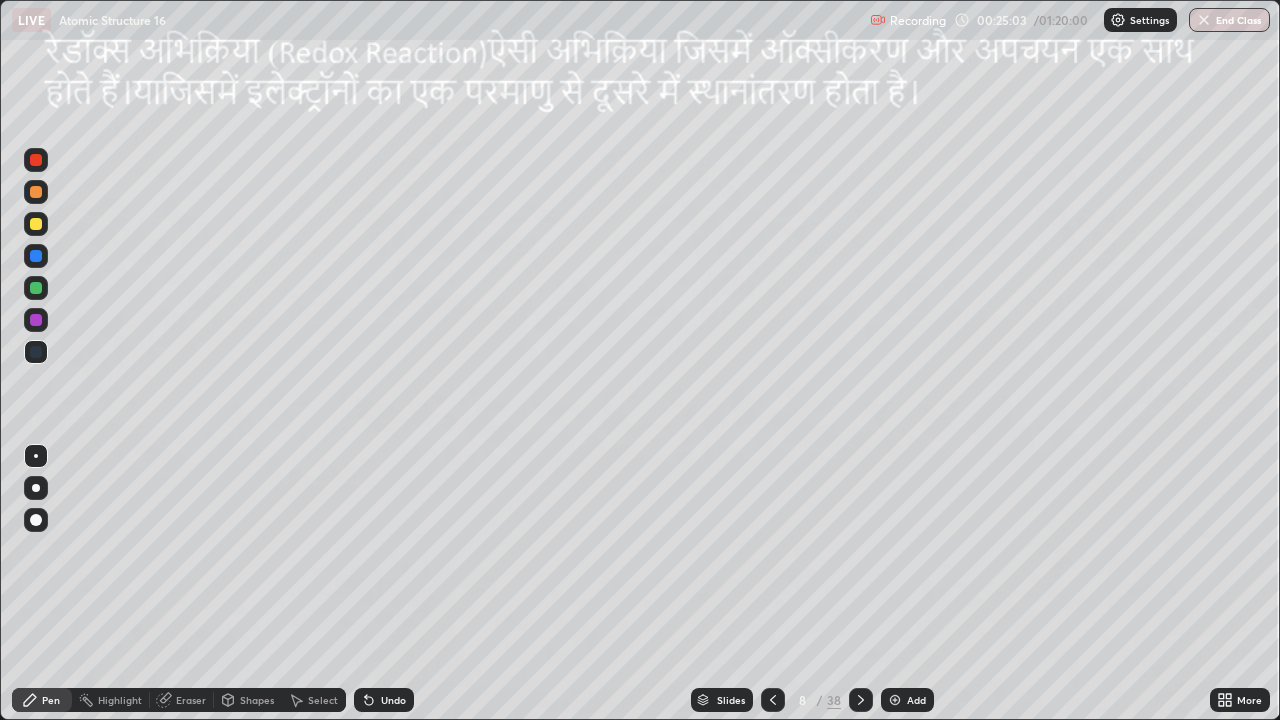 click at bounding box center [36, 224] 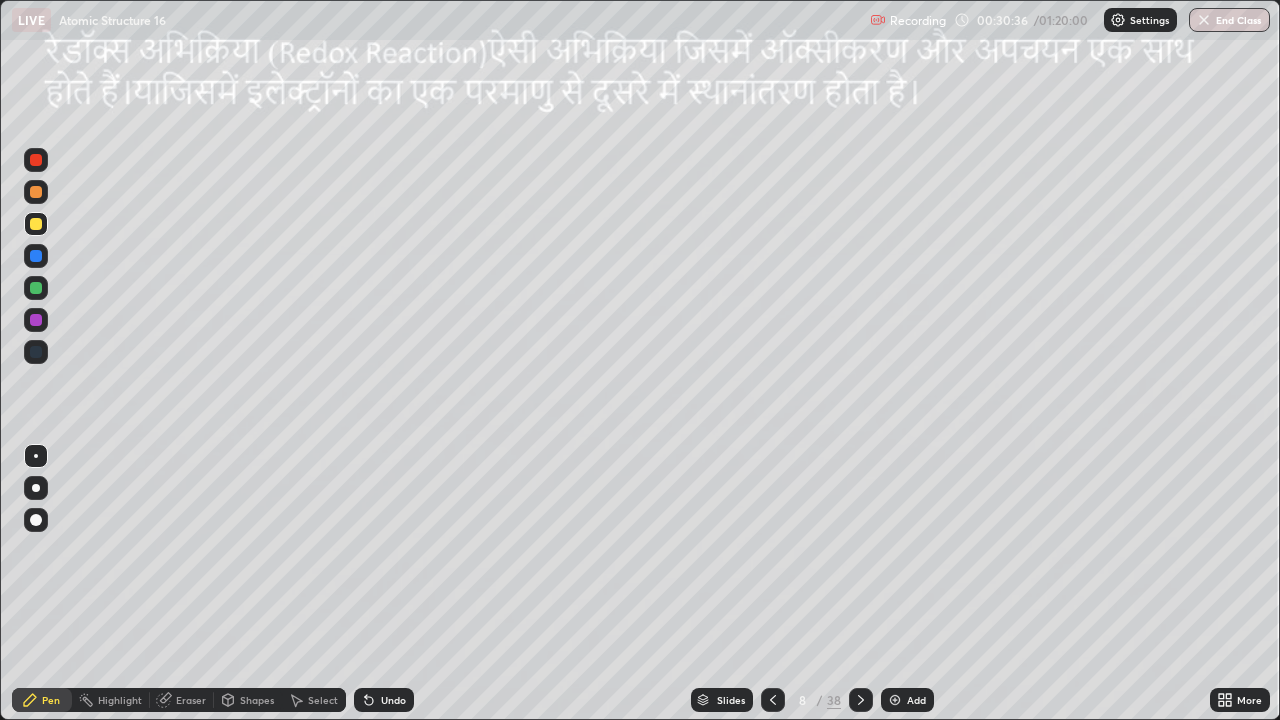 click 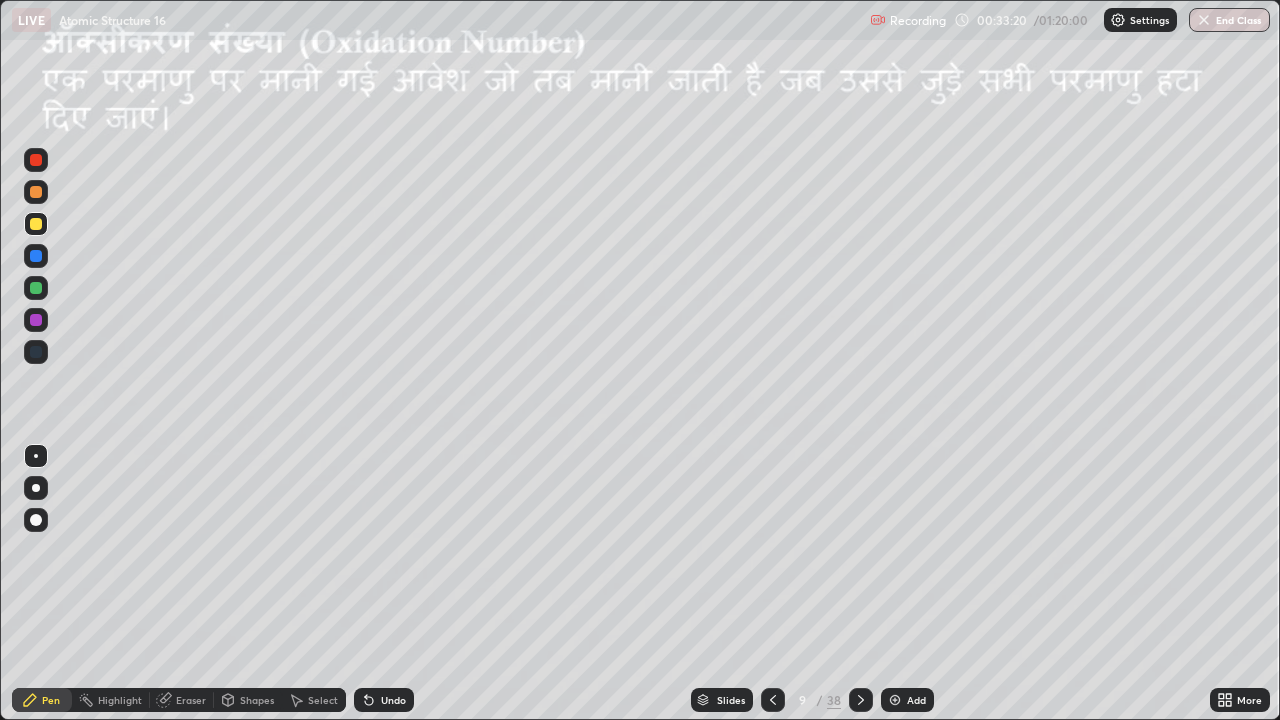 click at bounding box center [36, 224] 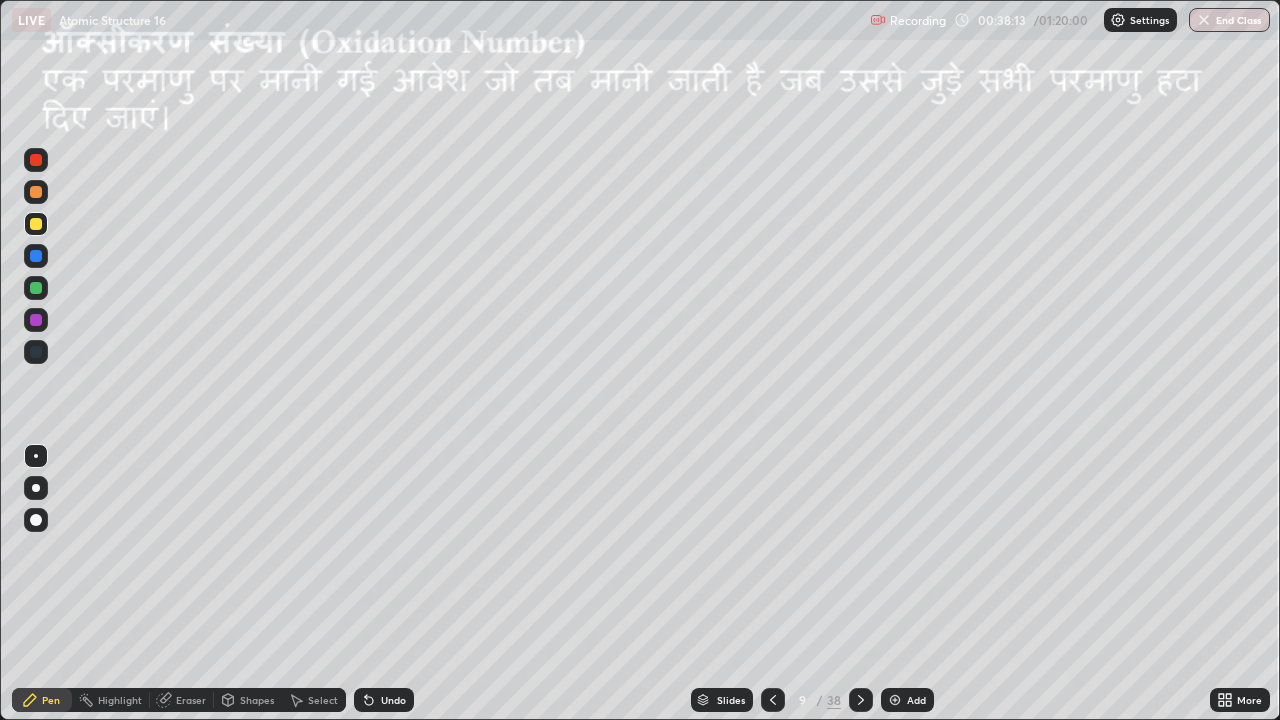 click at bounding box center [36, 192] 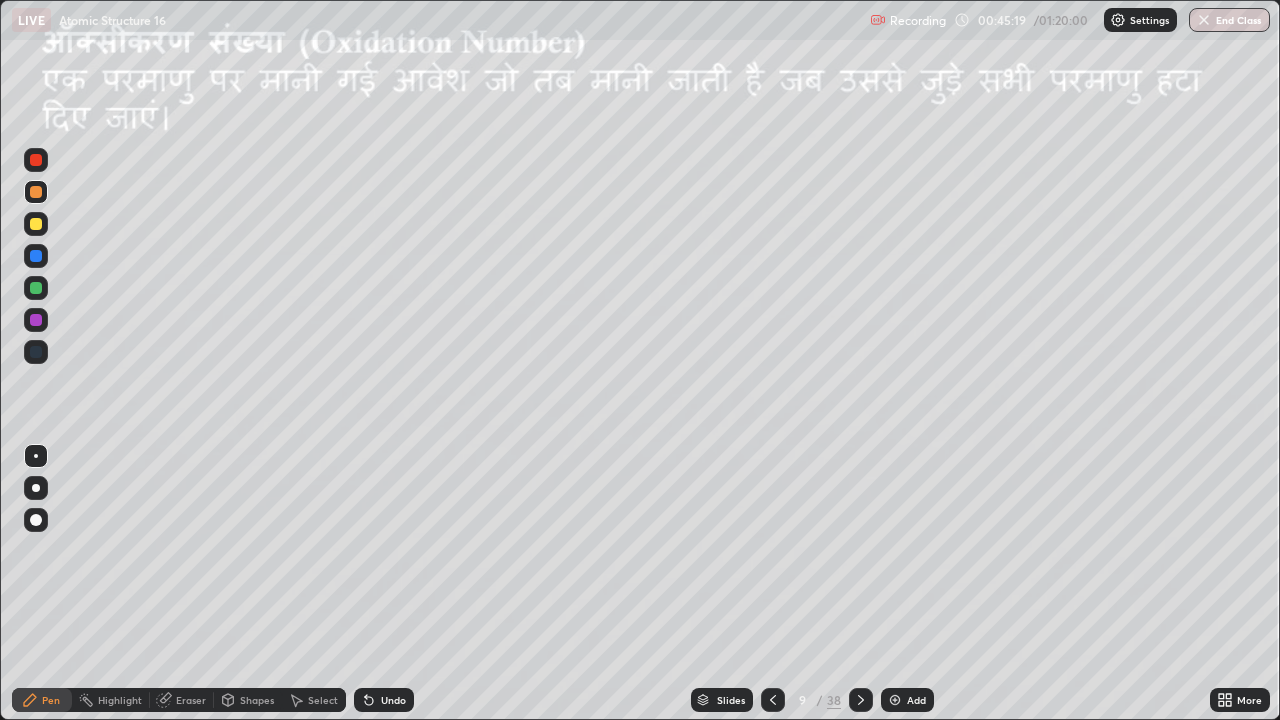 click 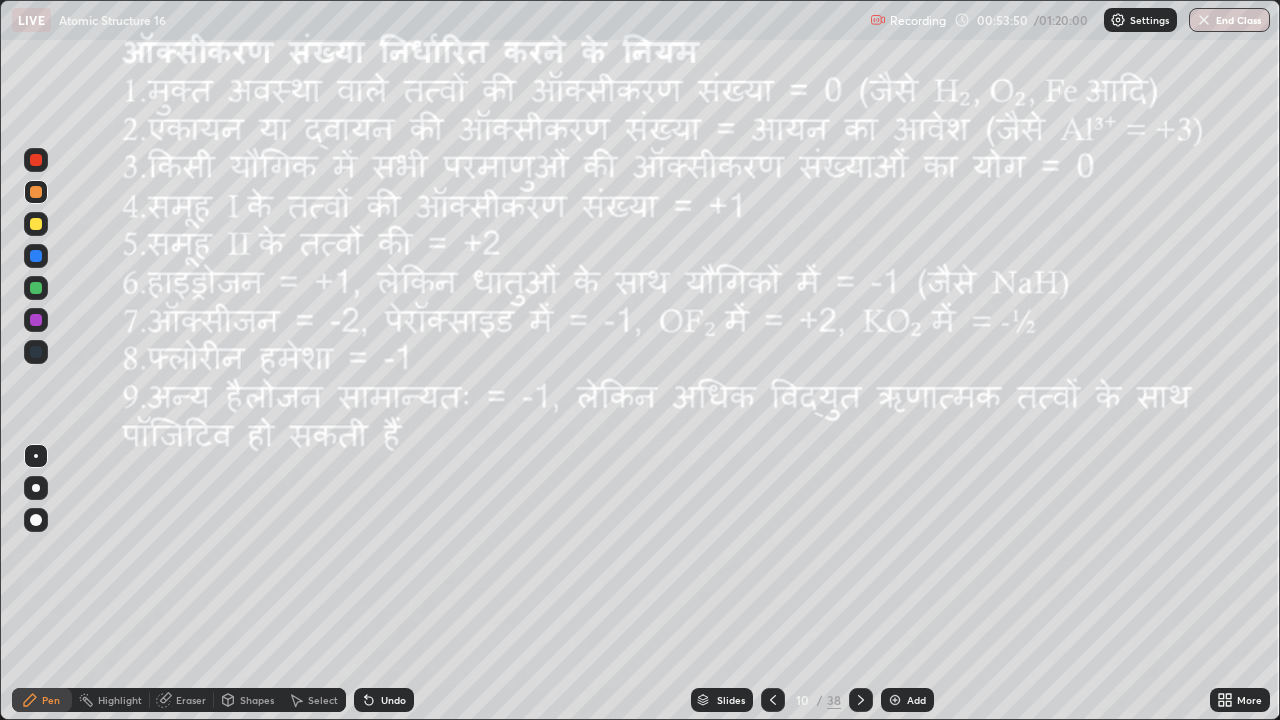 click at bounding box center (36, 224) 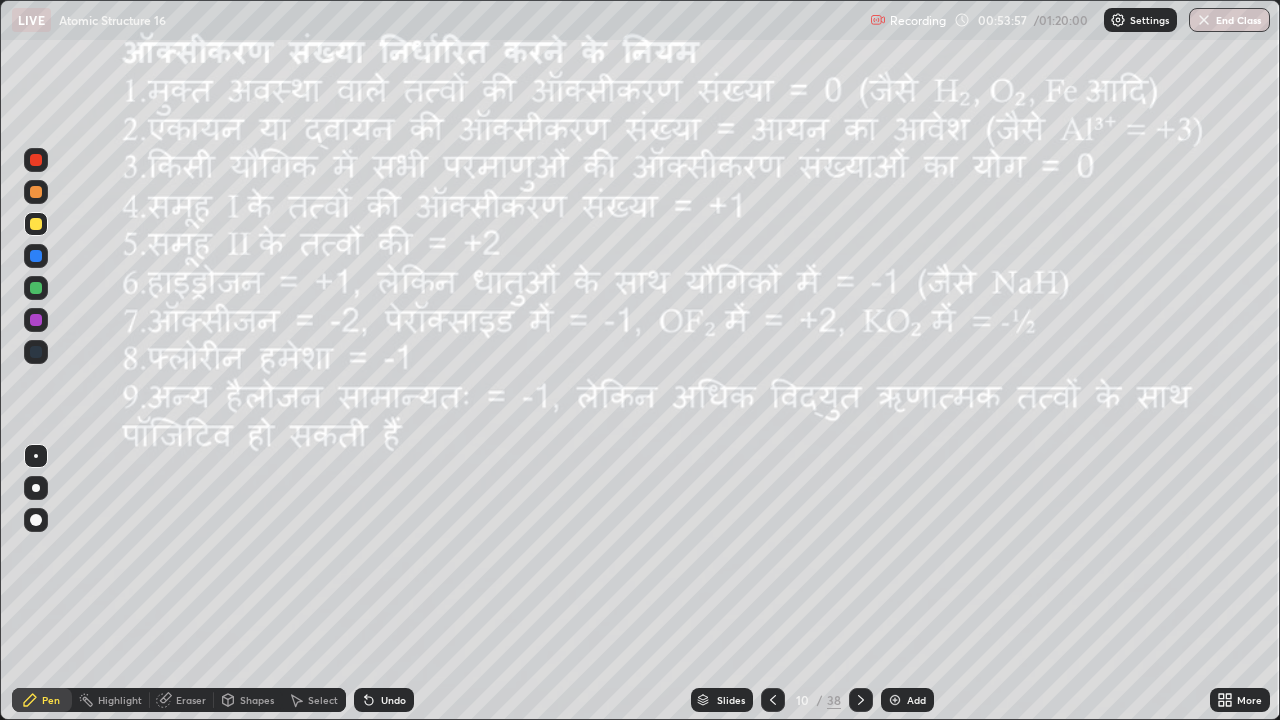 click at bounding box center (36, 224) 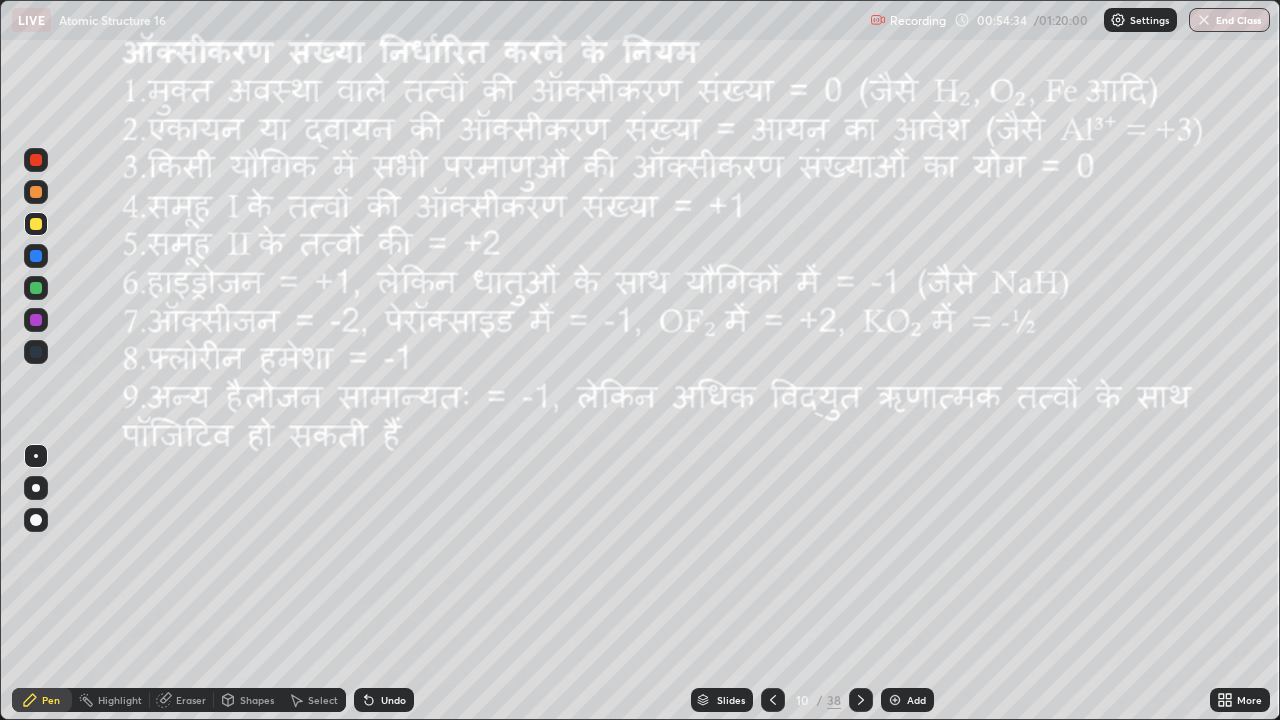 click at bounding box center (895, 700) 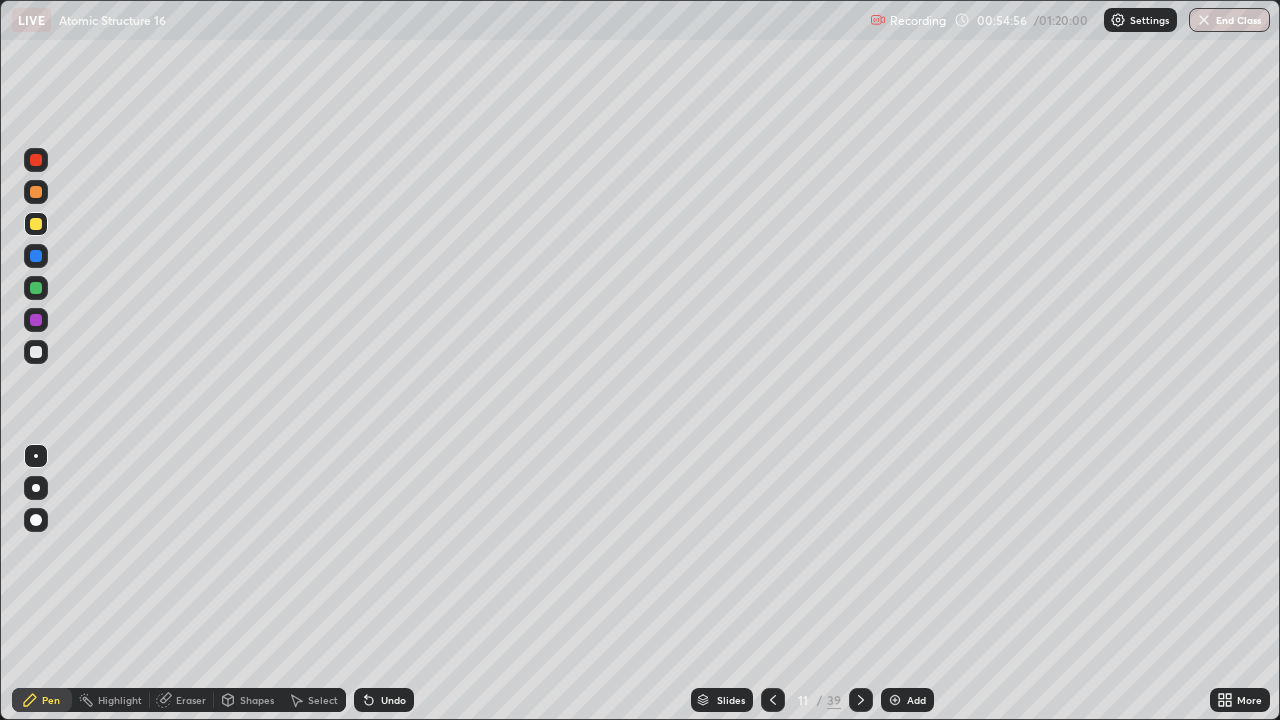 click at bounding box center [773, 700] 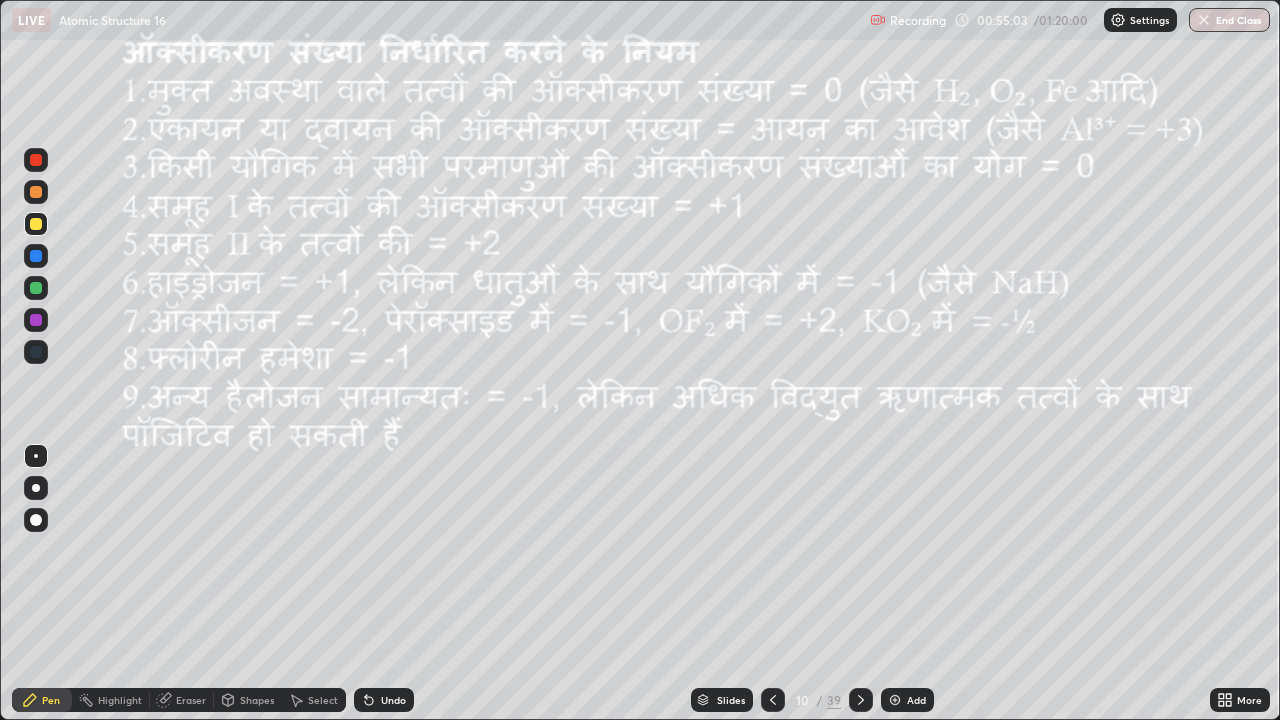 click 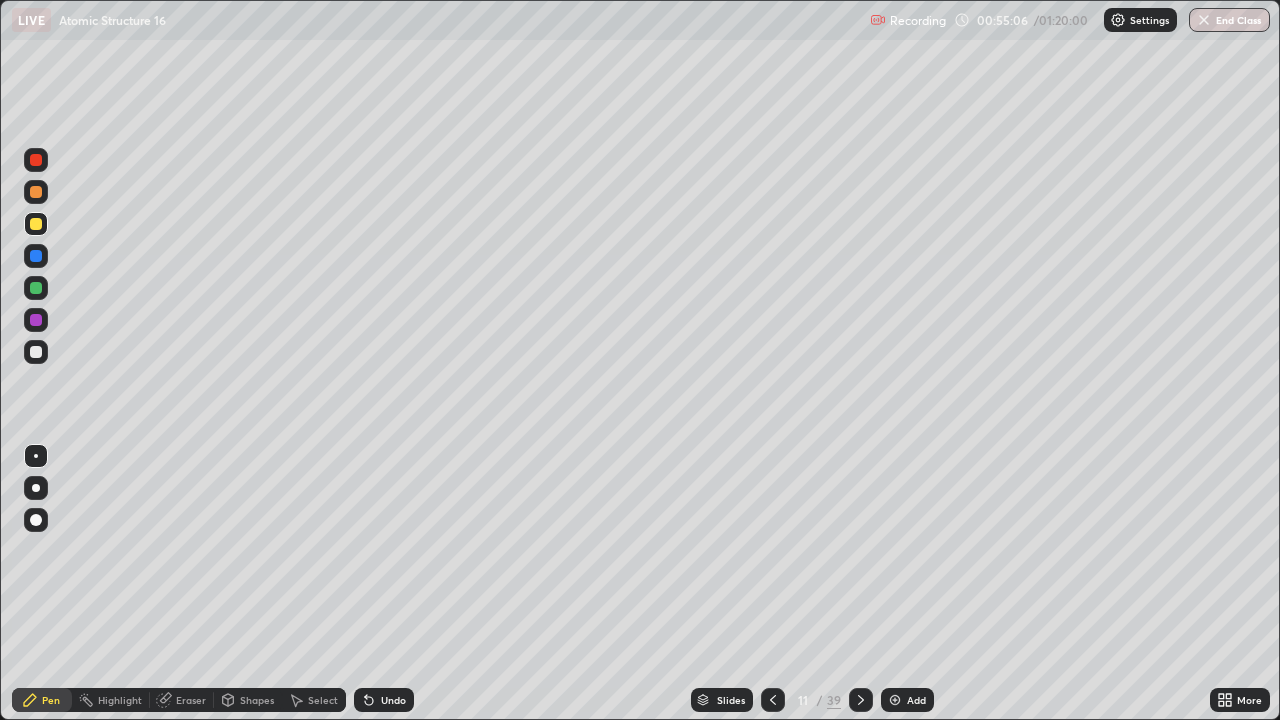 click at bounding box center (36, 352) 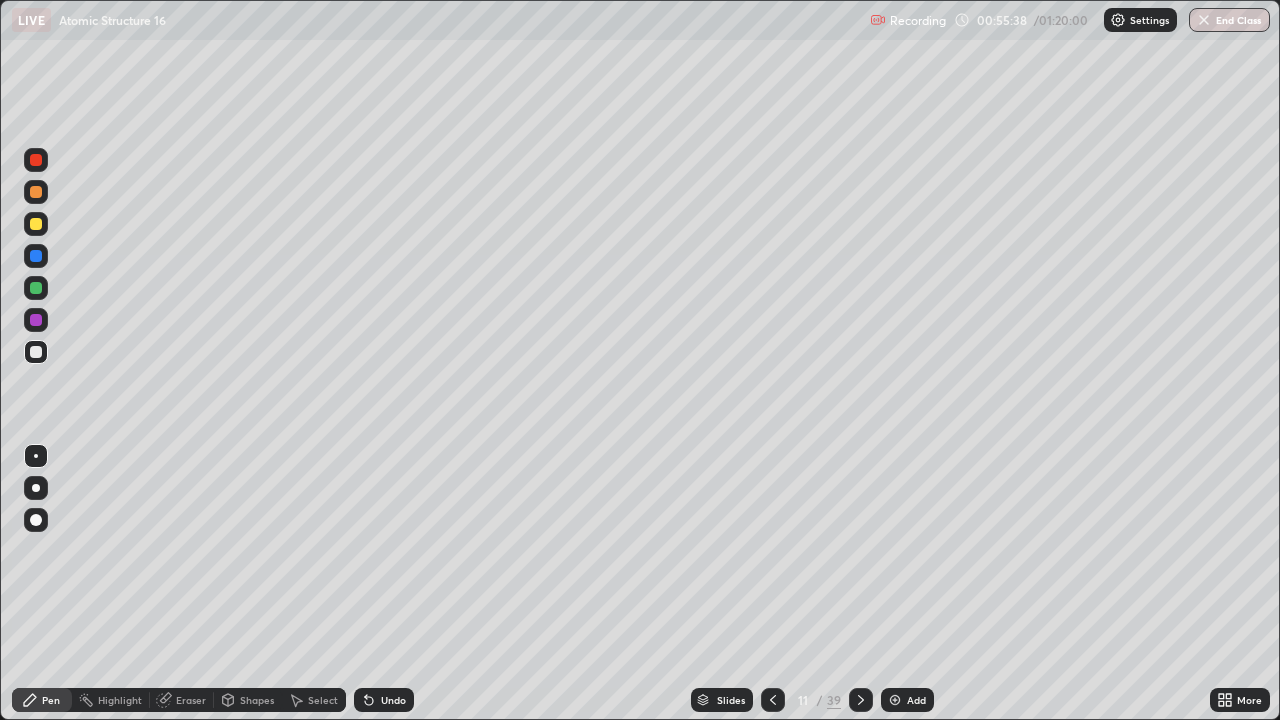 click 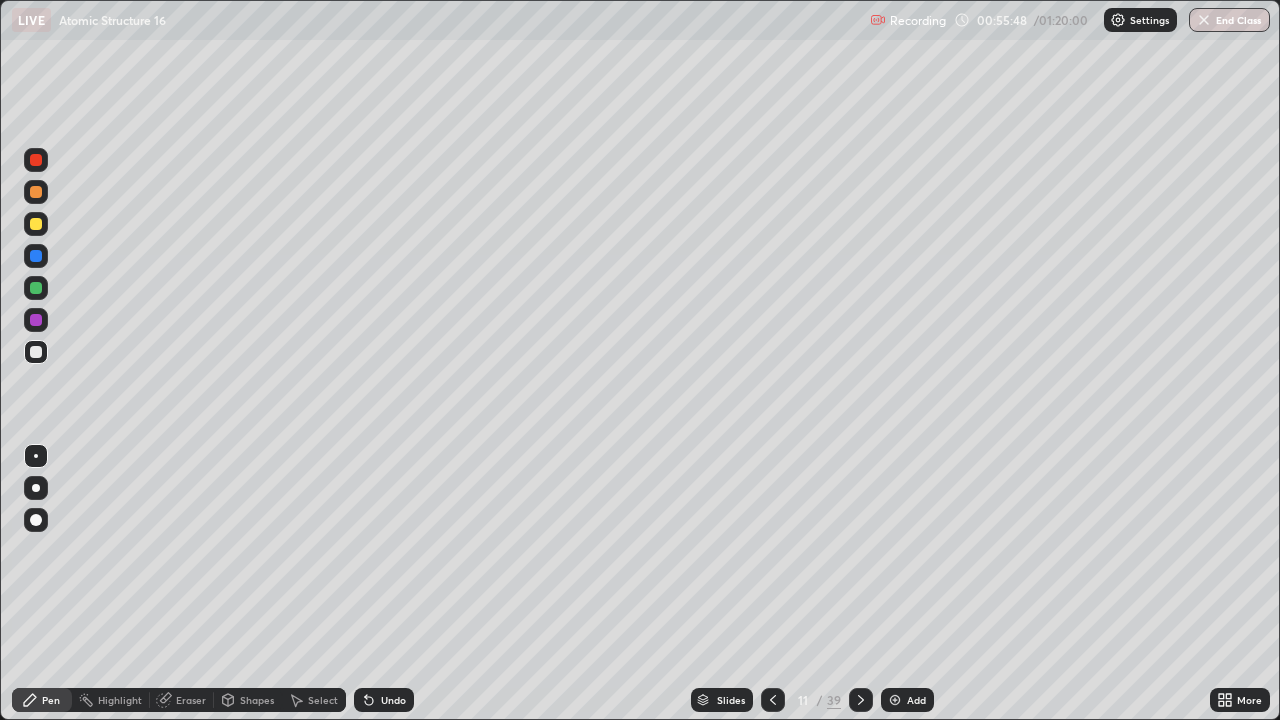 click at bounding box center [36, 224] 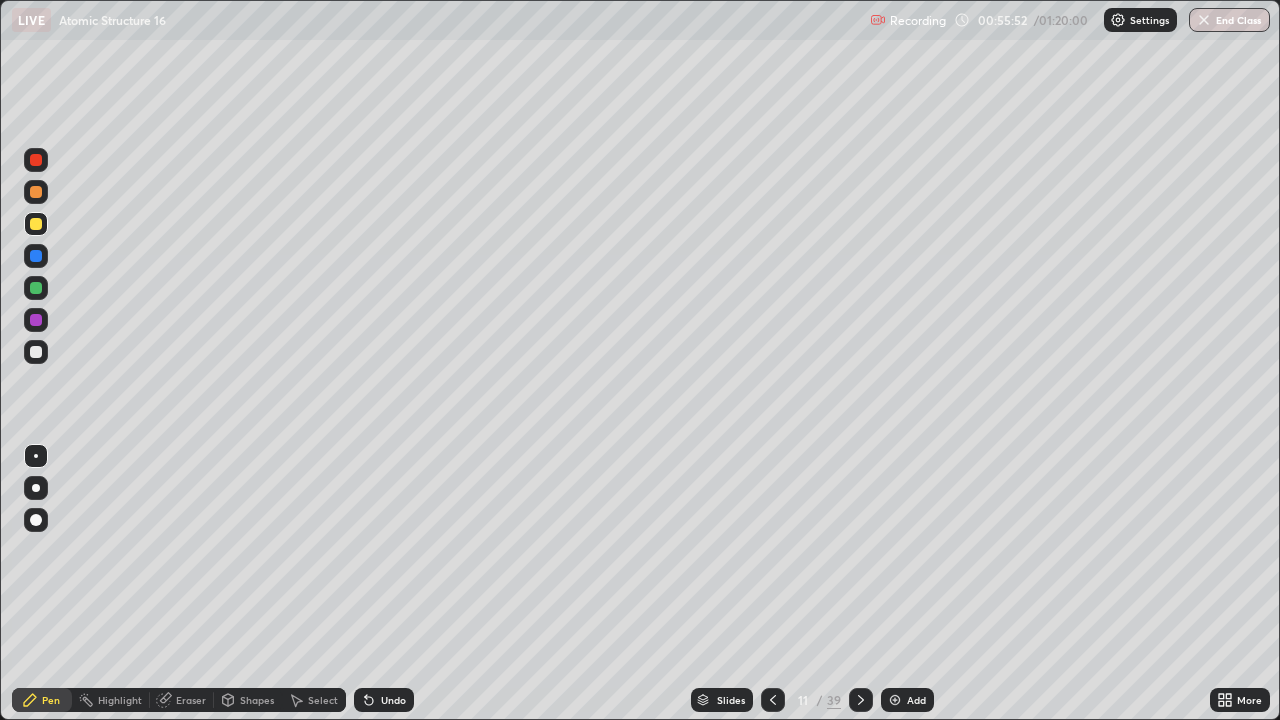 click 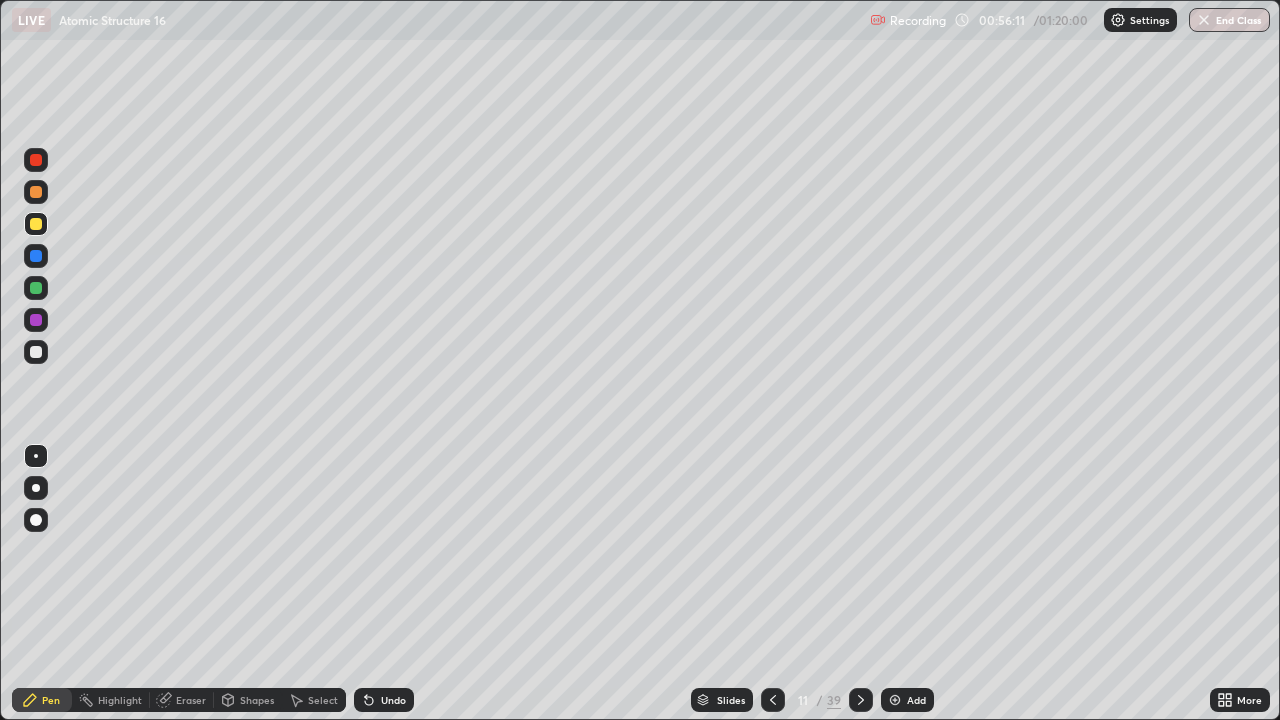click 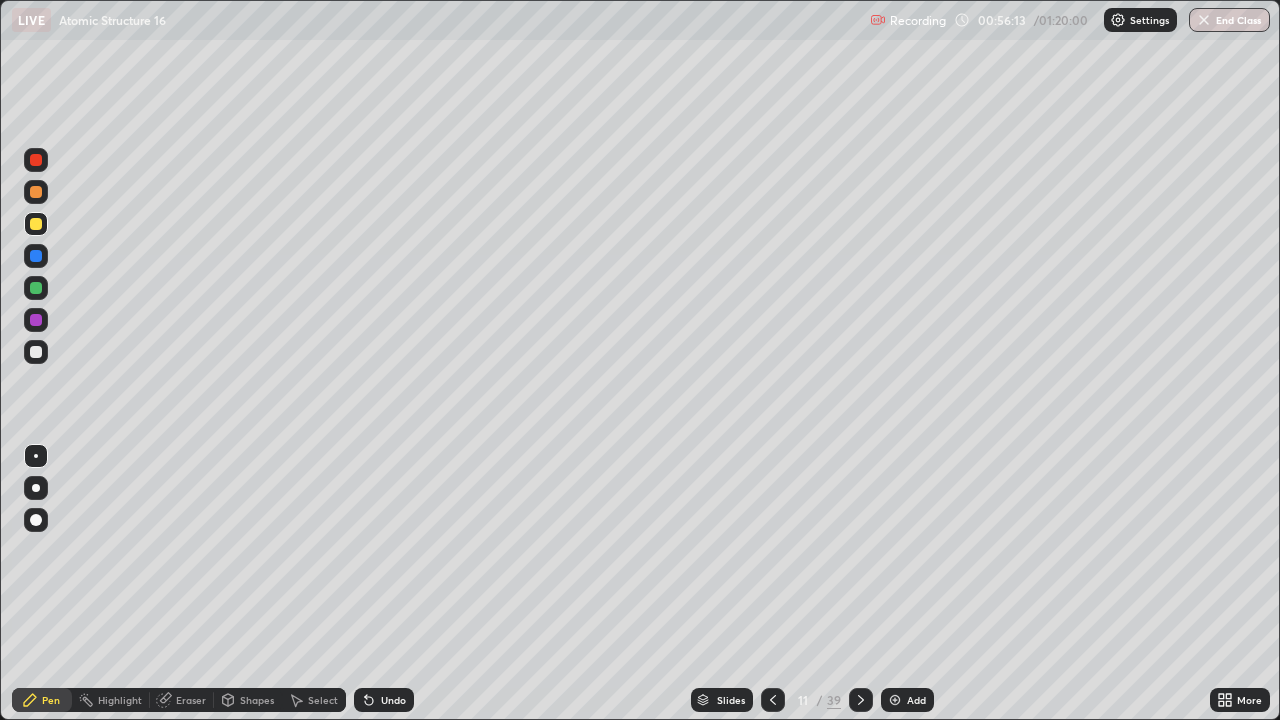 click 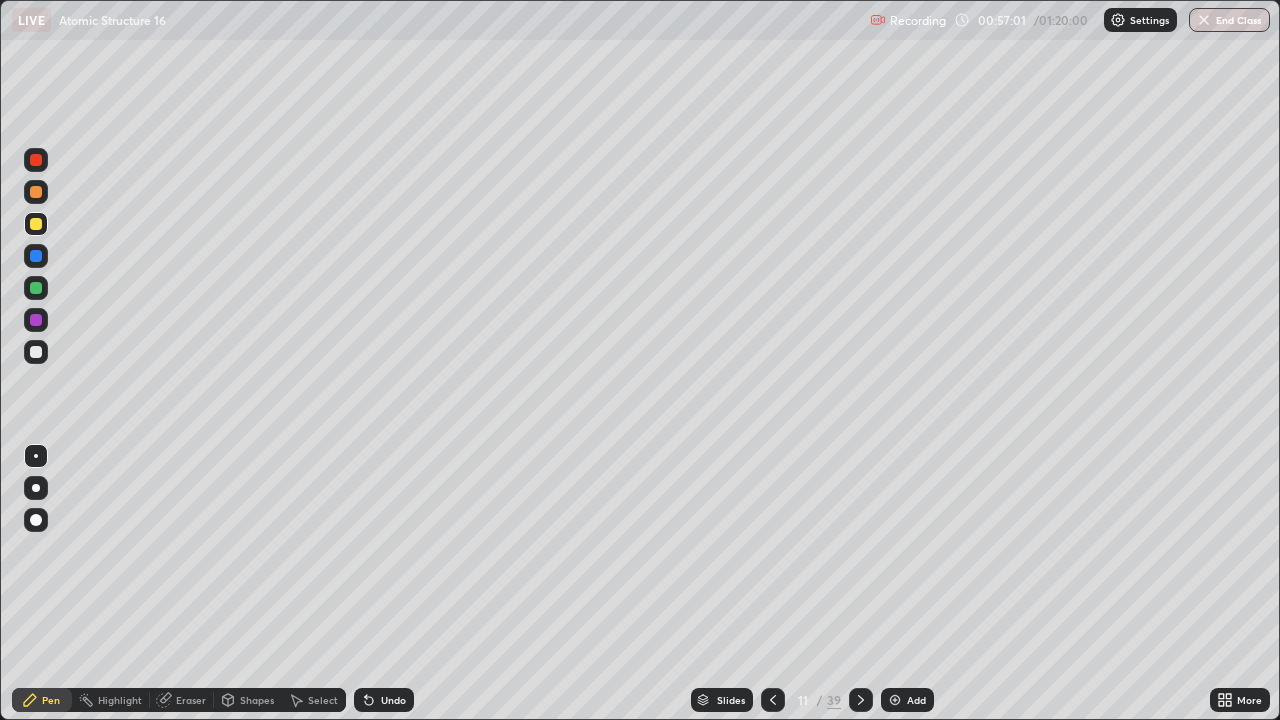 click at bounding box center (36, 352) 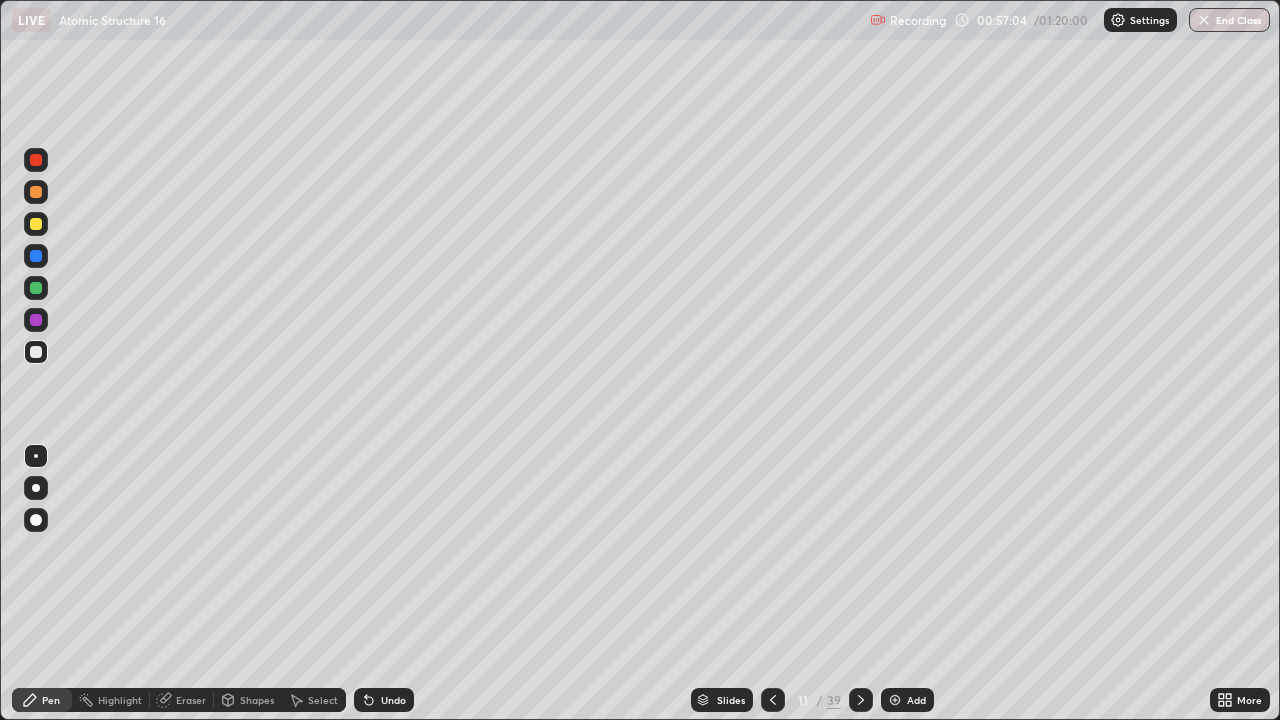 click at bounding box center (36, 224) 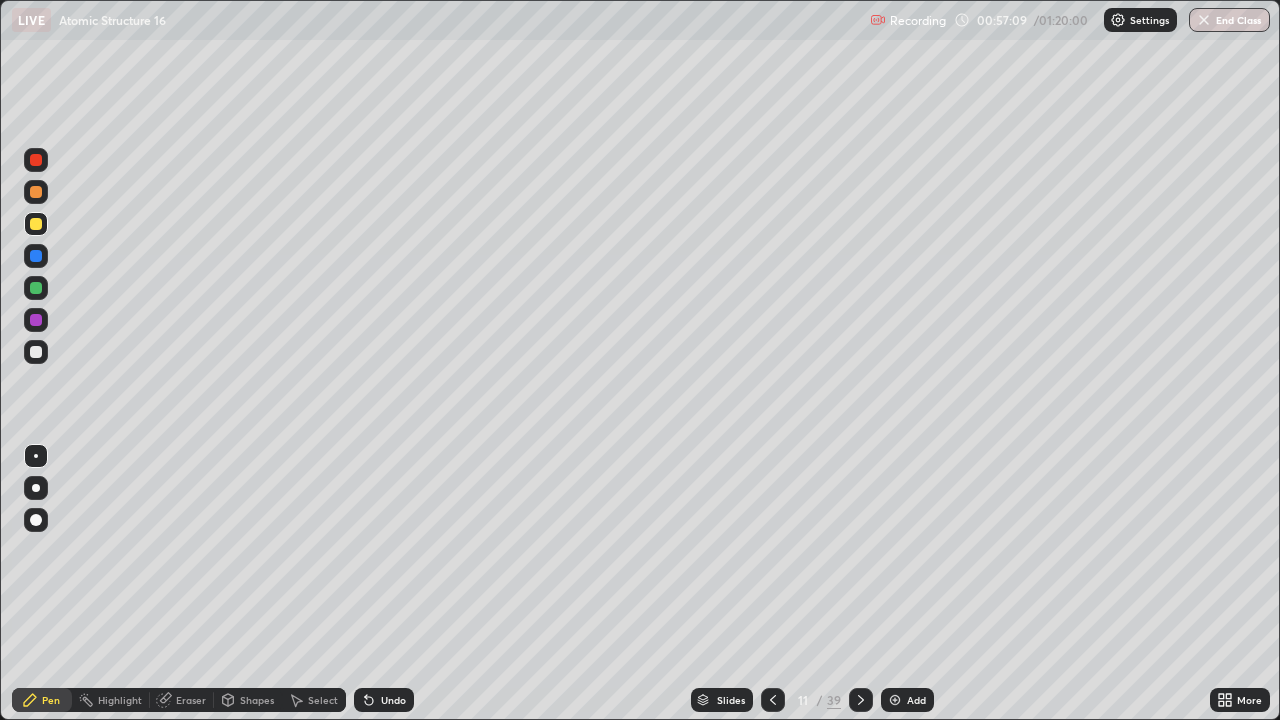 click at bounding box center (36, 352) 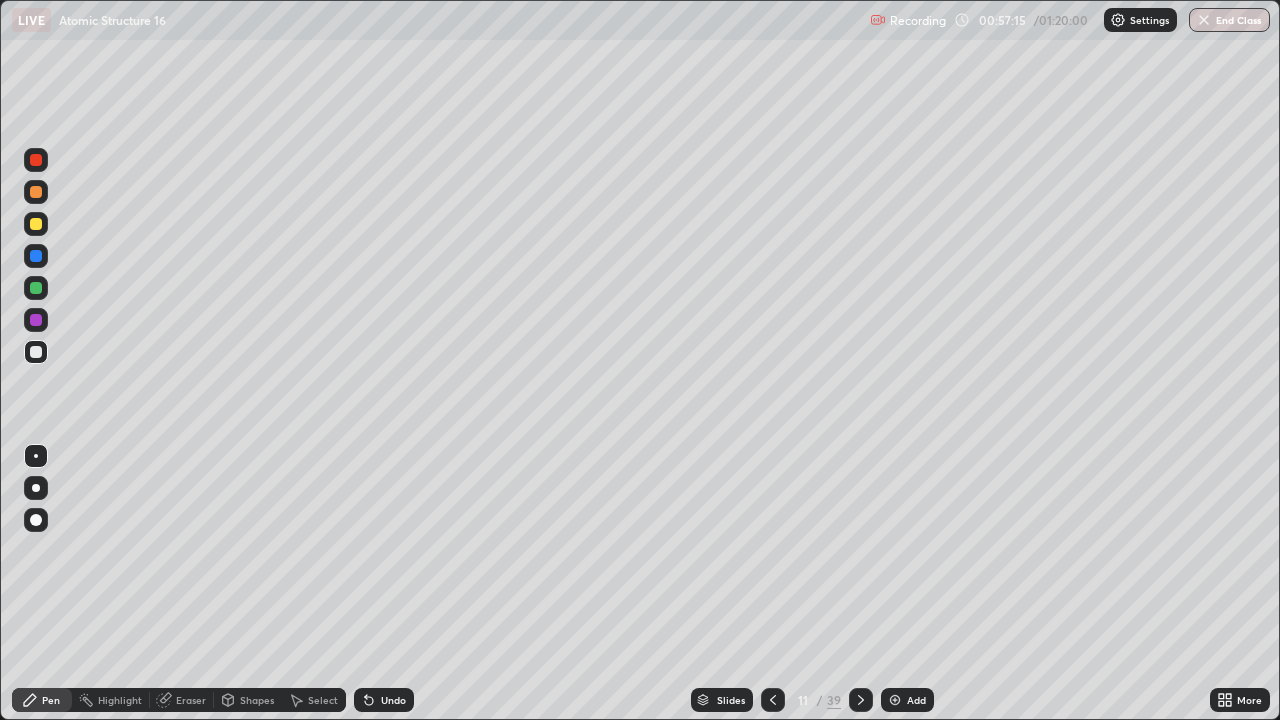 click on "Undo" at bounding box center (384, 700) 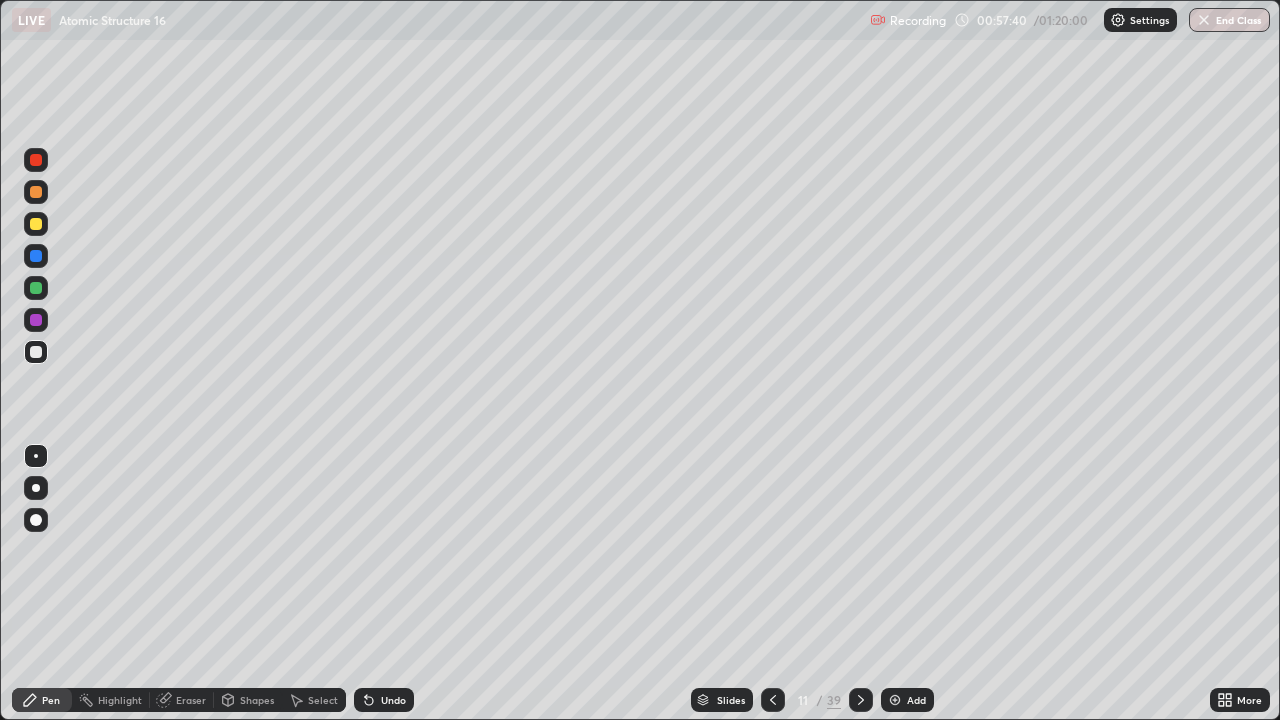 click at bounding box center [36, 224] 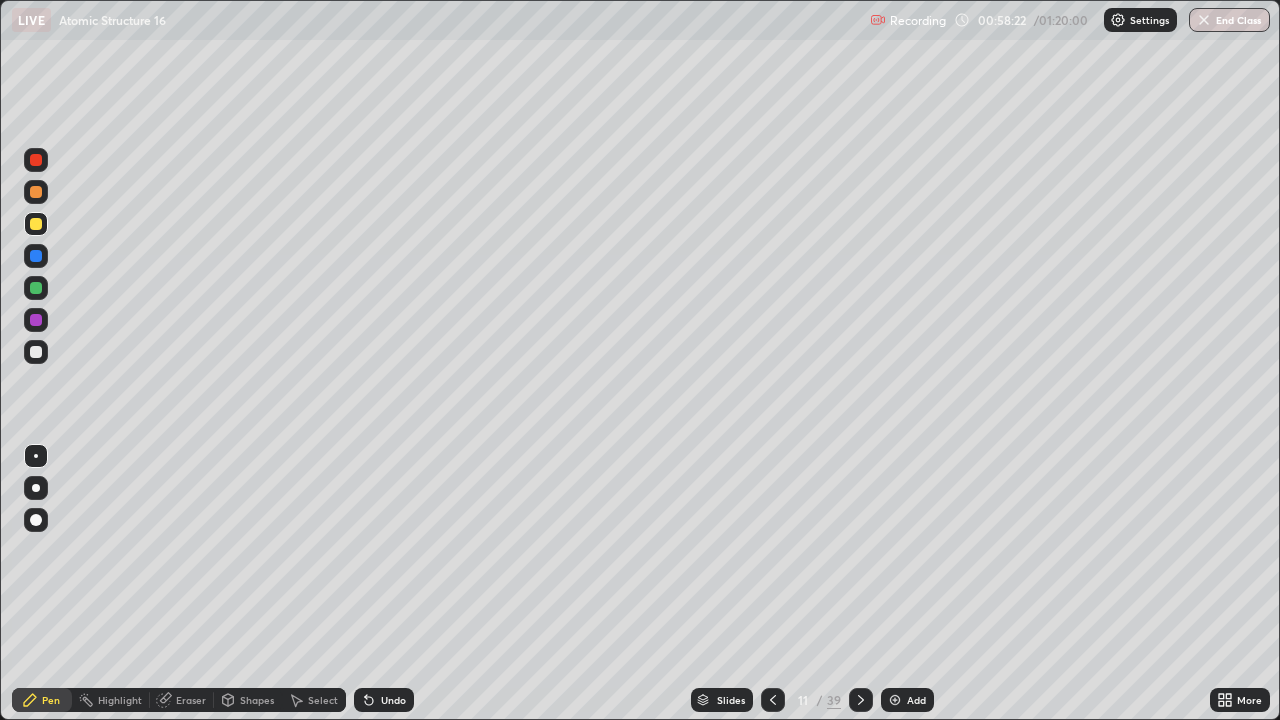 click at bounding box center (36, 352) 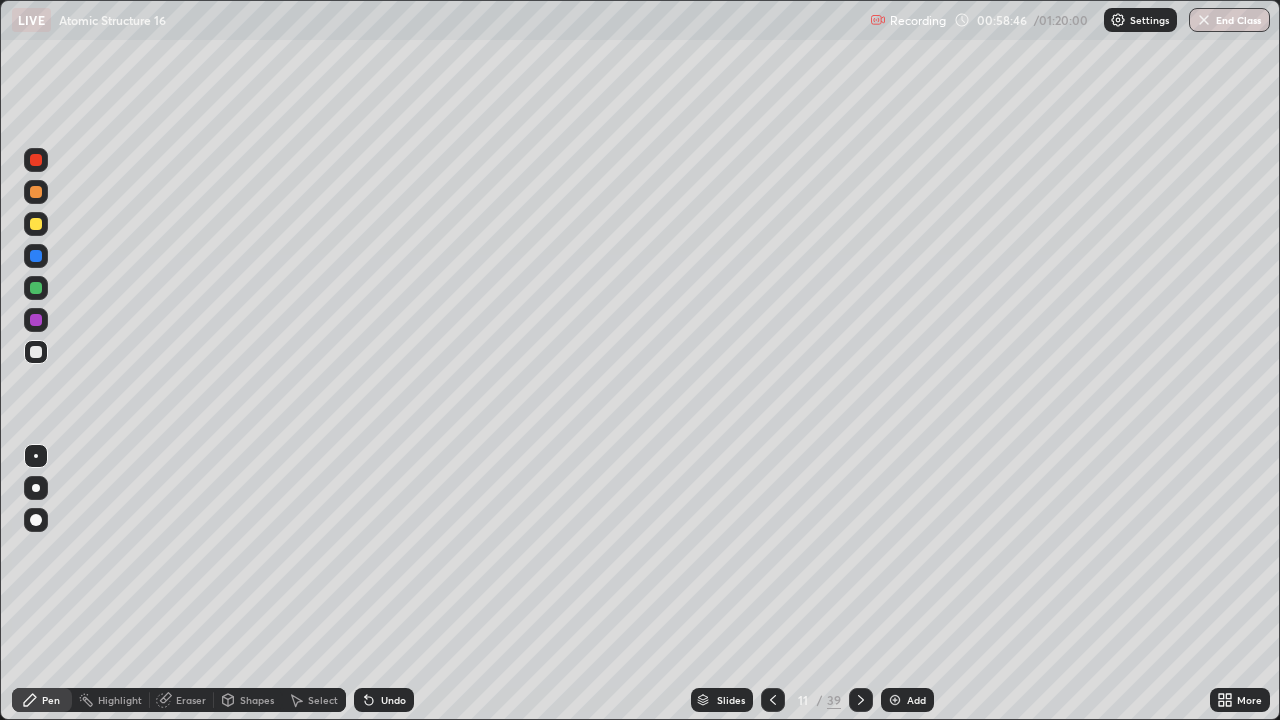 click at bounding box center [36, 224] 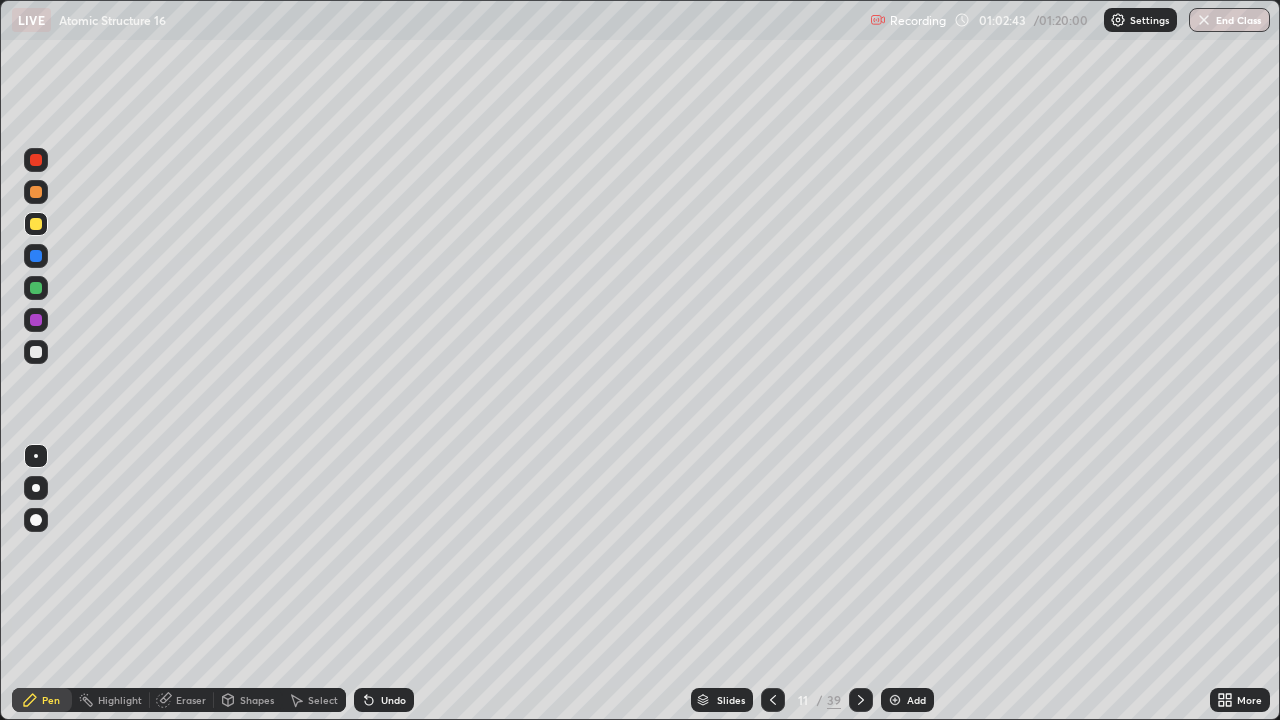 click at bounding box center [36, 352] 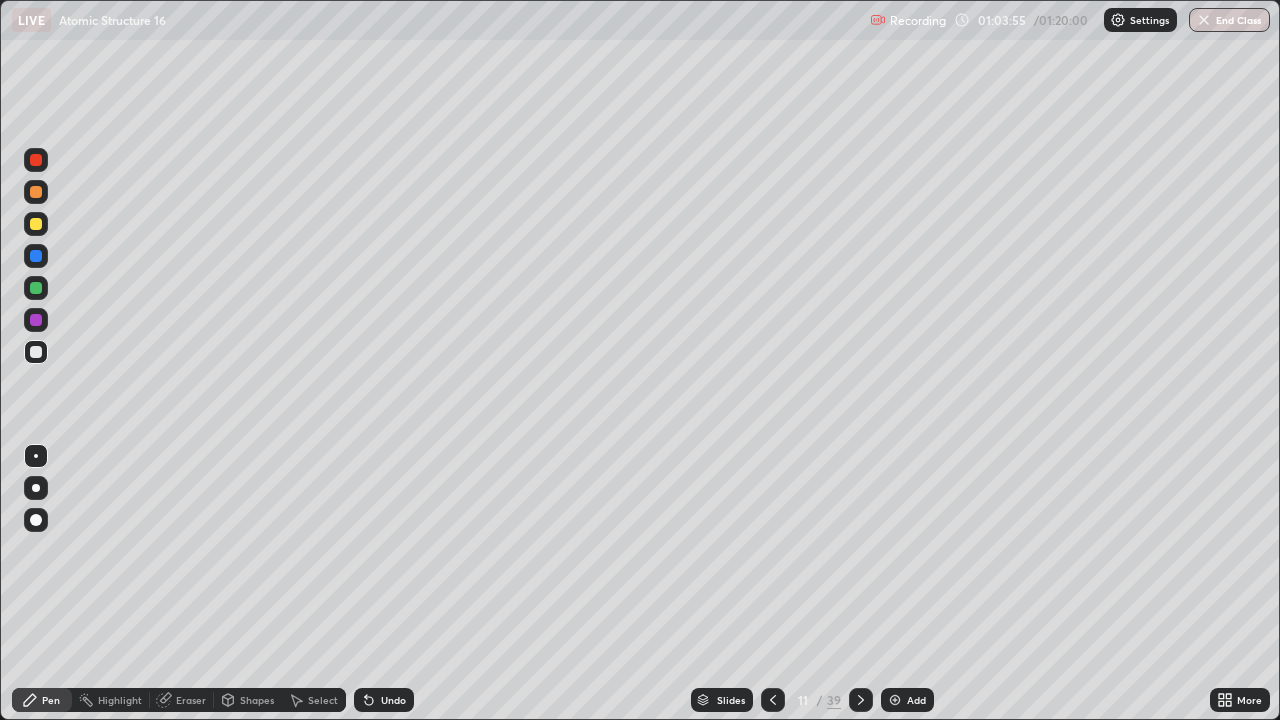 click at bounding box center [36, 224] 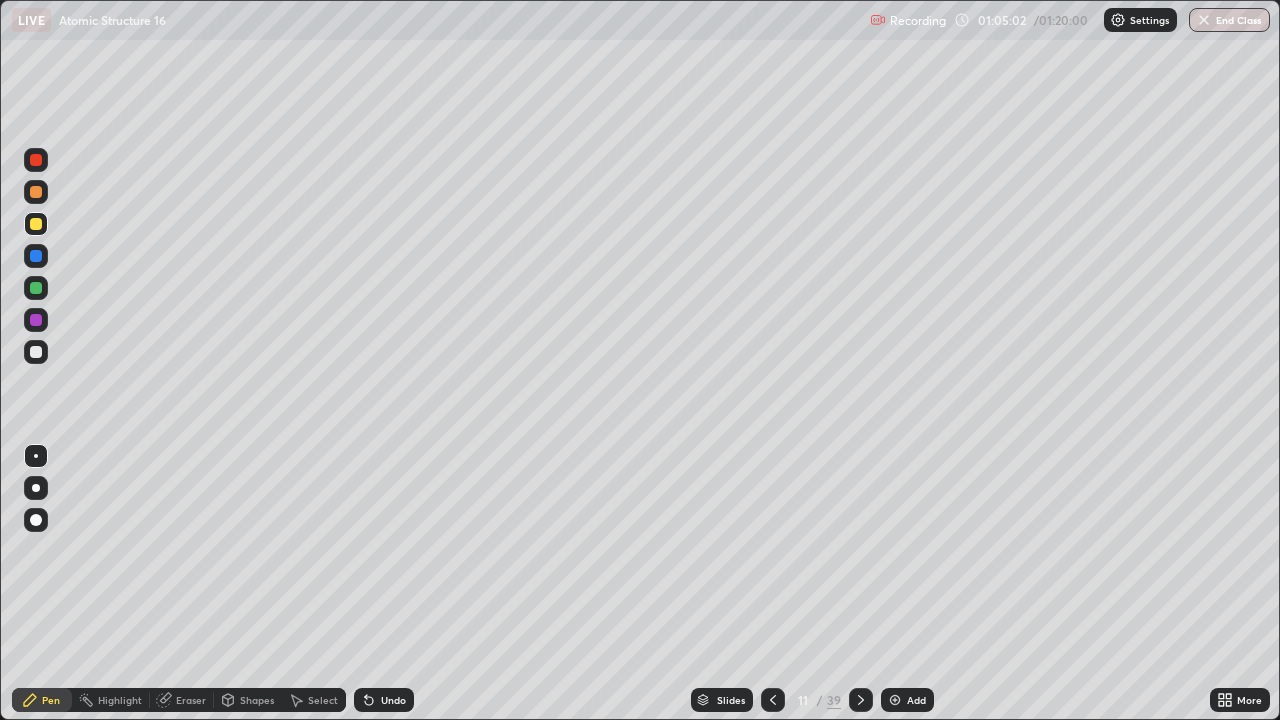click on "Select" at bounding box center [314, 700] 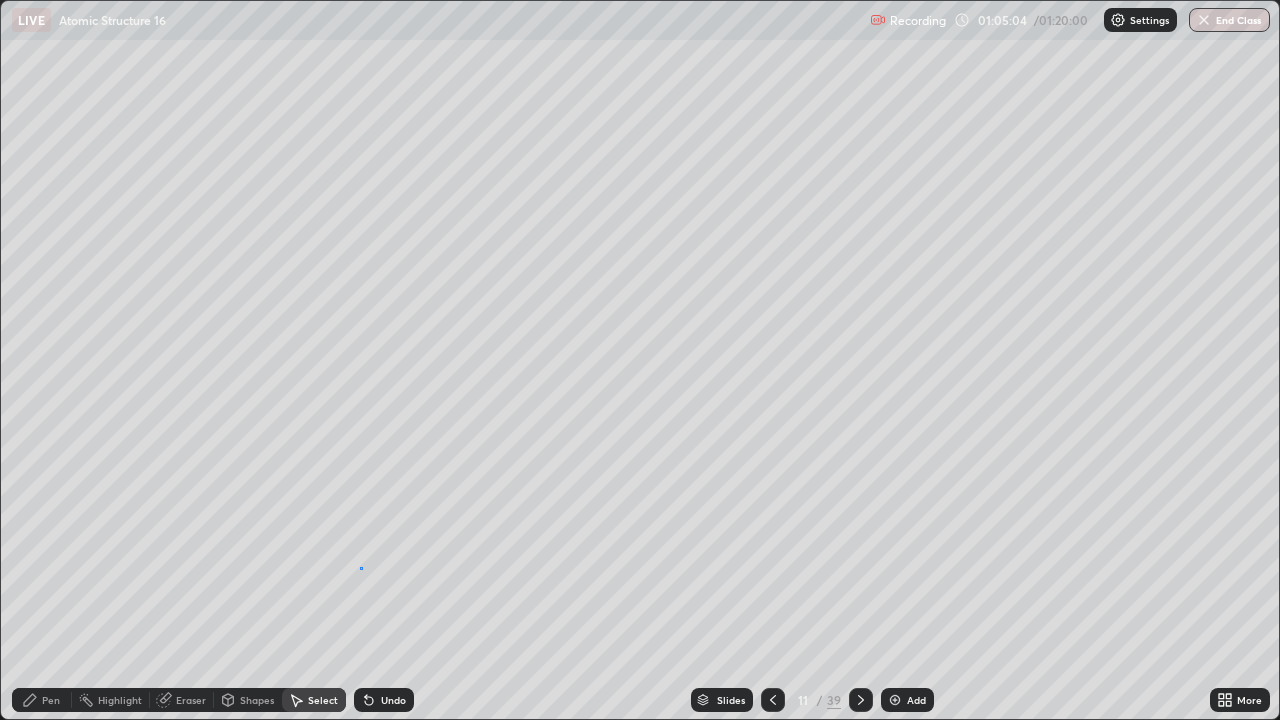 click on "0 ° Undo Copy Duplicate Duplicate to new slide Delete" at bounding box center (640, 360) 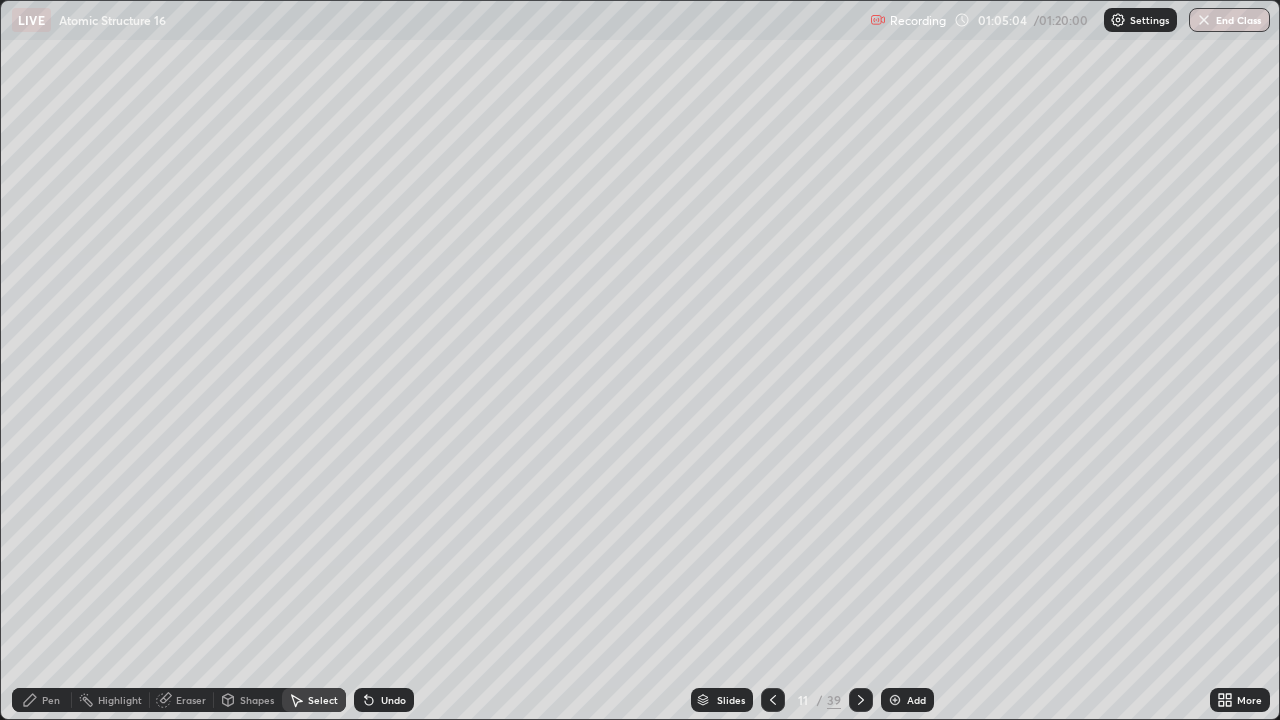click on "0 ° Undo Copy Duplicate Duplicate to new slide Delete" at bounding box center [640, 360] 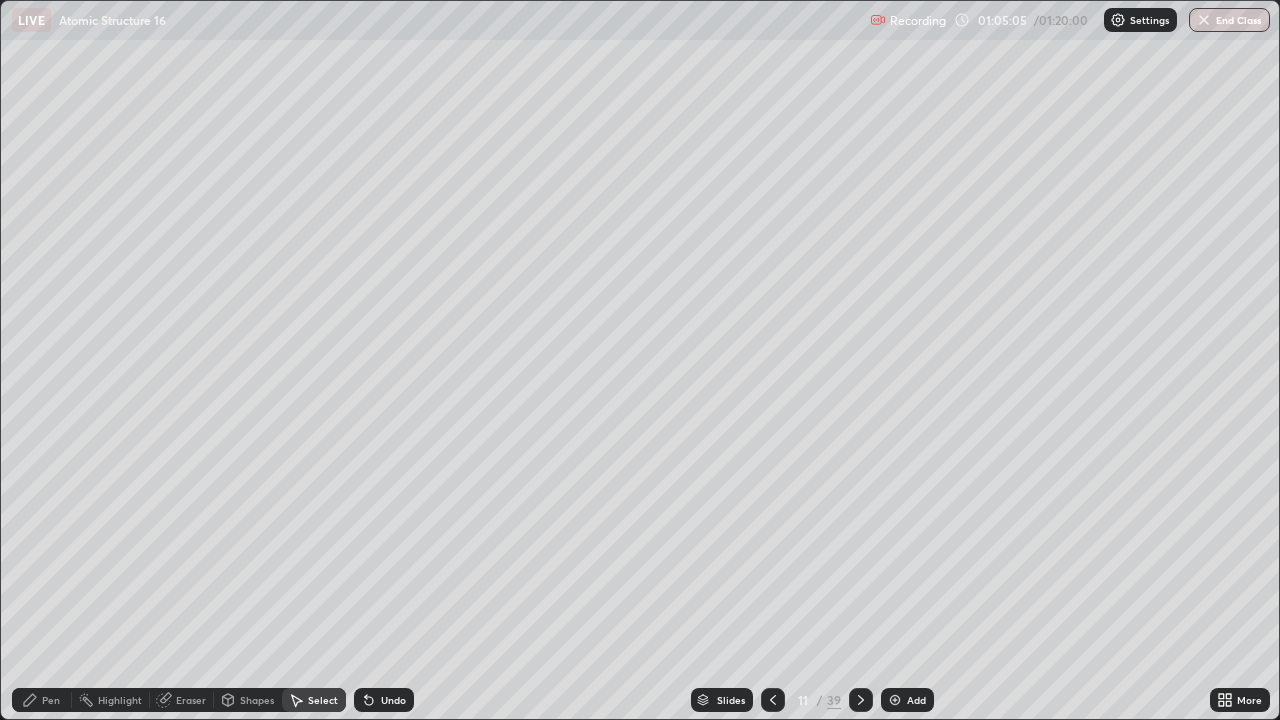 click on "0 ° Undo Copy Duplicate Duplicate to new slide Delete" at bounding box center (640, 360) 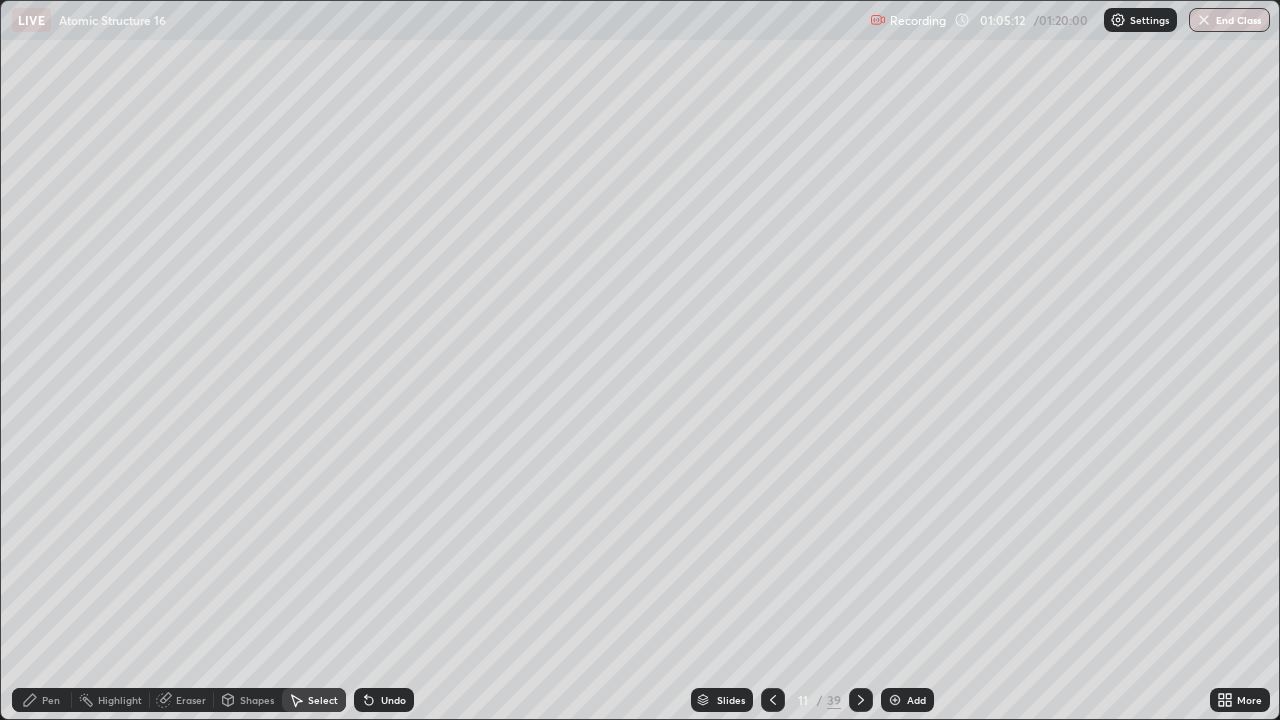 click at bounding box center [773, 700] 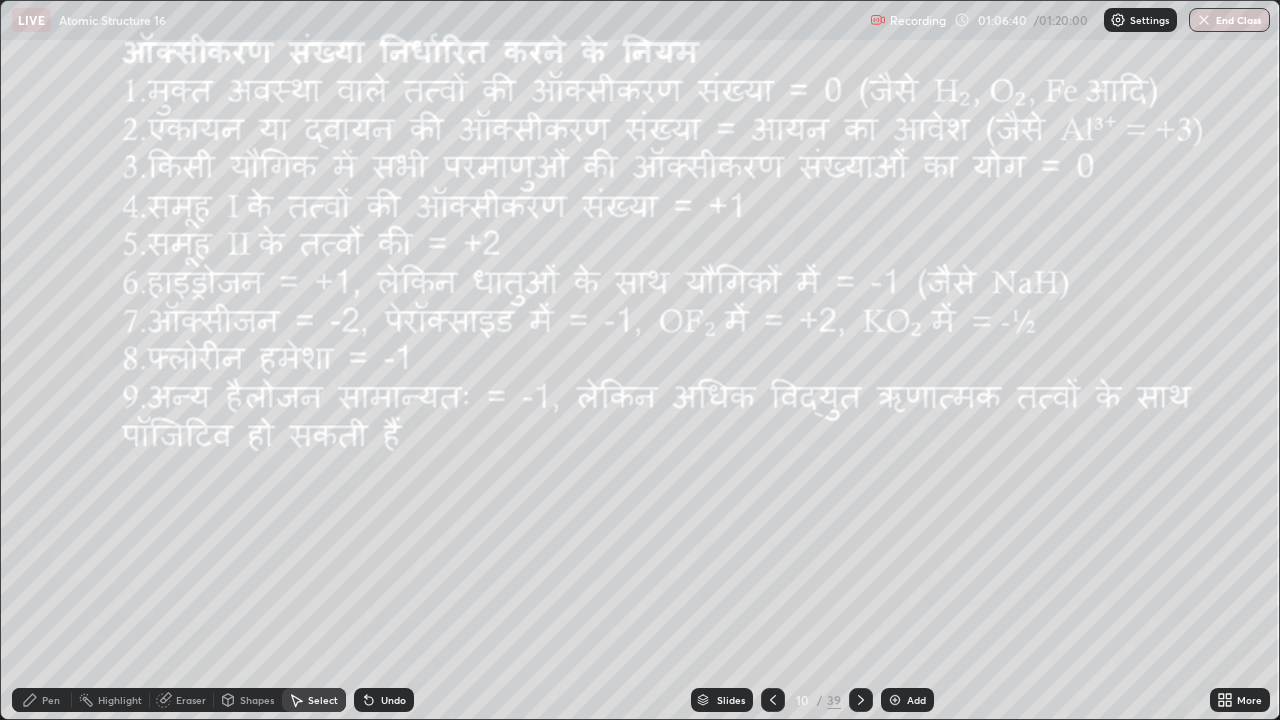 click on "Pen" at bounding box center (42, 700) 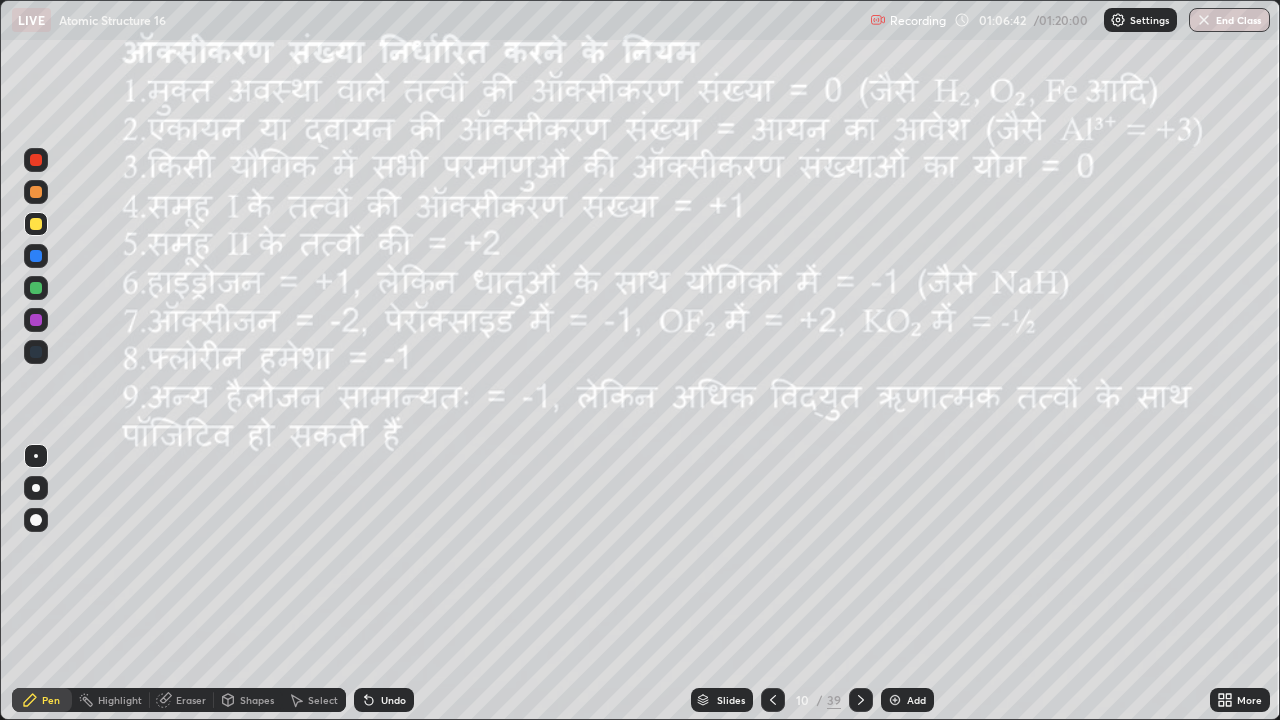 click at bounding box center (36, 192) 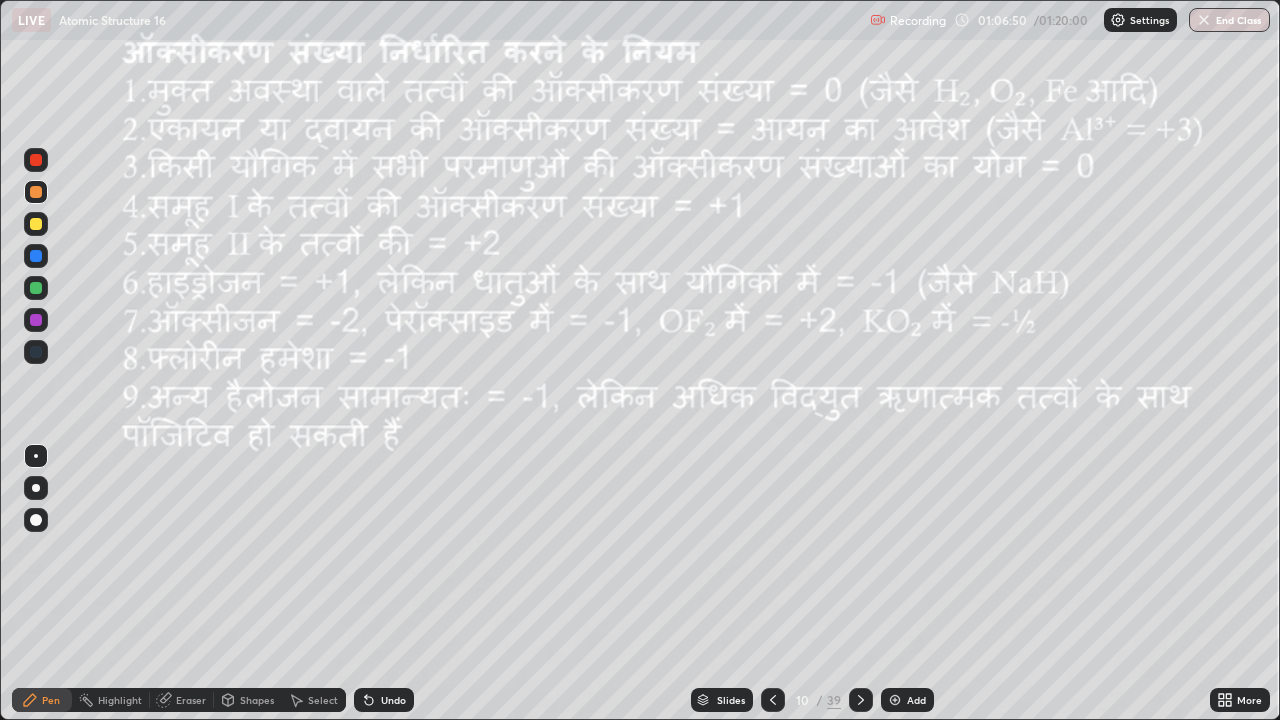 click at bounding box center (36, 224) 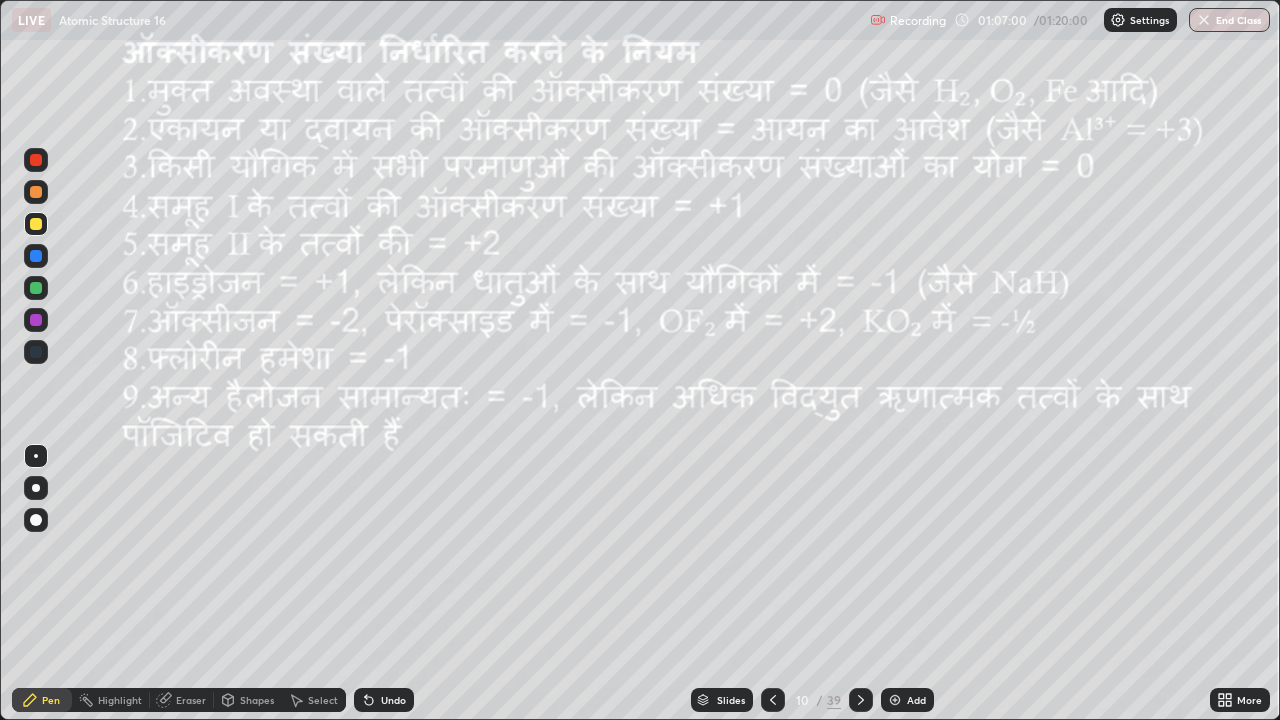 click at bounding box center [36, 192] 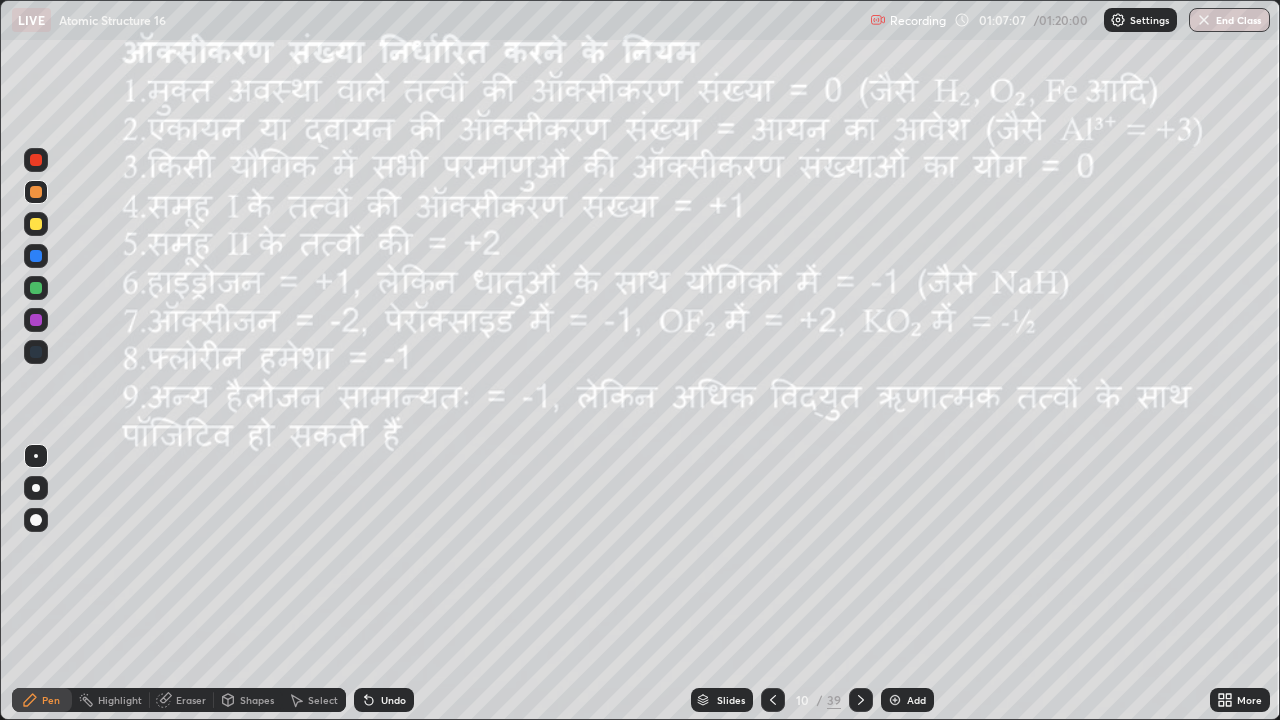 click at bounding box center [36, 224] 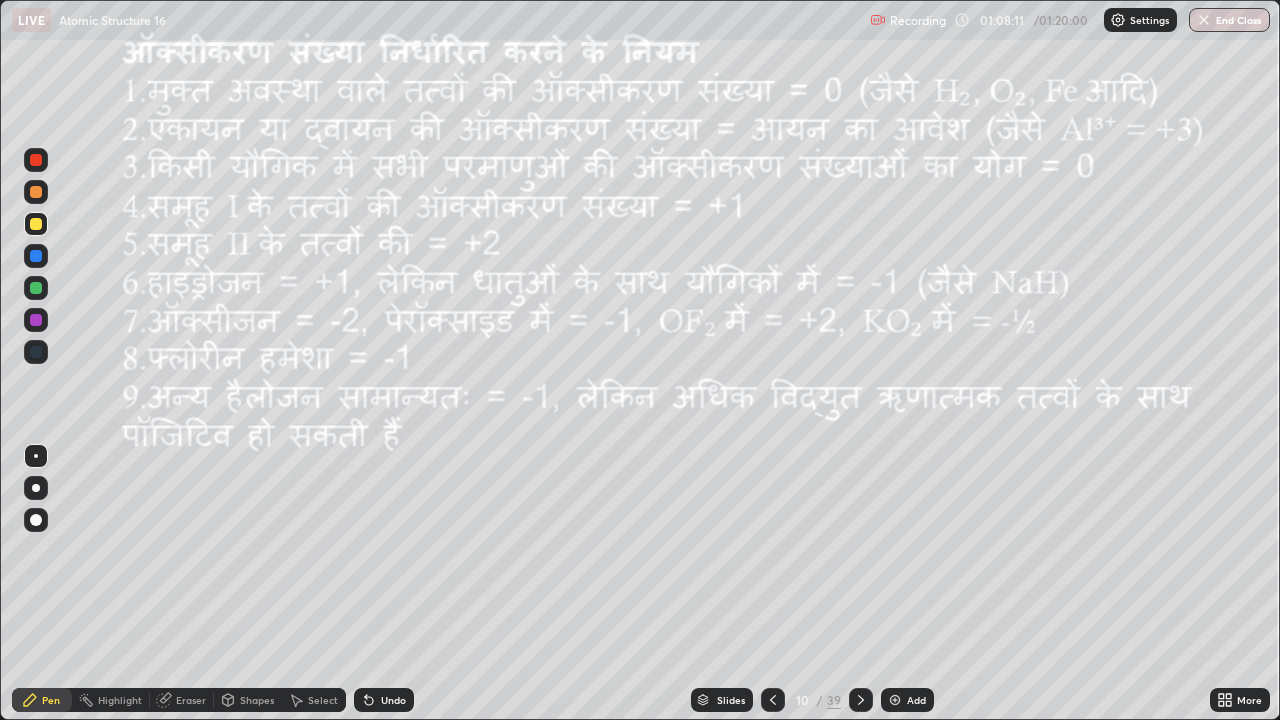 click at bounding box center [36, 192] 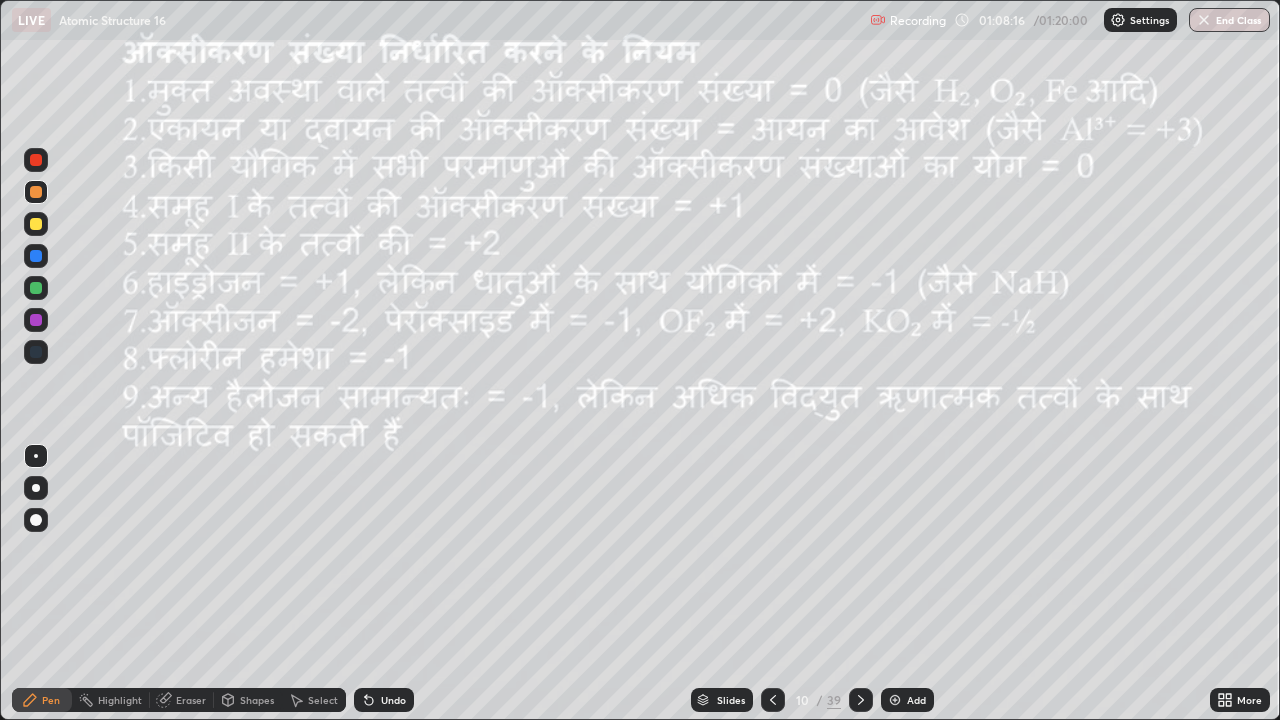 click at bounding box center [36, 224] 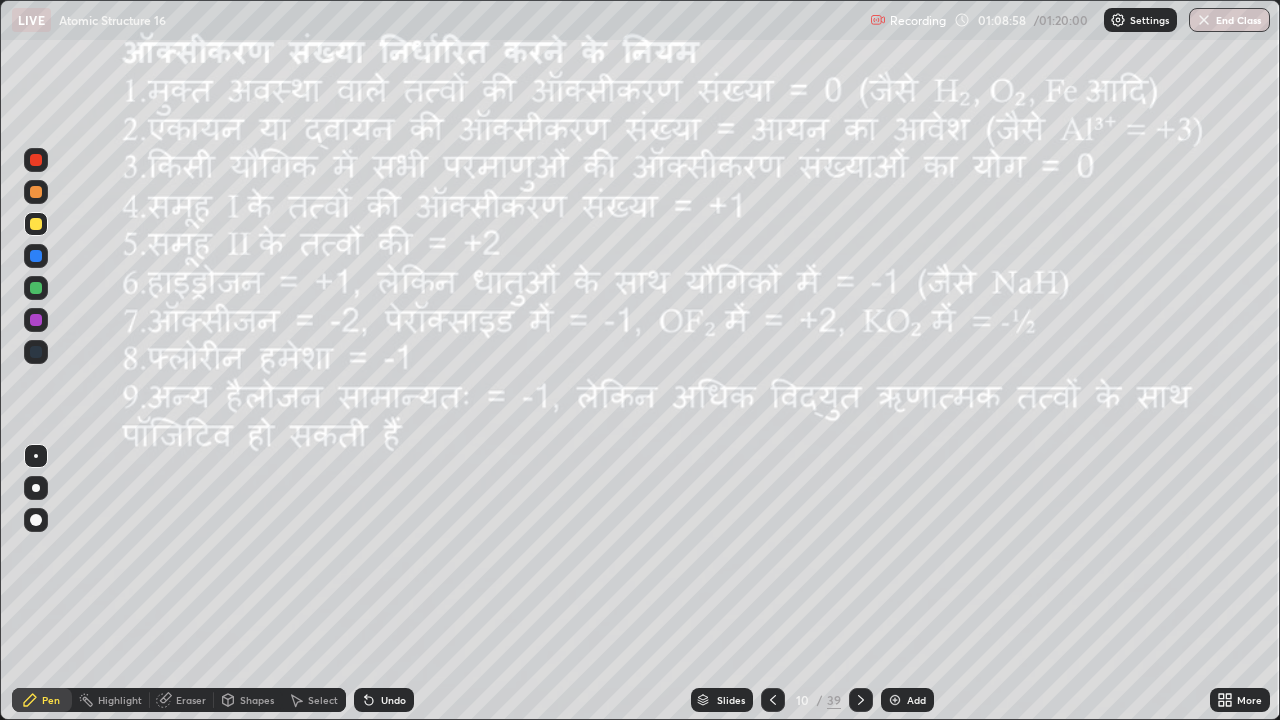 click at bounding box center (36, 192) 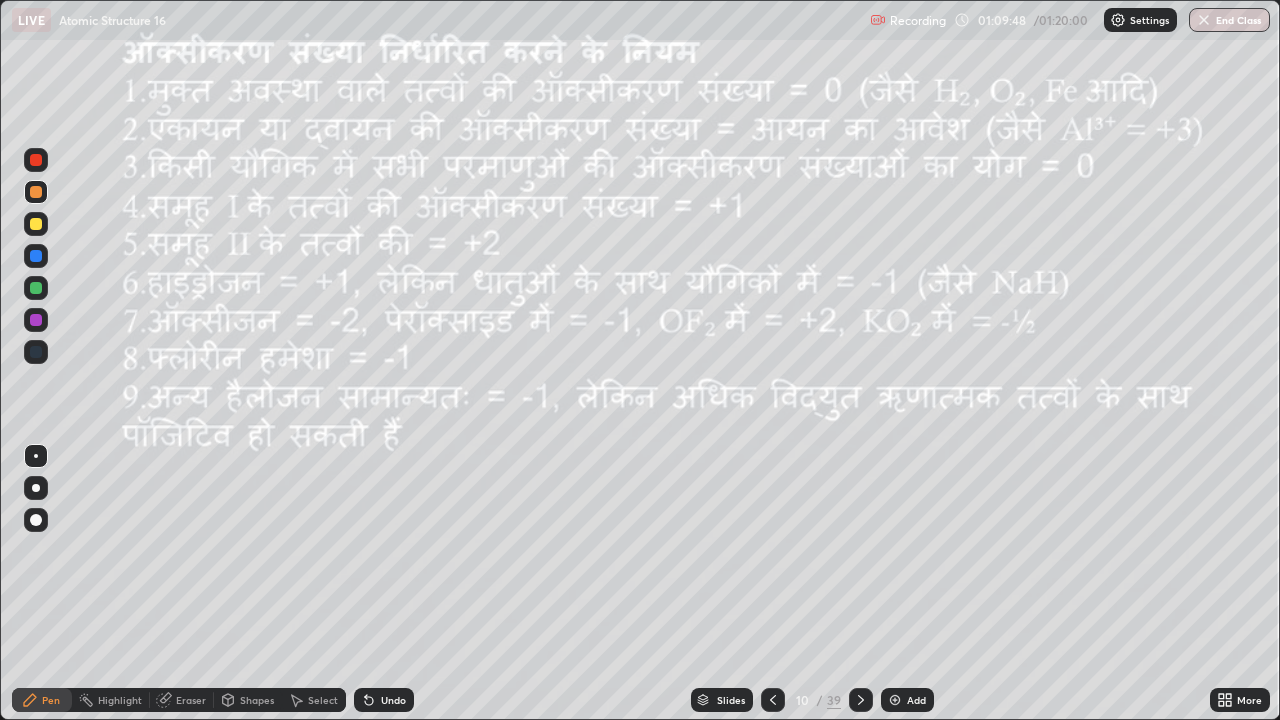 click at bounding box center (36, 288) 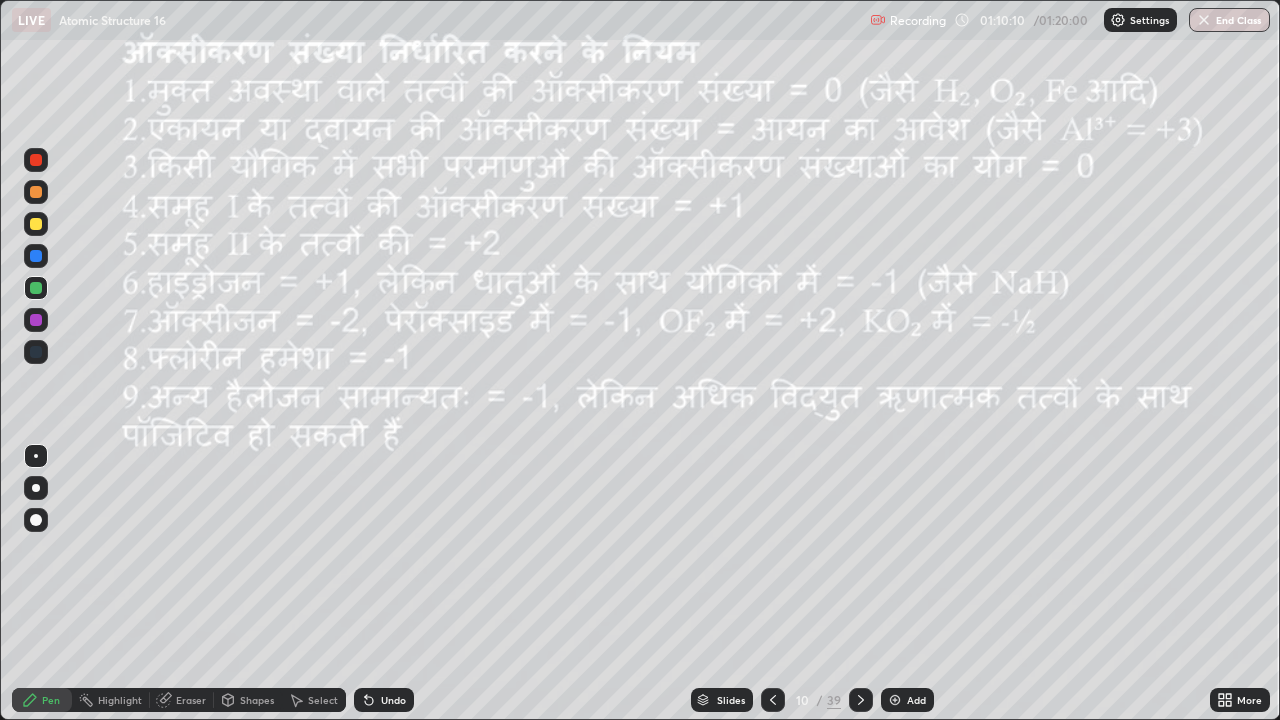 click at bounding box center (36, 320) 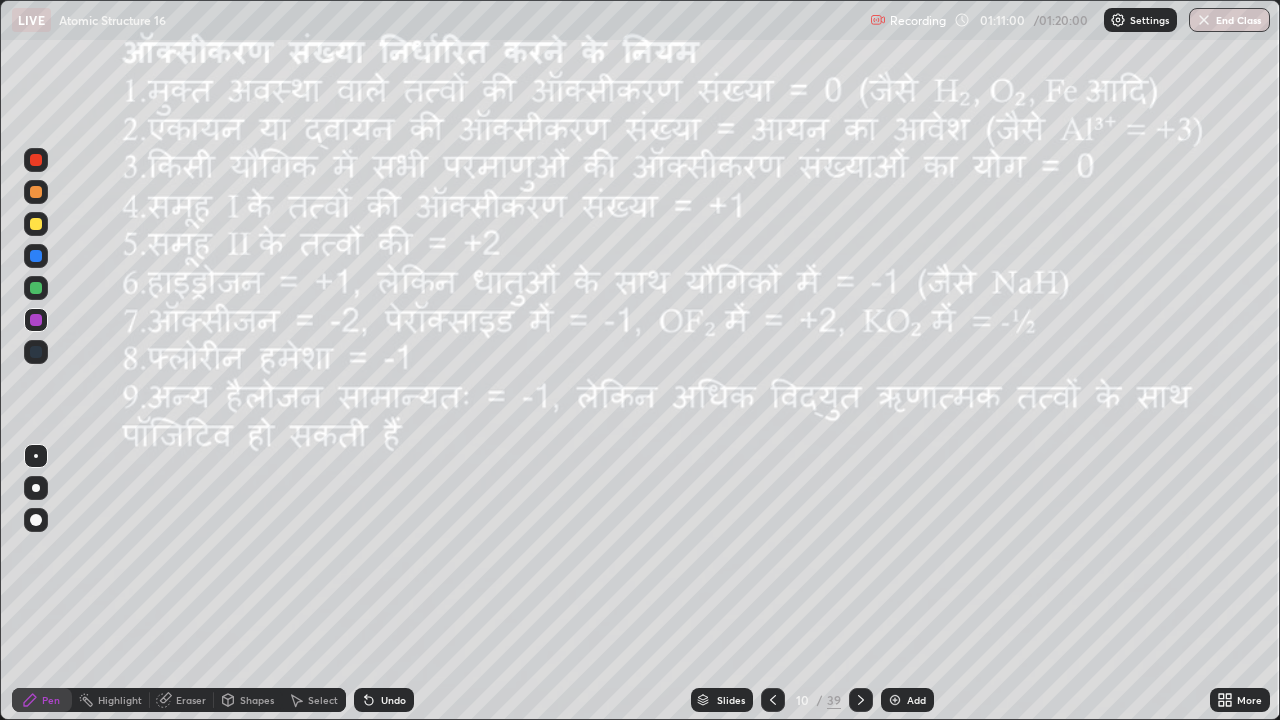 click at bounding box center [895, 700] 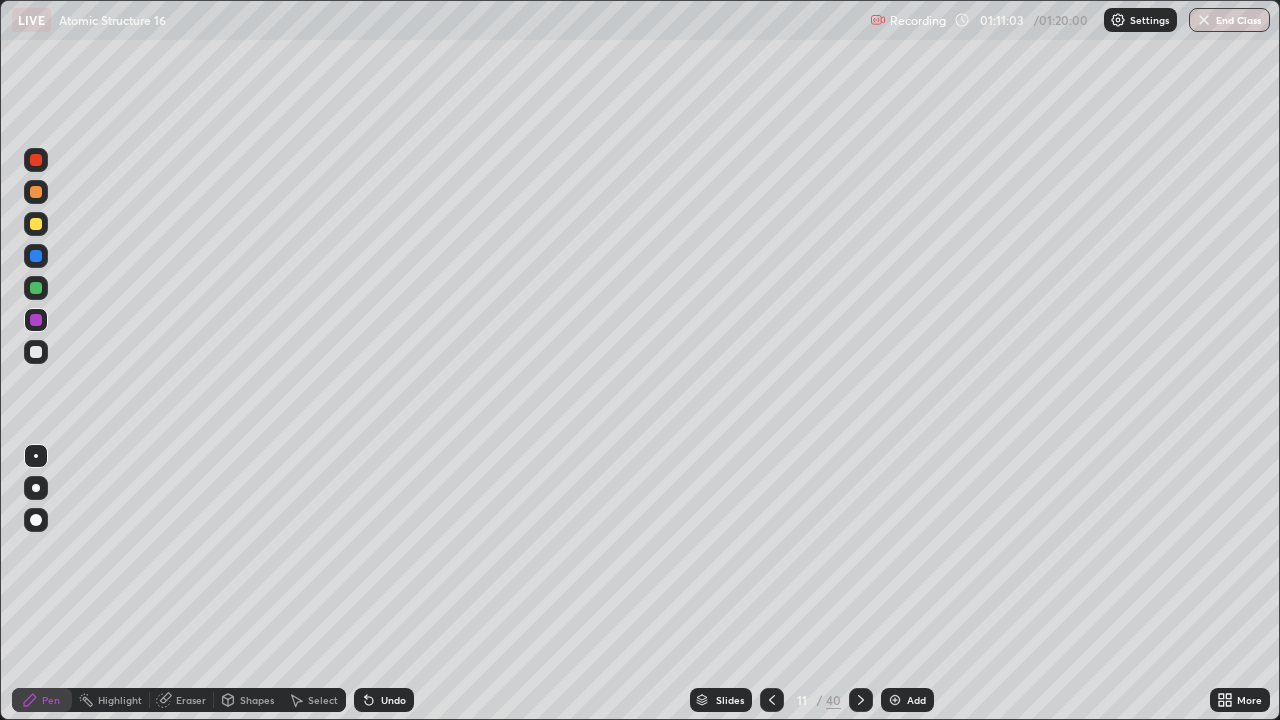 click at bounding box center (36, 352) 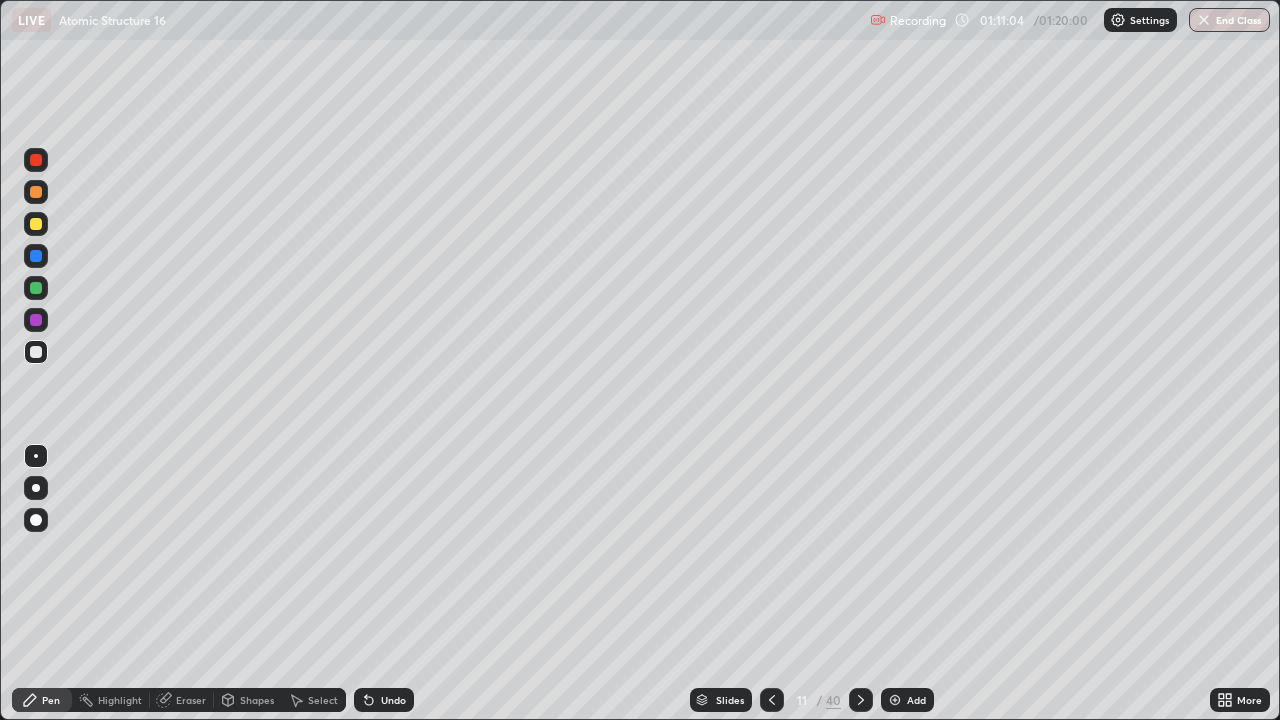 click at bounding box center (36, 224) 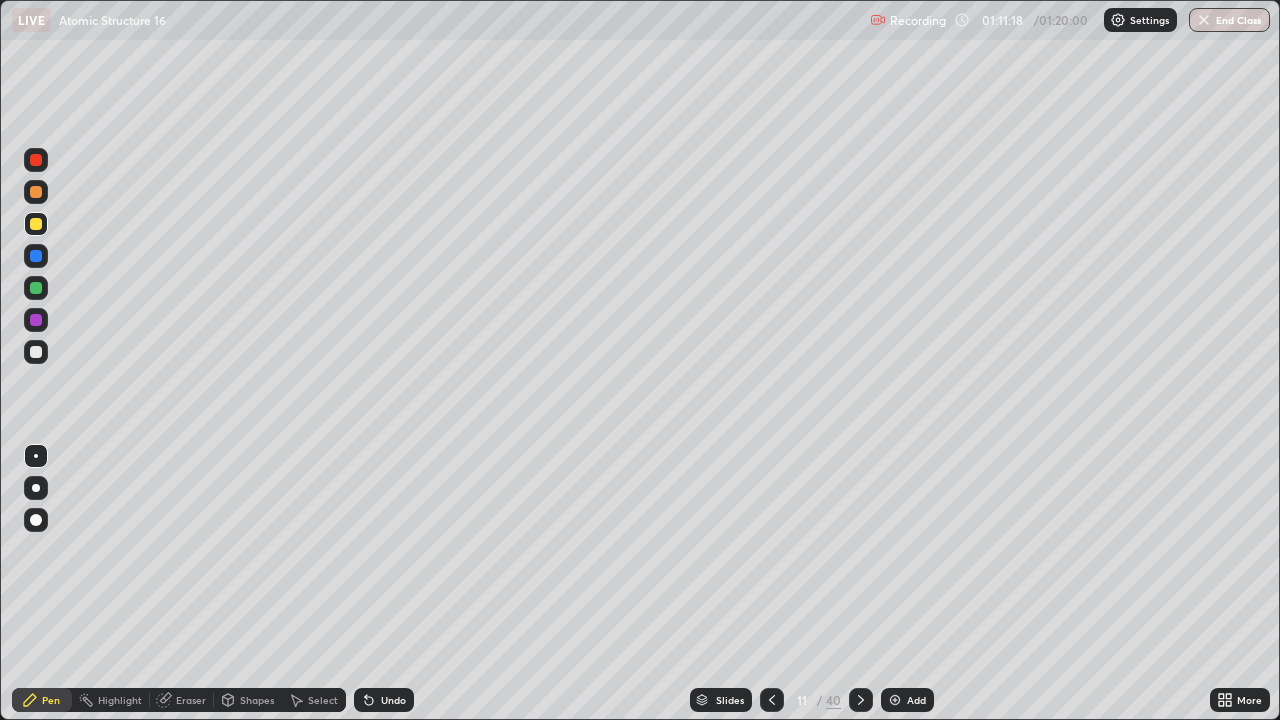 click 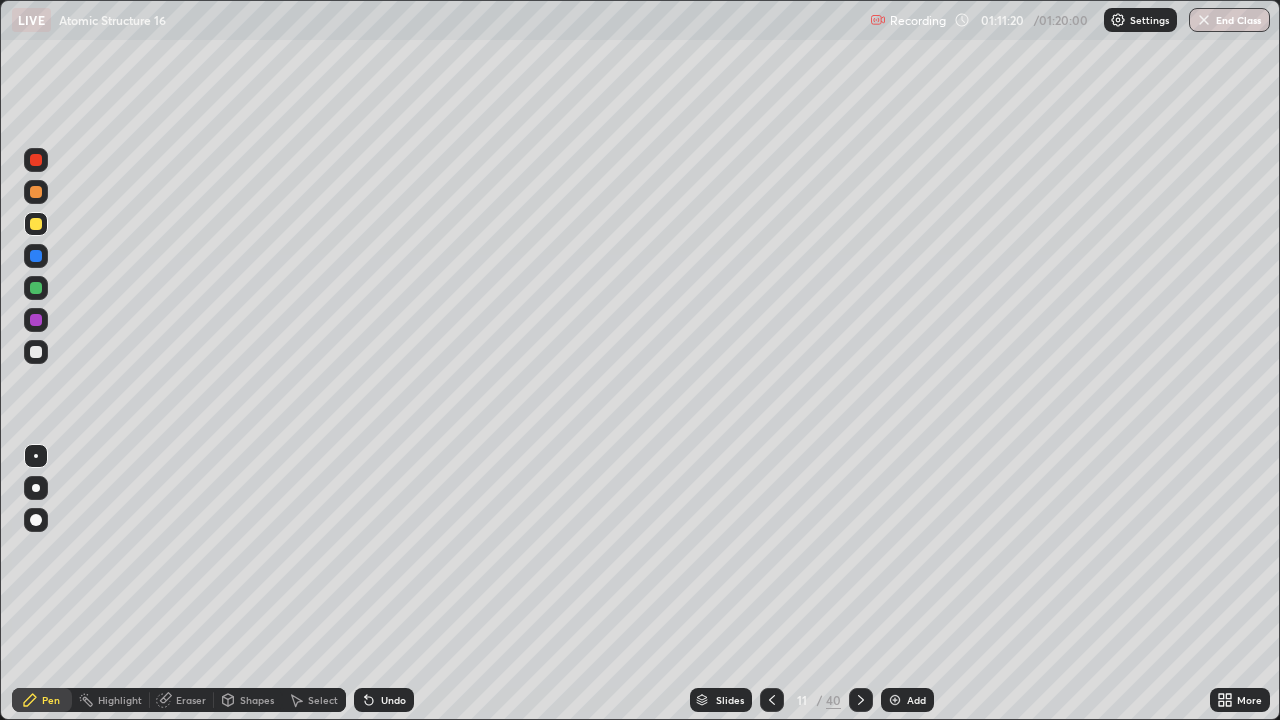 click on "Undo" at bounding box center [384, 700] 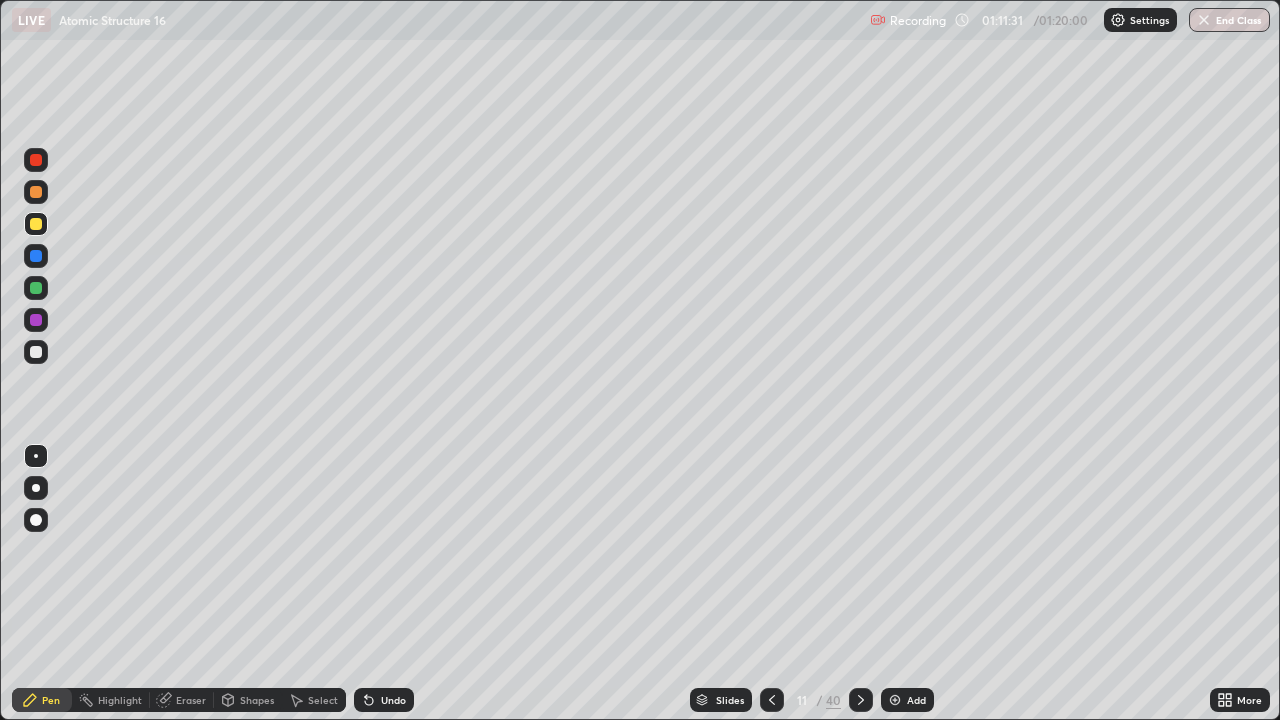 click at bounding box center (36, 192) 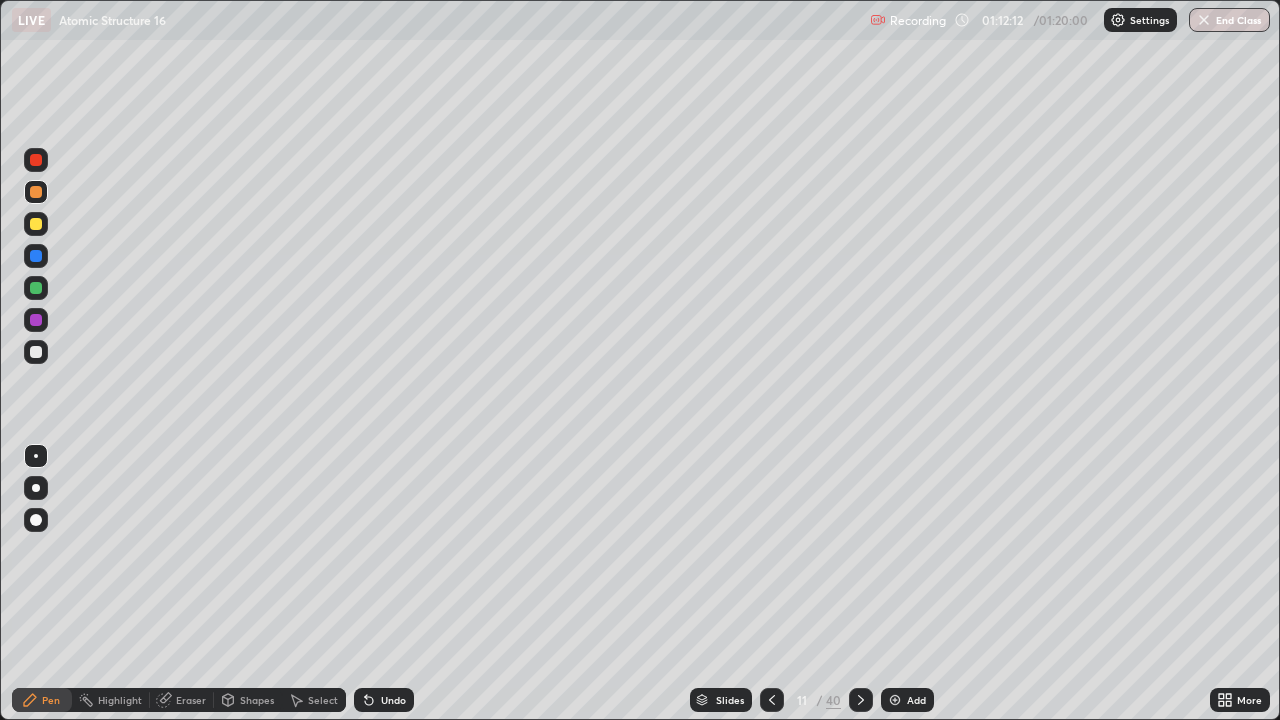 click at bounding box center [36, 352] 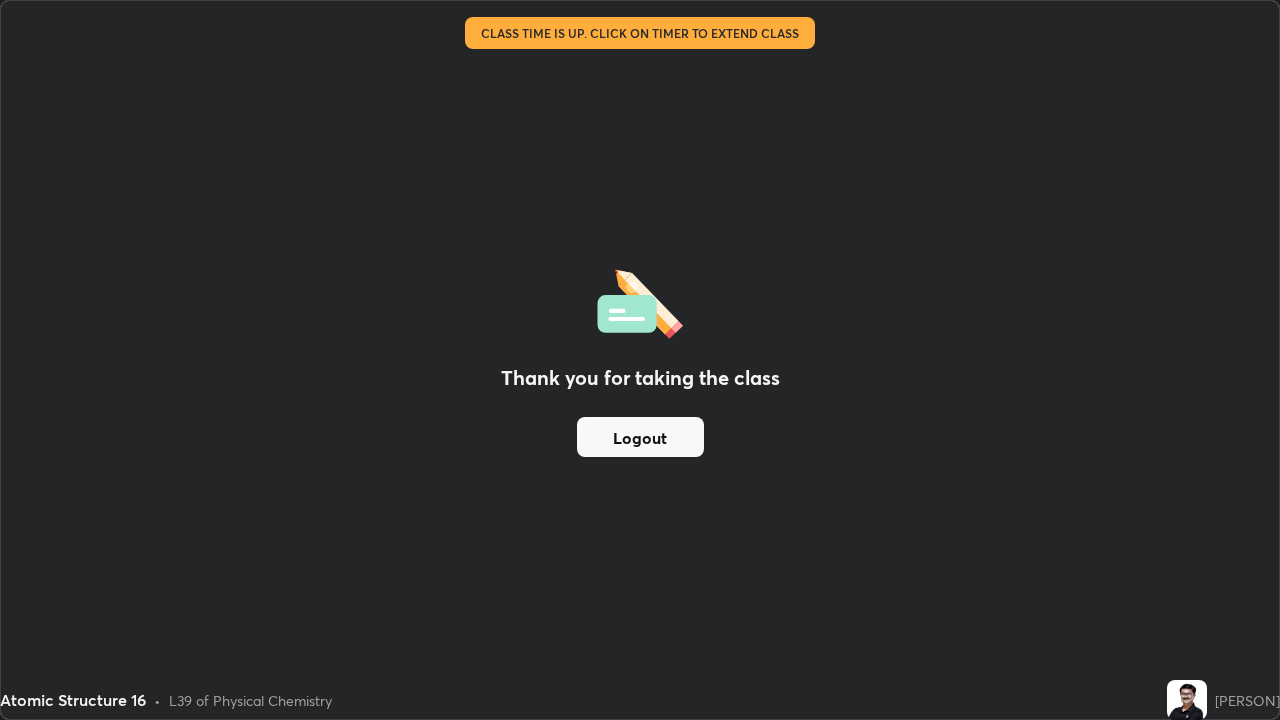 click on "Logout" at bounding box center (640, 437) 